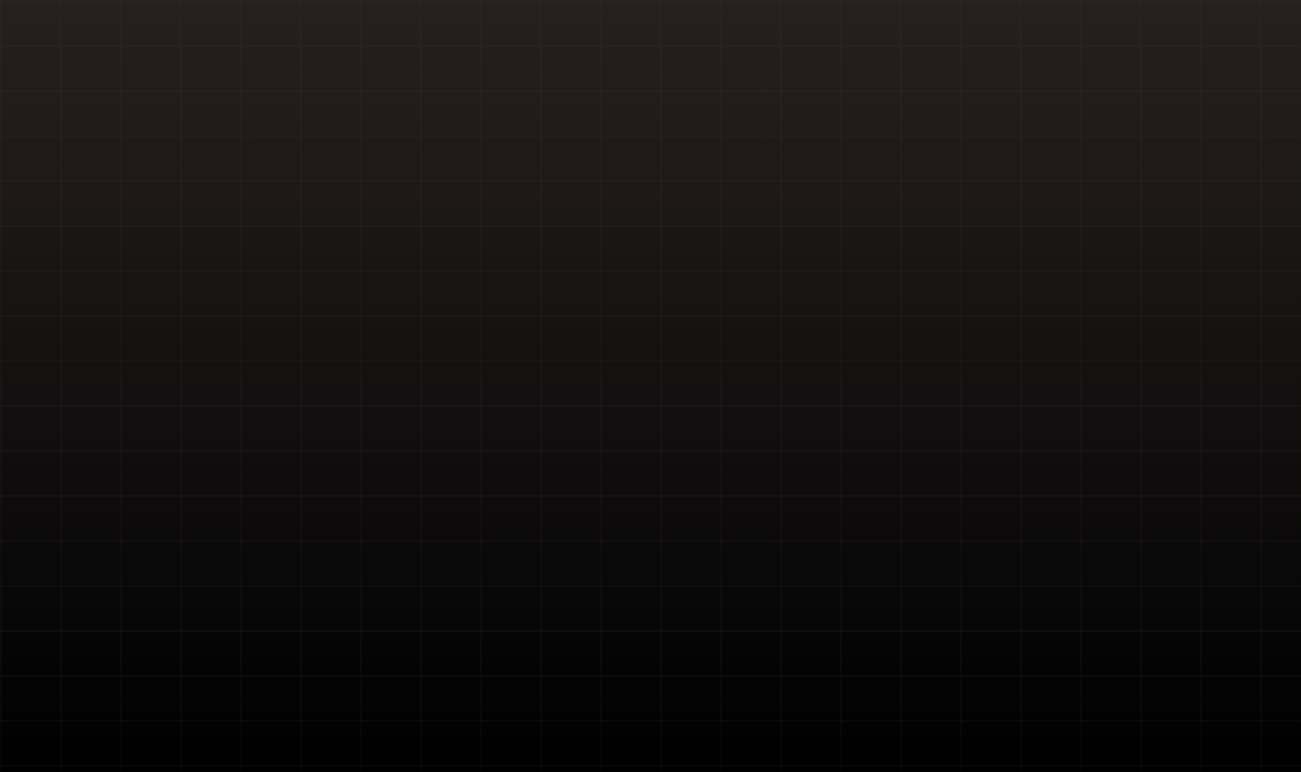 scroll, scrollTop: 0, scrollLeft: 0, axis: both 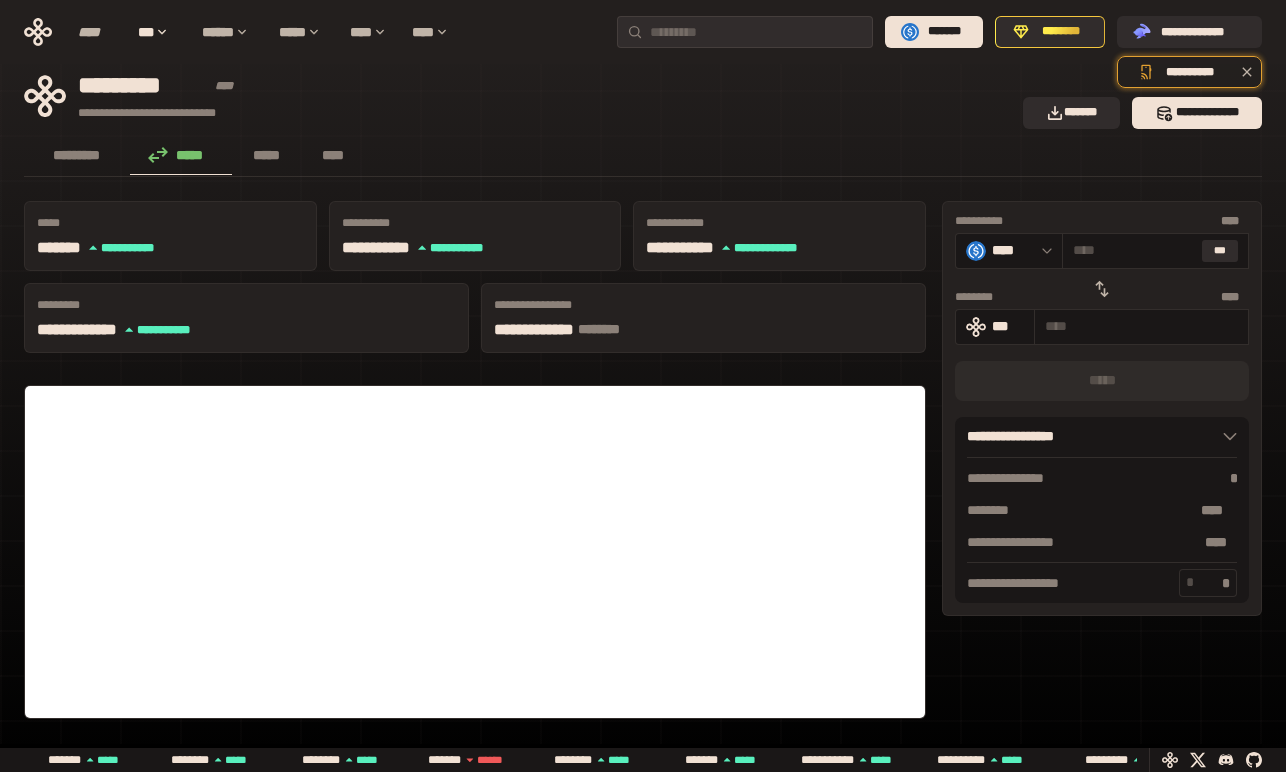 click on "**********" at bounding box center [517, 96] 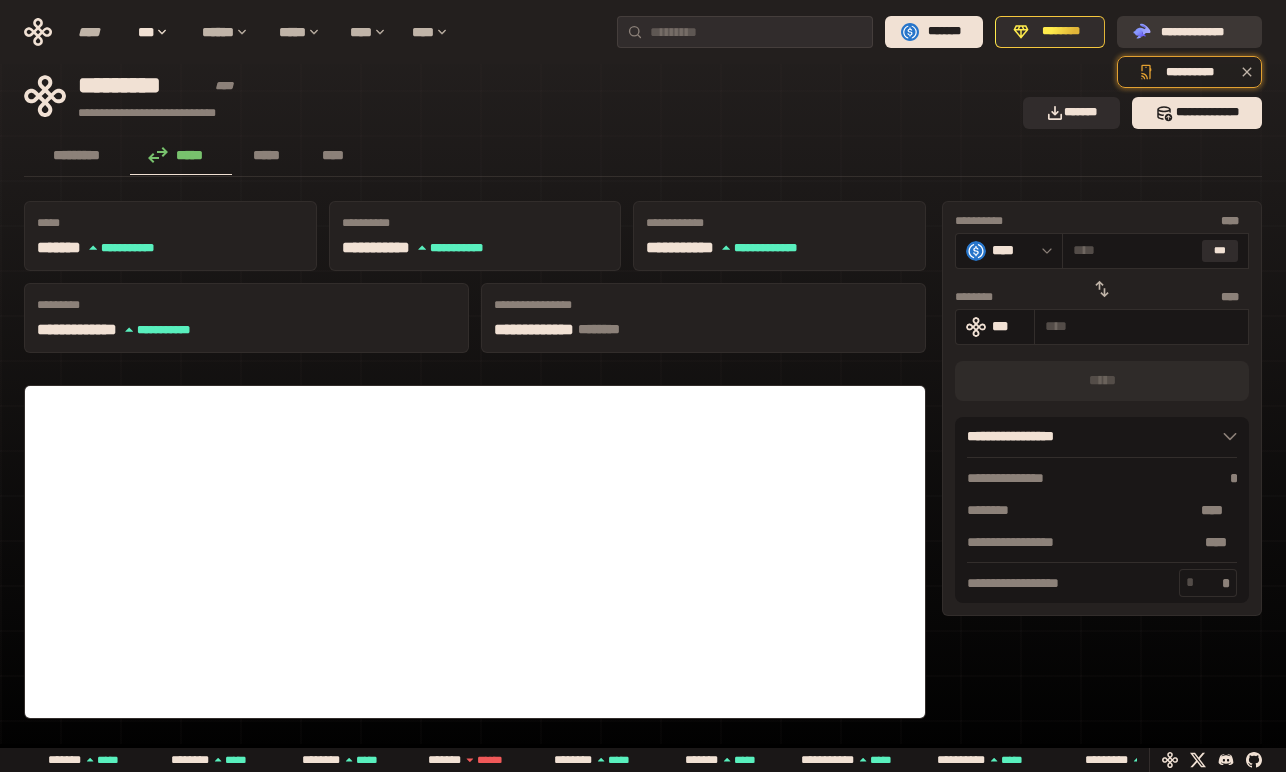 click on "**********" at bounding box center [1203, 32] 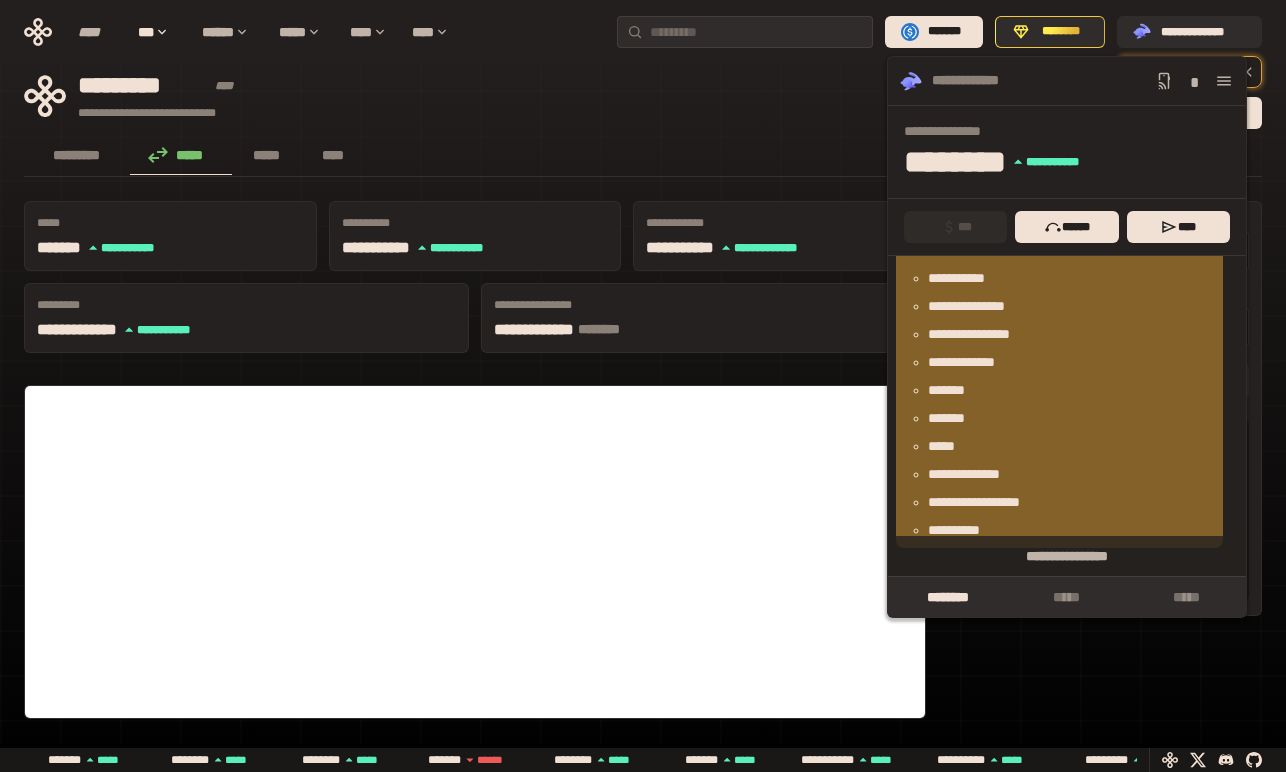 scroll, scrollTop: 174, scrollLeft: 0, axis: vertical 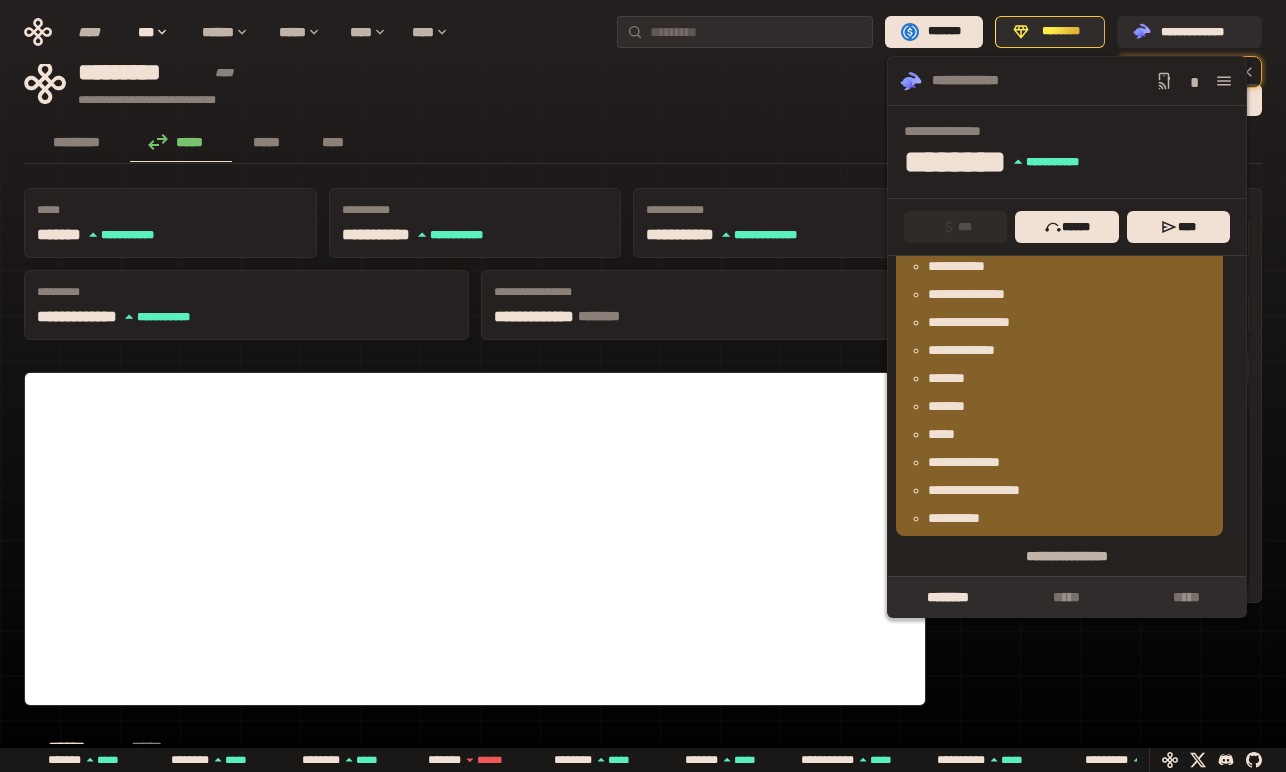 click on "********* ***** ***** ****" at bounding box center (643, 144) 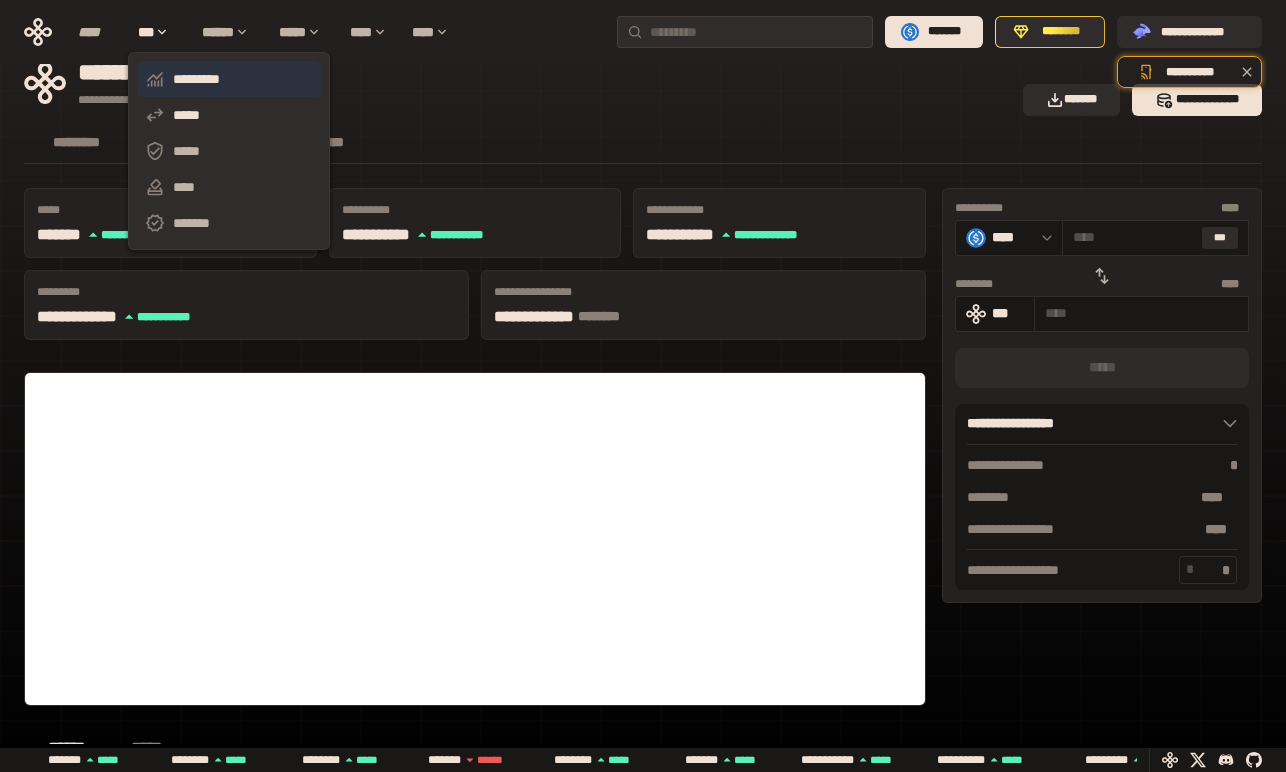 click on "*********" at bounding box center (229, 79) 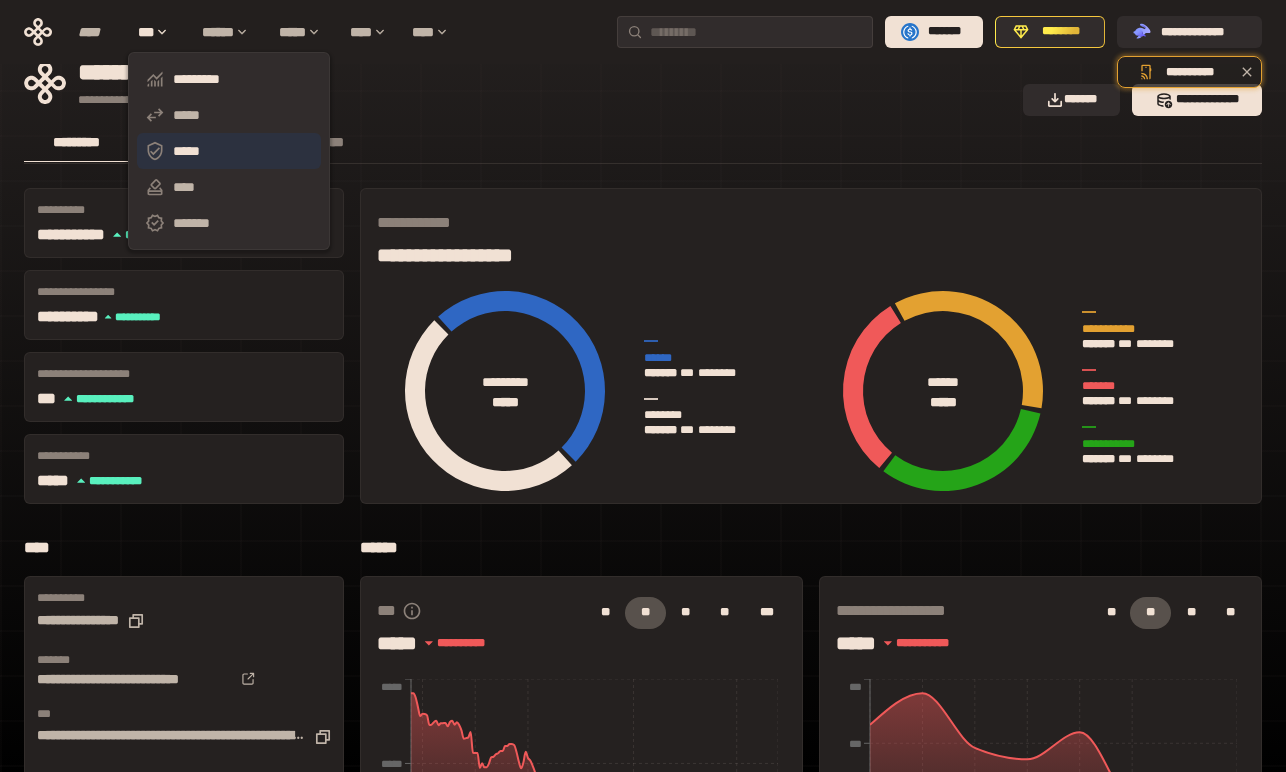 click on "*****" at bounding box center [229, 151] 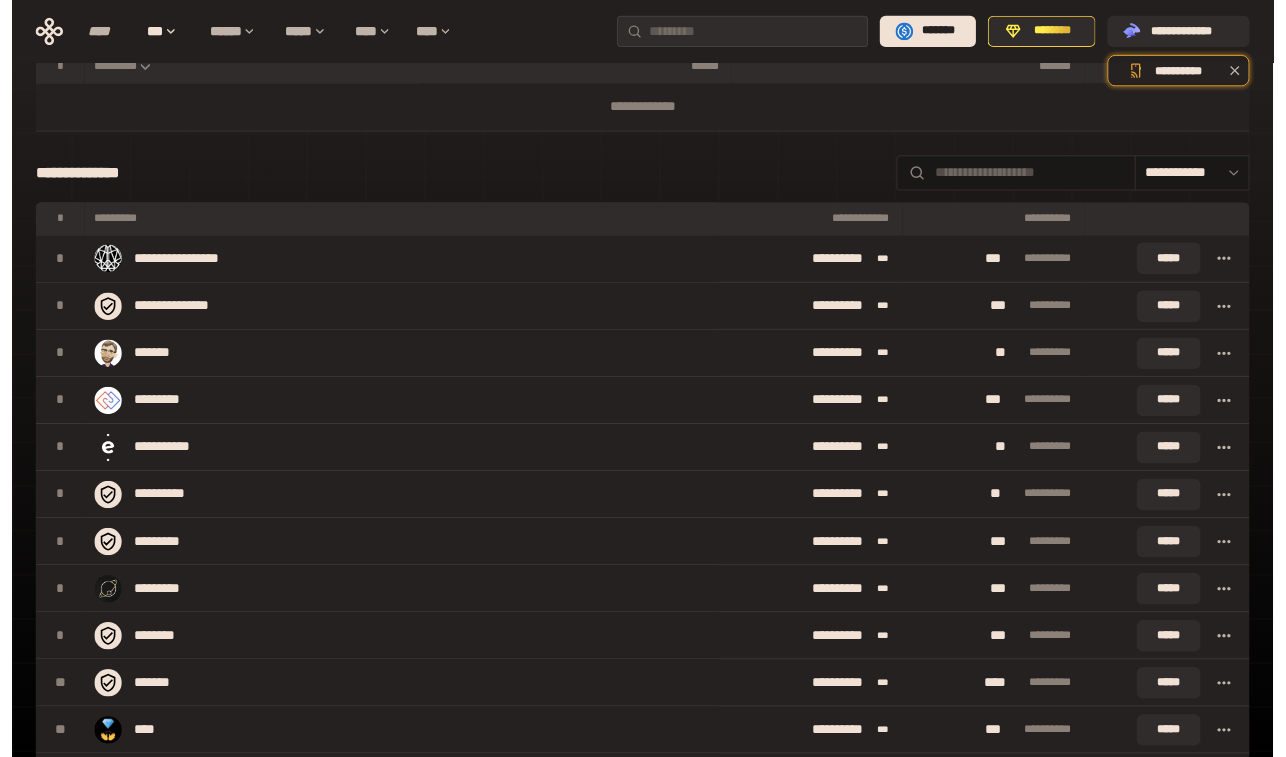 scroll, scrollTop: 0, scrollLeft: 0, axis: both 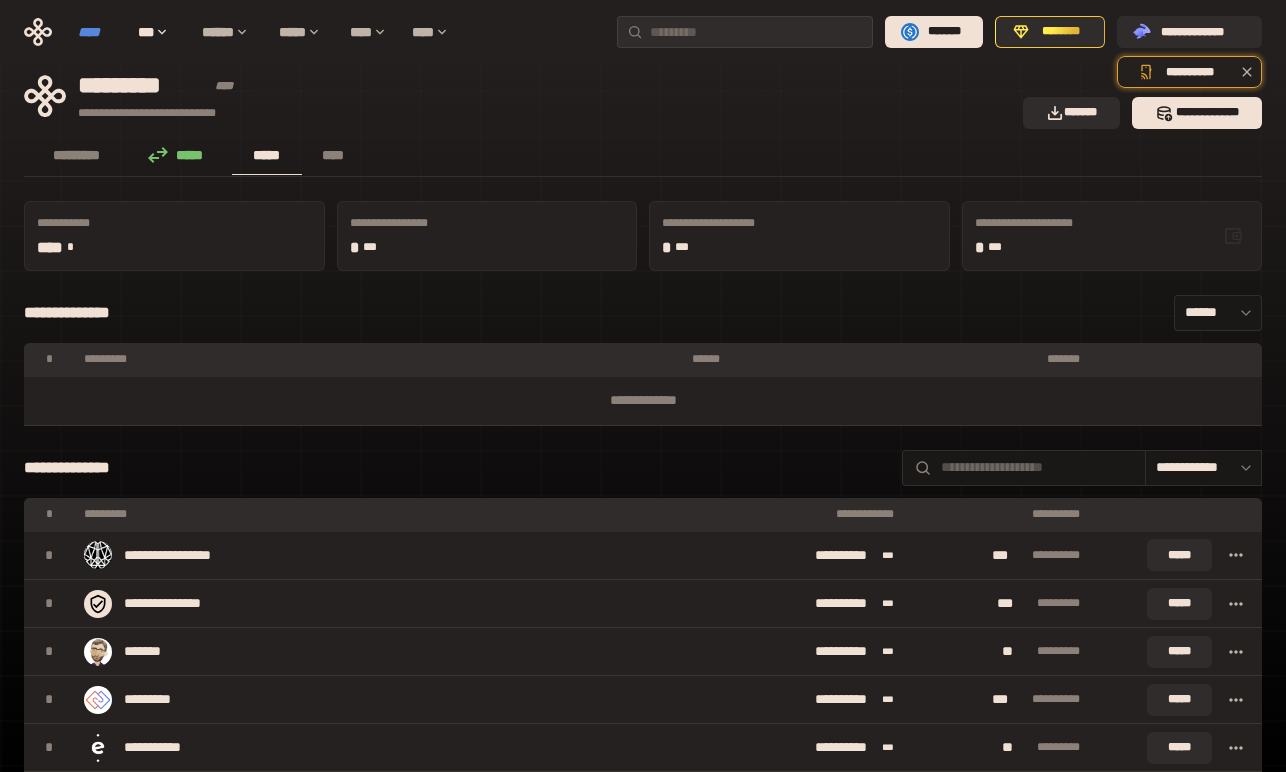 click on "****" at bounding box center (98, 32) 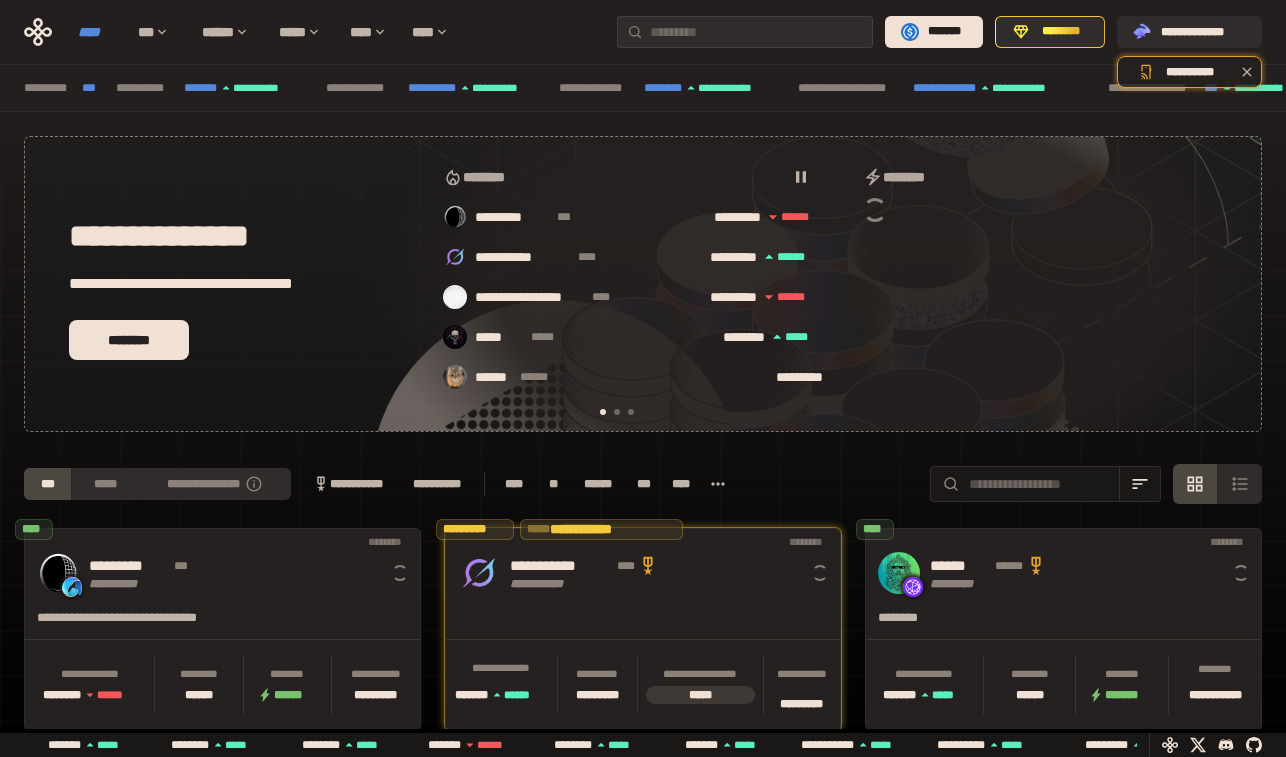 scroll, scrollTop: 0, scrollLeft: 16, axis: horizontal 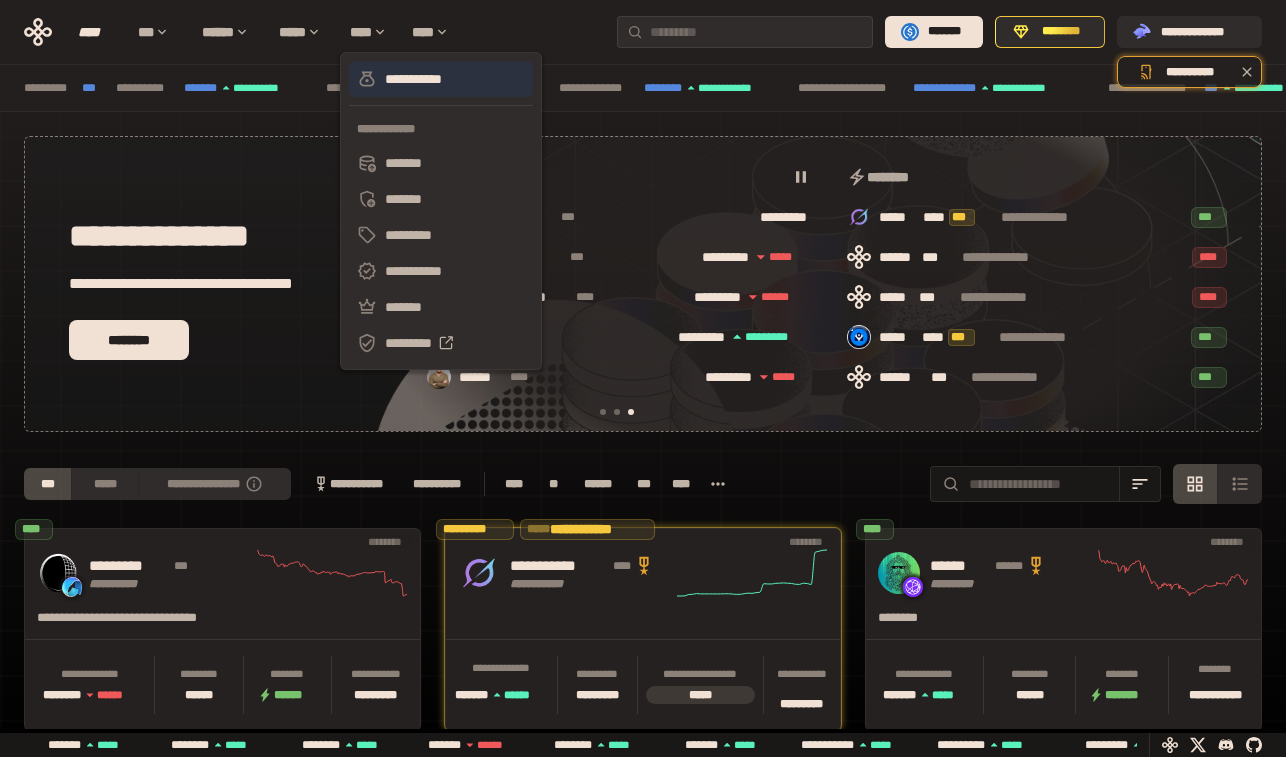click on "**********" at bounding box center [441, 79] 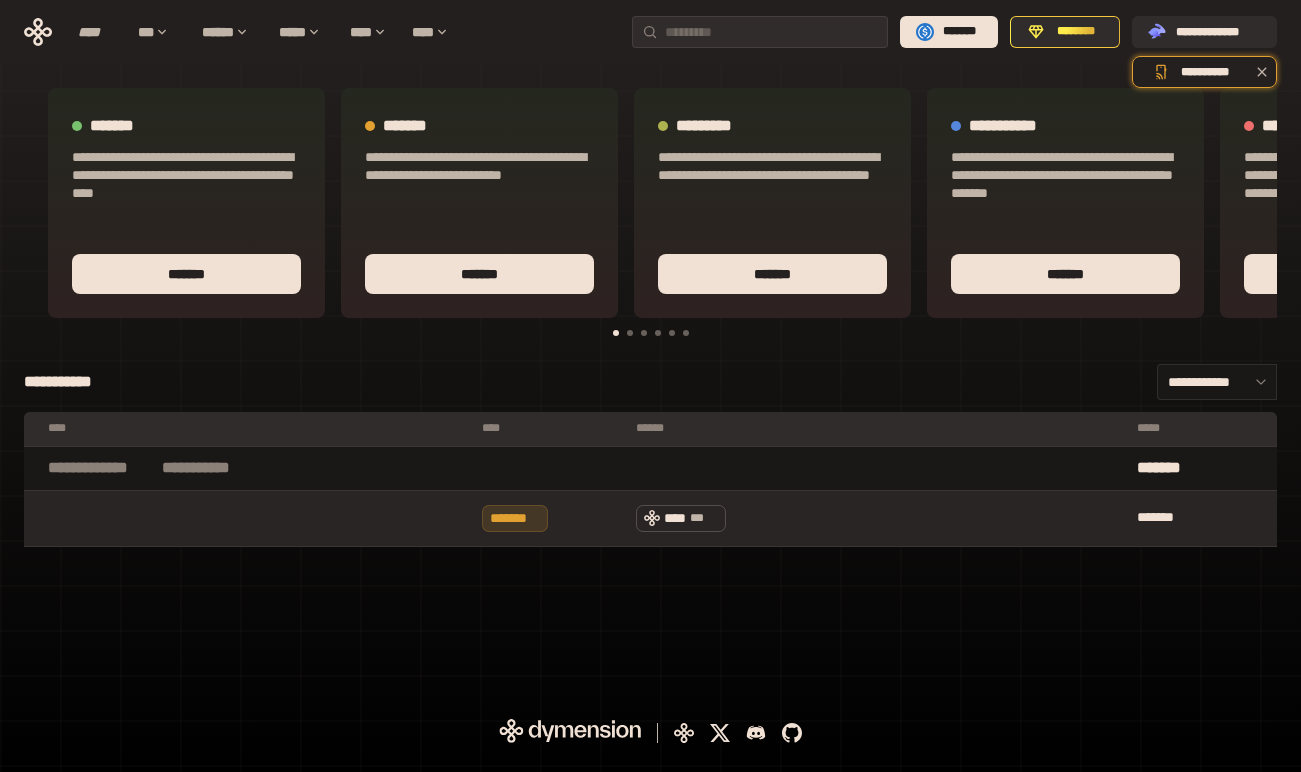 click on "****   ***" at bounding box center (876, 518) 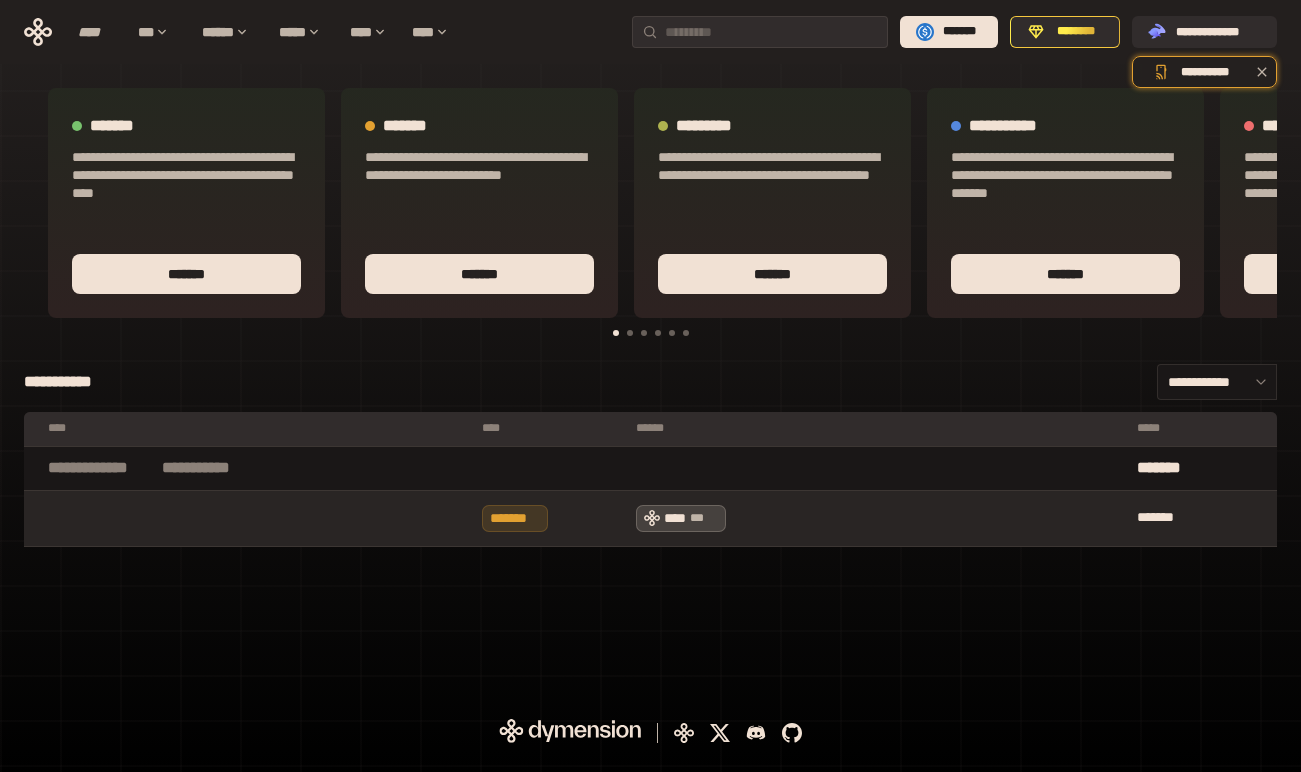 click on "***" at bounding box center (704, 518) 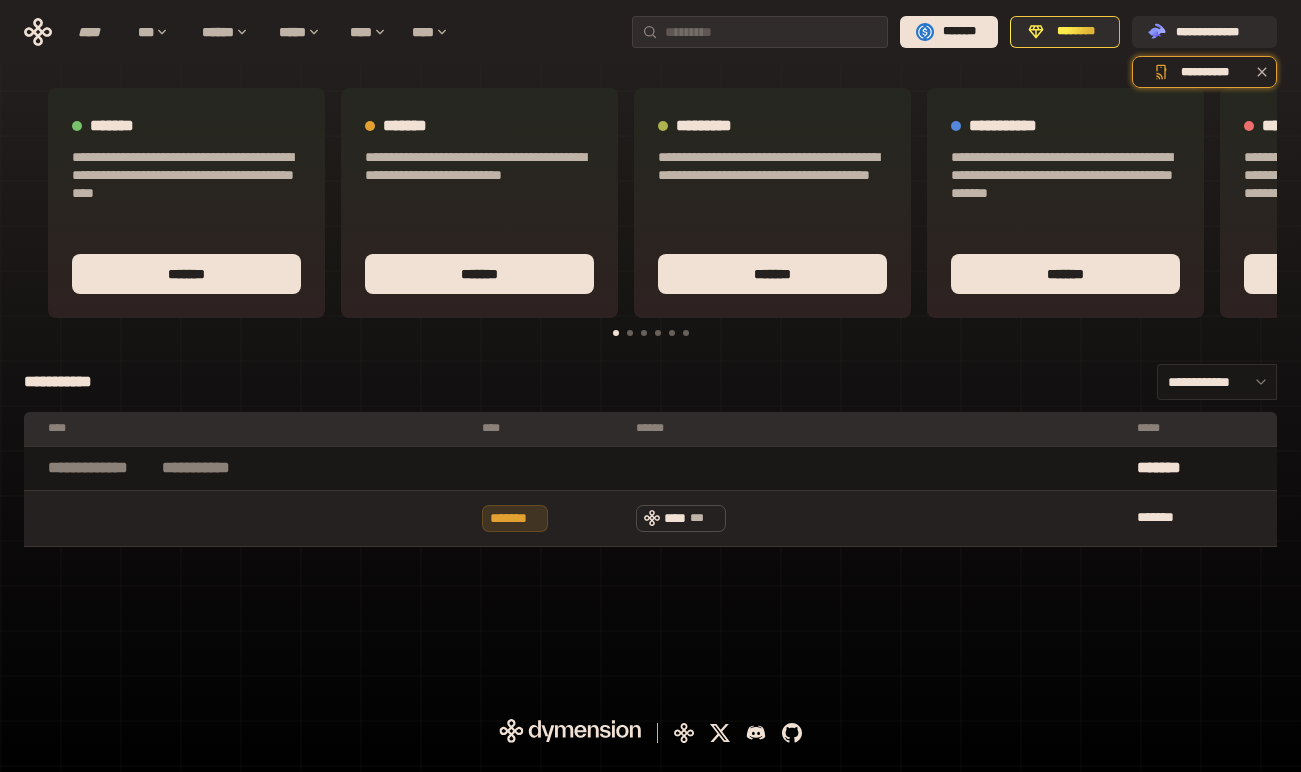click on "*******" at bounding box center (1202, 468) 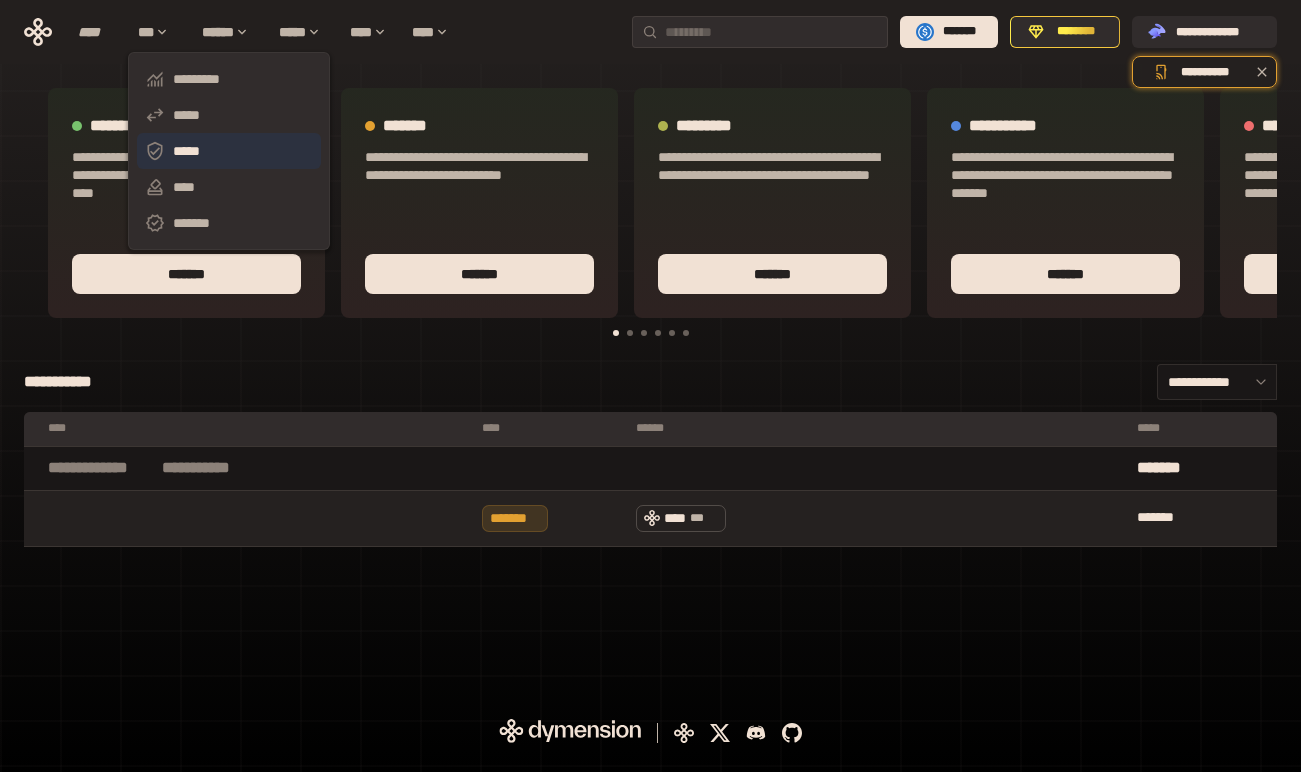 click on "*****" at bounding box center [229, 151] 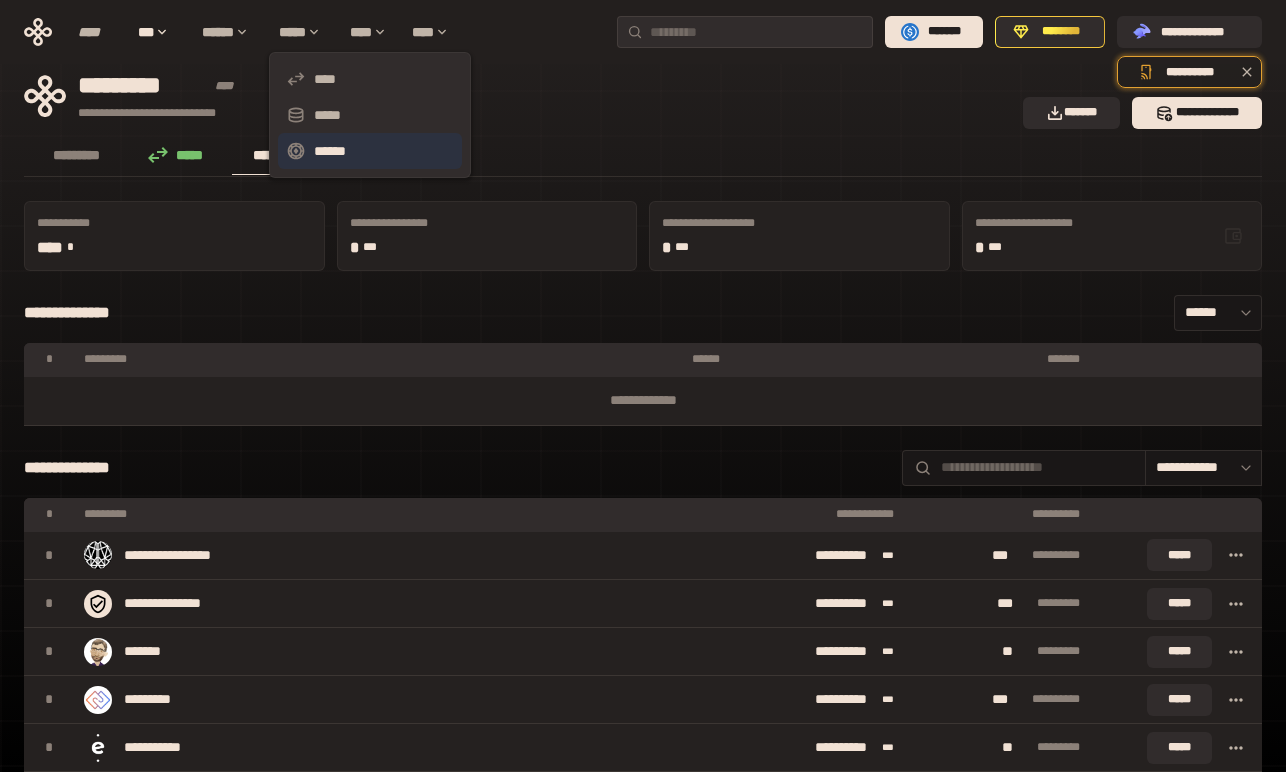 click on "******" at bounding box center (370, 151) 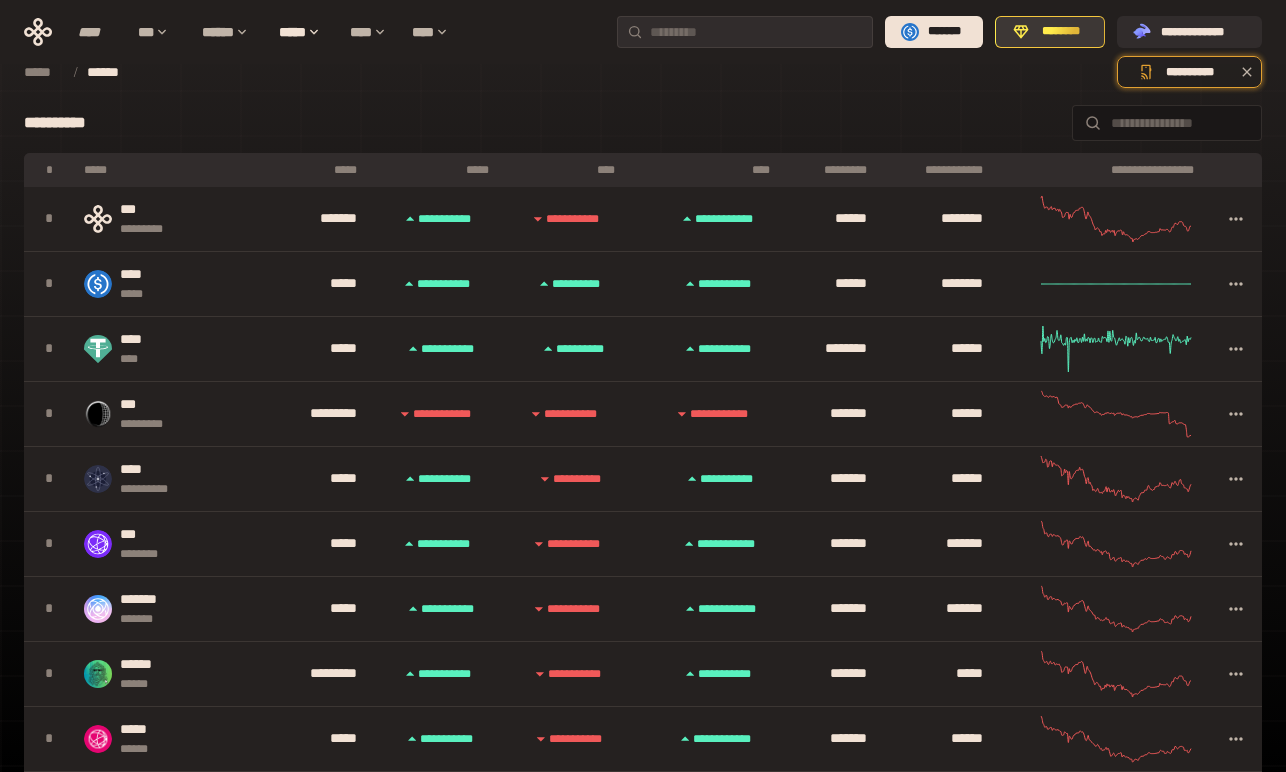 click on "********" at bounding box center [1061, 32] 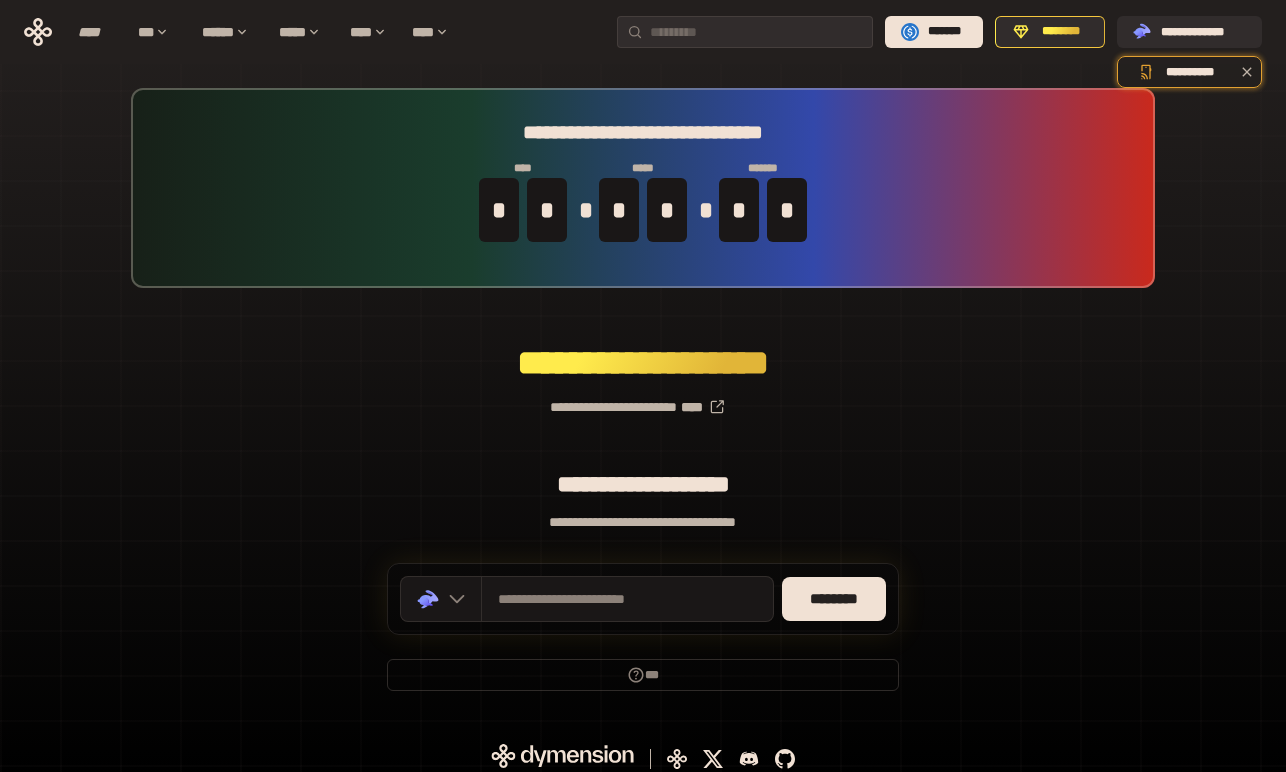 click on "**********" at bounding box center [643, 399] 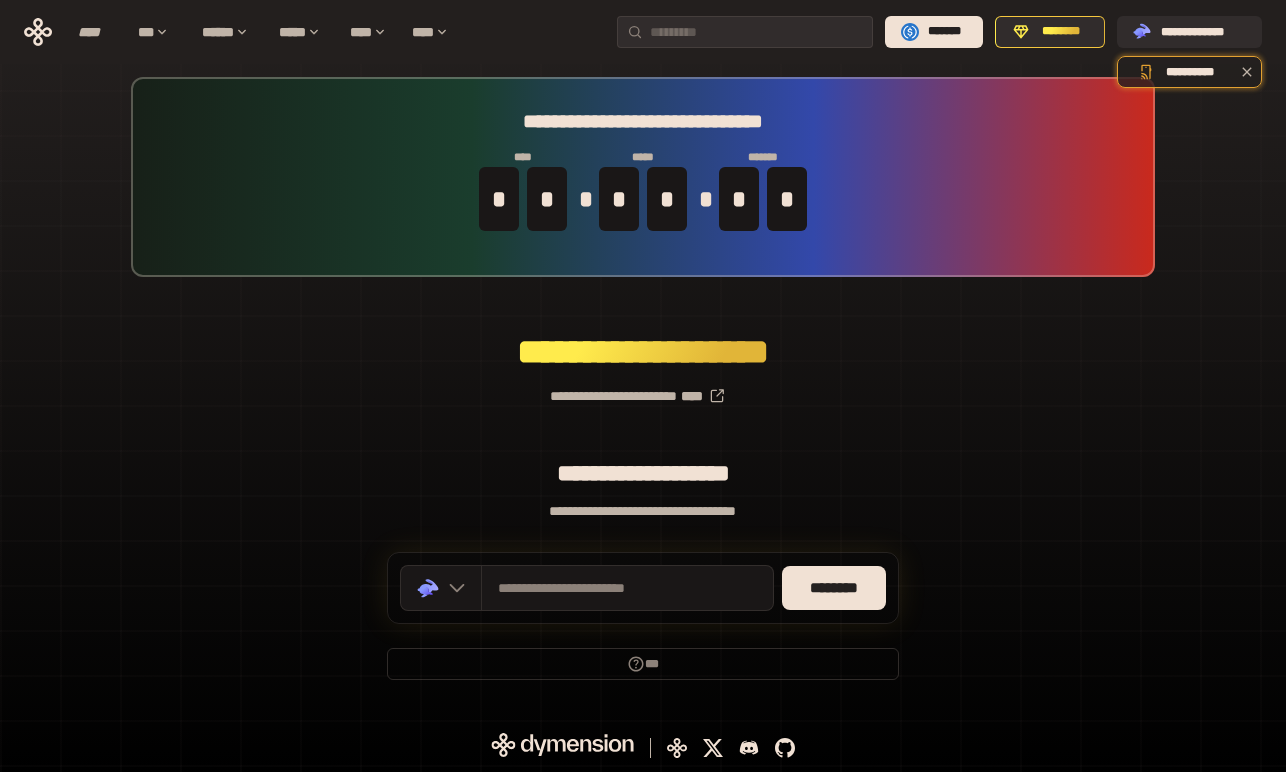 drag, startPoint x: 828, startPoint y: 593, endPoint x: 926, endPoint y: 415, distance: 203.19449 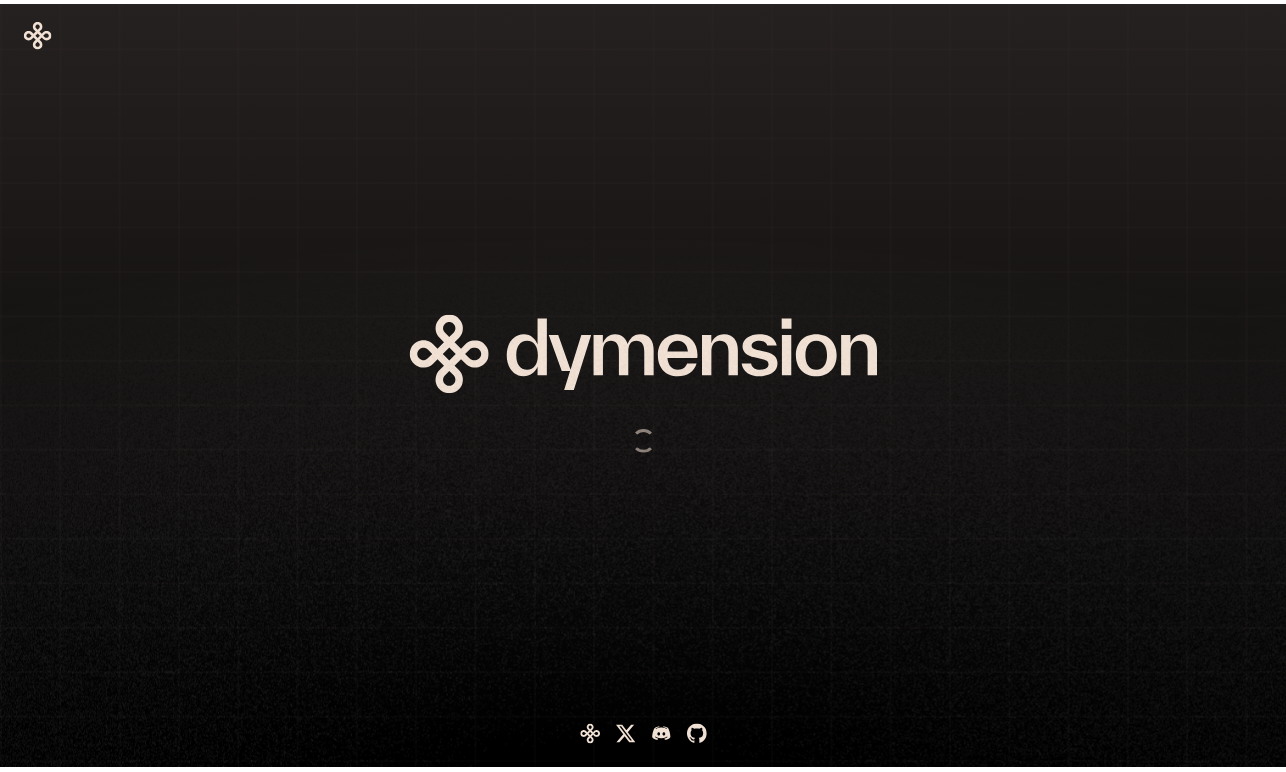 scroll, scrollTop: 0, scrollLeft: 0, axis: both 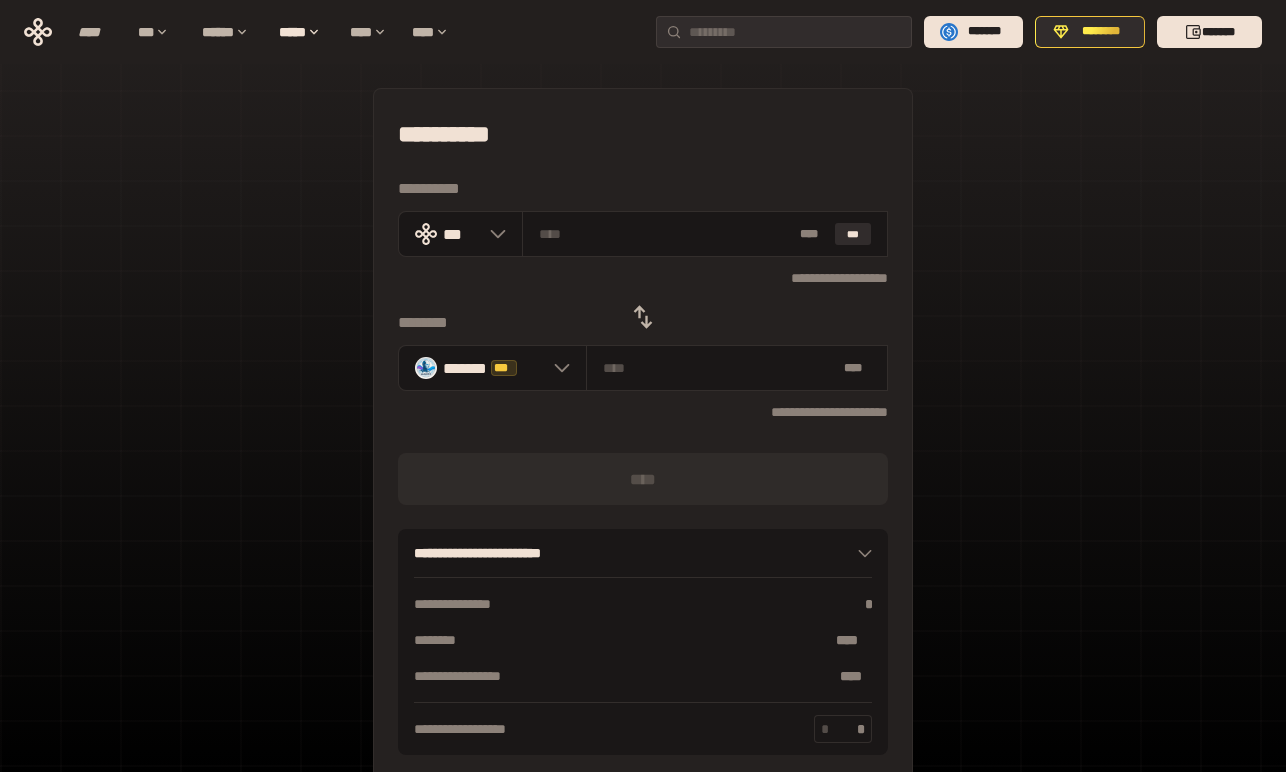 click on "[FIRST] [LAST] [STREET] [CITY] [STATE] [ZIP] [COUNTRY] [PHONE] [EMAIL] [DATE] [TIME] [SSN] [CREDIT_CARD]" at bounding box center [643, 444] 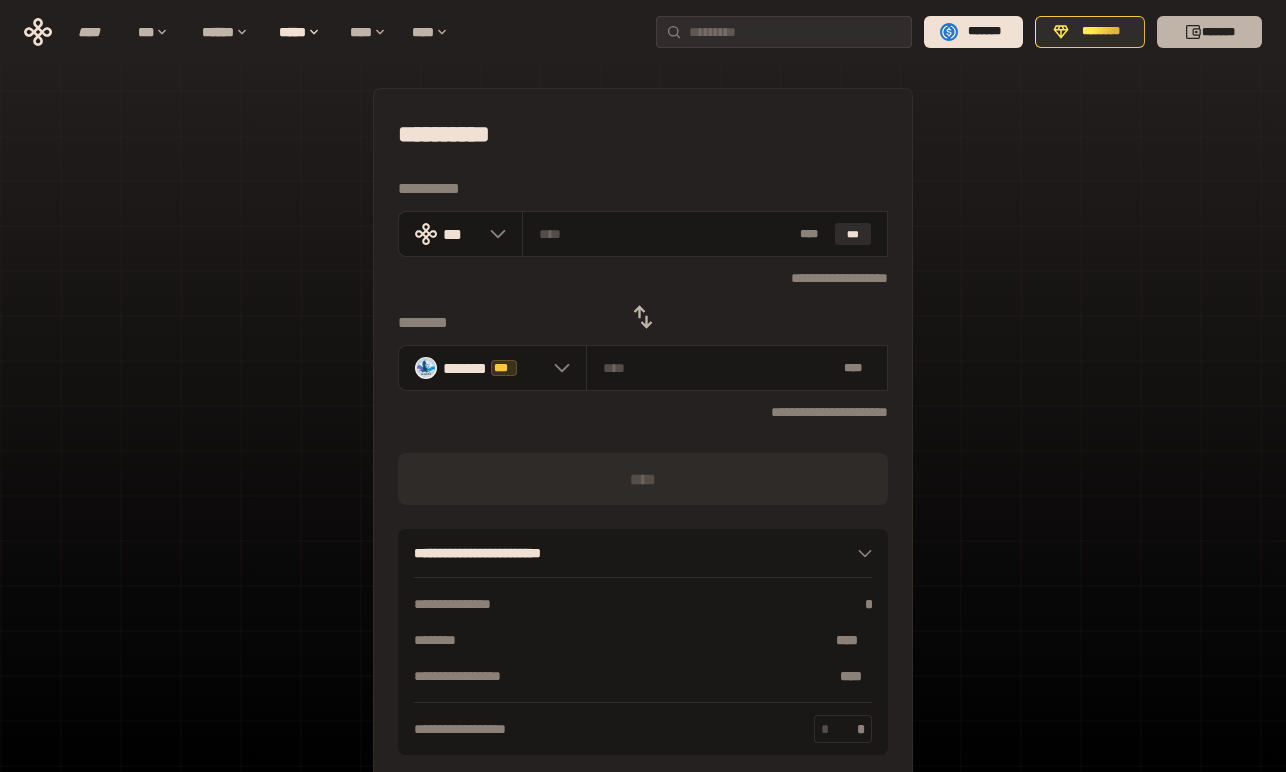 click 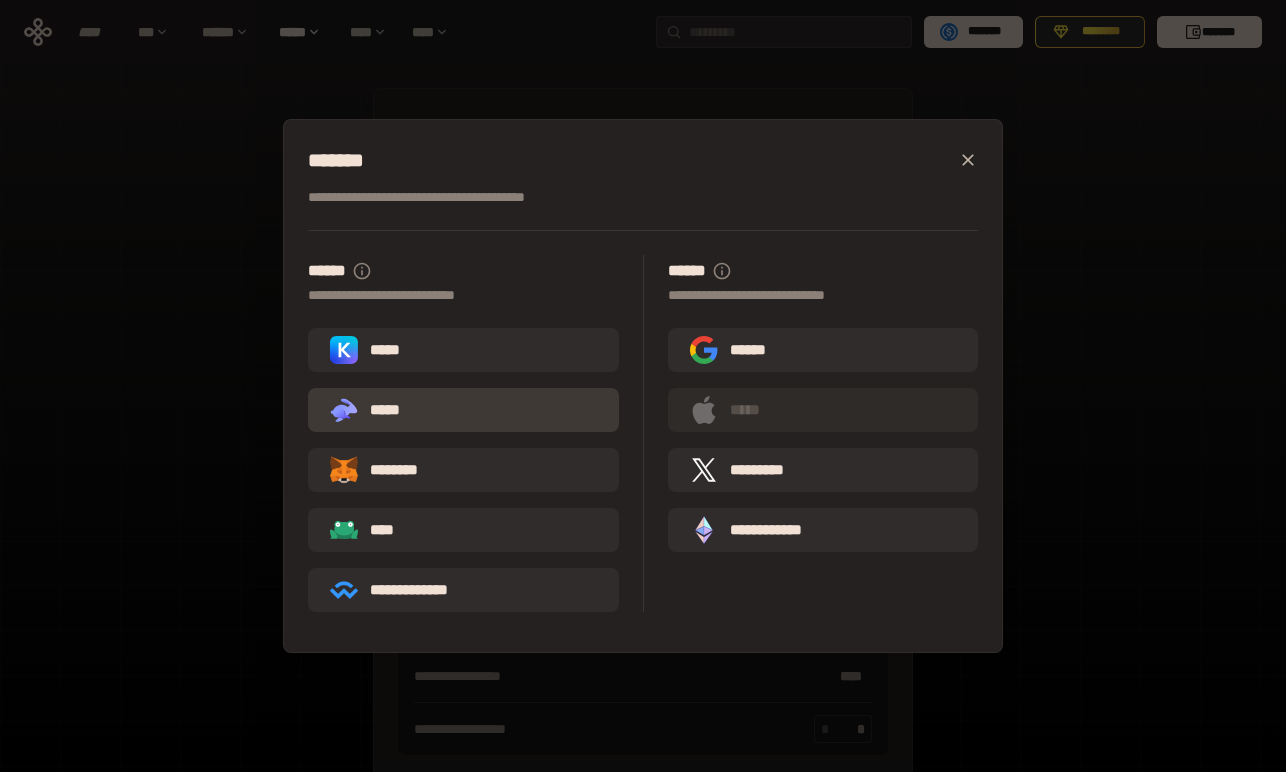 click on ".st0{fill:url(#SVGID_1_);}
.st1{fill-rule:evenodd;clip-rule:evenodd;fill:url(#SVGID_00000161597173617360504640000012432366591255278478_);}
.st2{fill-rule:evenodd;clip-rule:evenodd;fill:url(#SVGID_00000021803777515098205300000017382971856690286485_);}
.st3{fill:url(#SVGID_00000031192219548086493050000012287181694732331425_);}
*****" at bounding box center [463, 410] 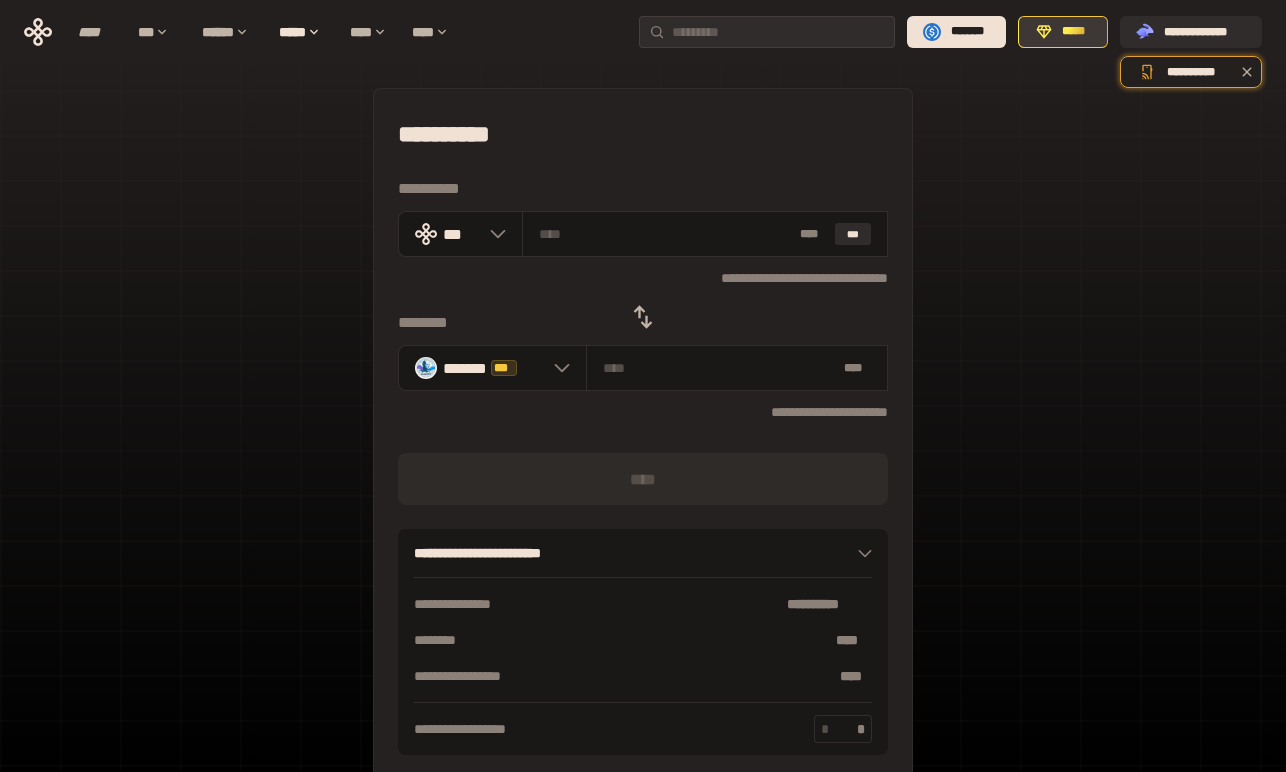 click on "*****" at bounding box center [1063, 32] 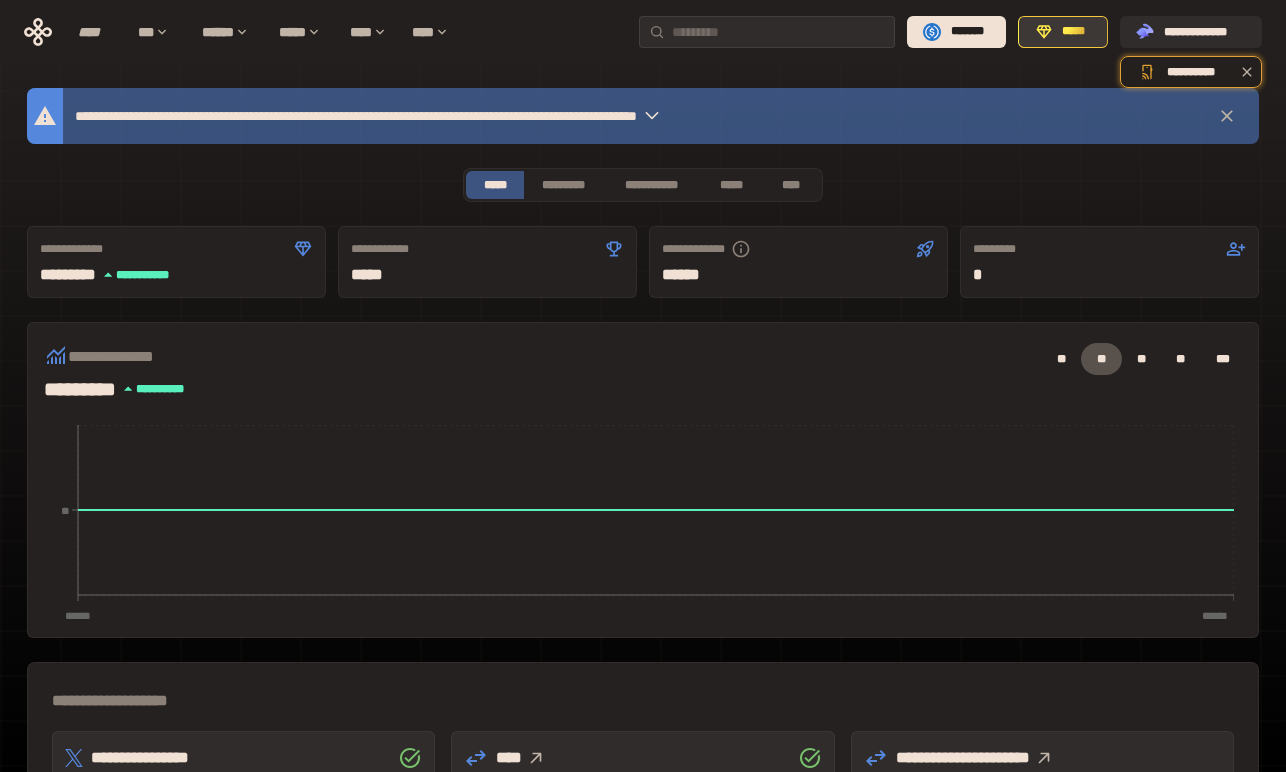 click on "*****" at bounding box center [1074, 32] 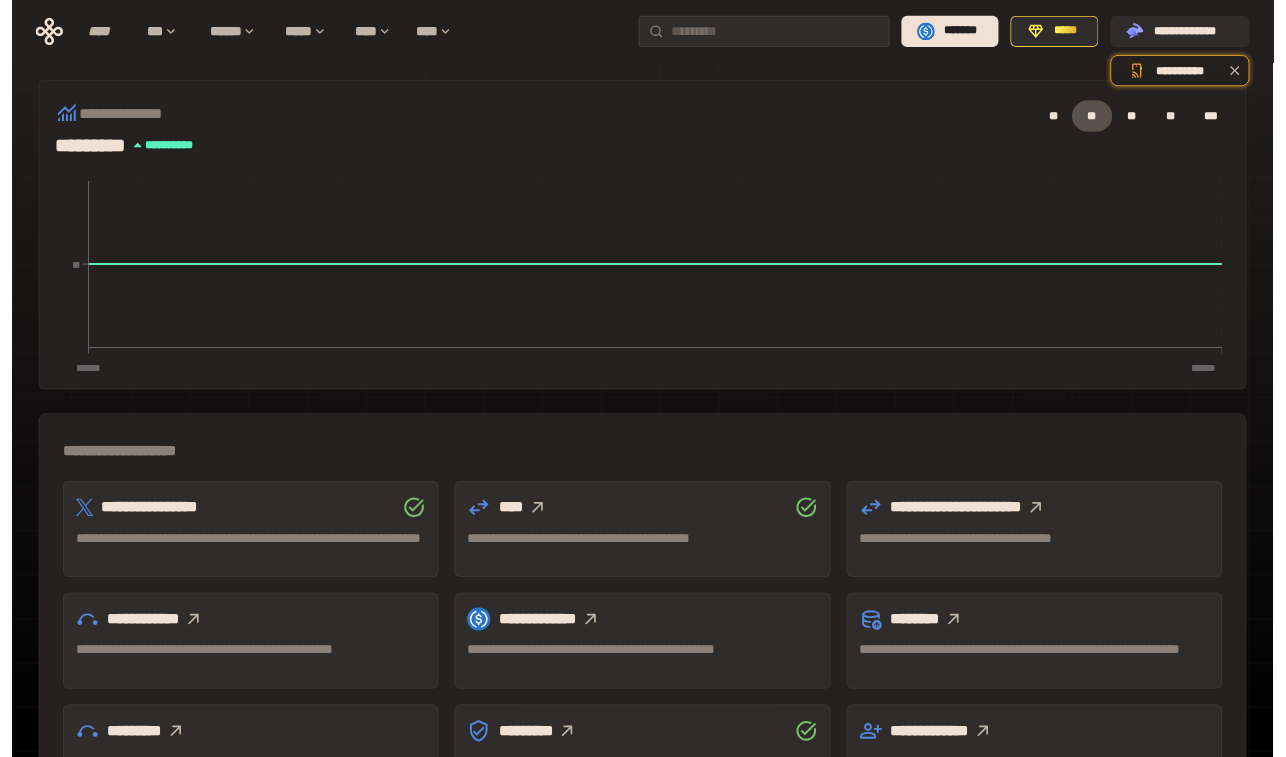 scroll, scrollTop: 0, scrollLeft: 0, axis: both 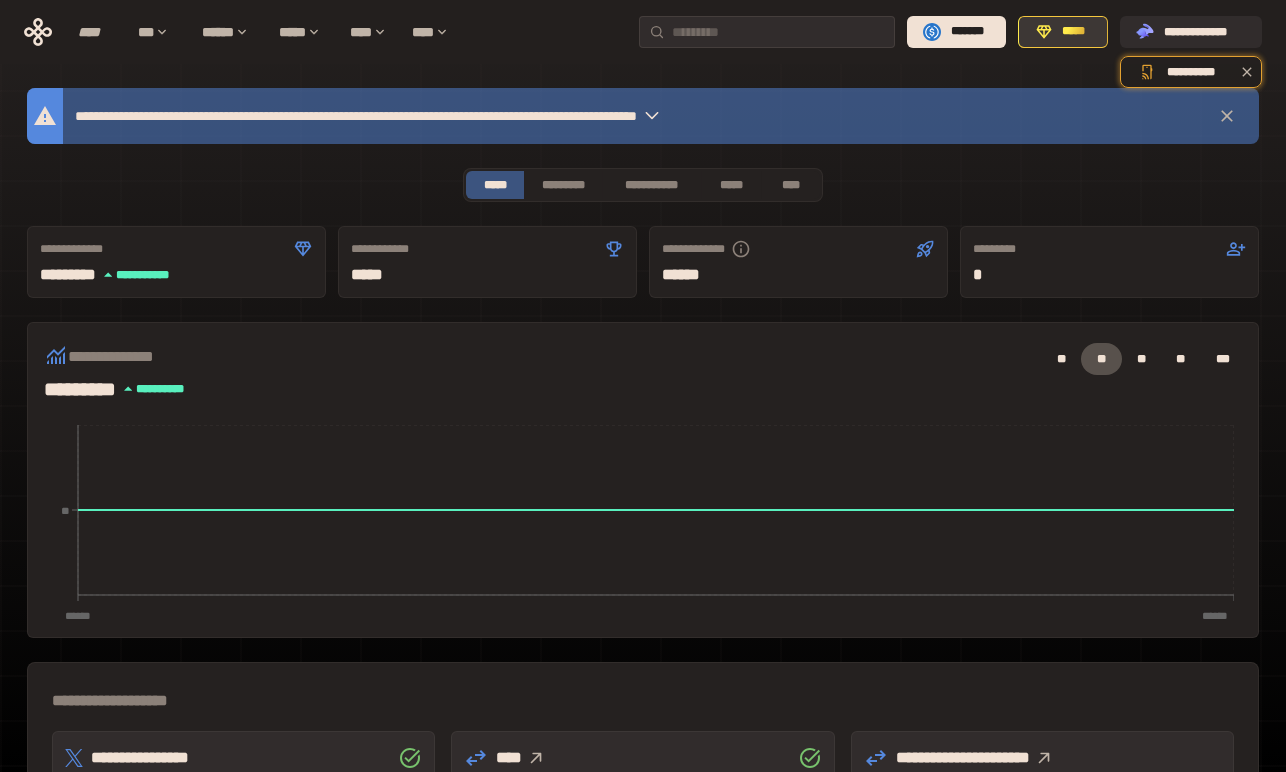 click on "*****" at bounding box center [1063, 32] 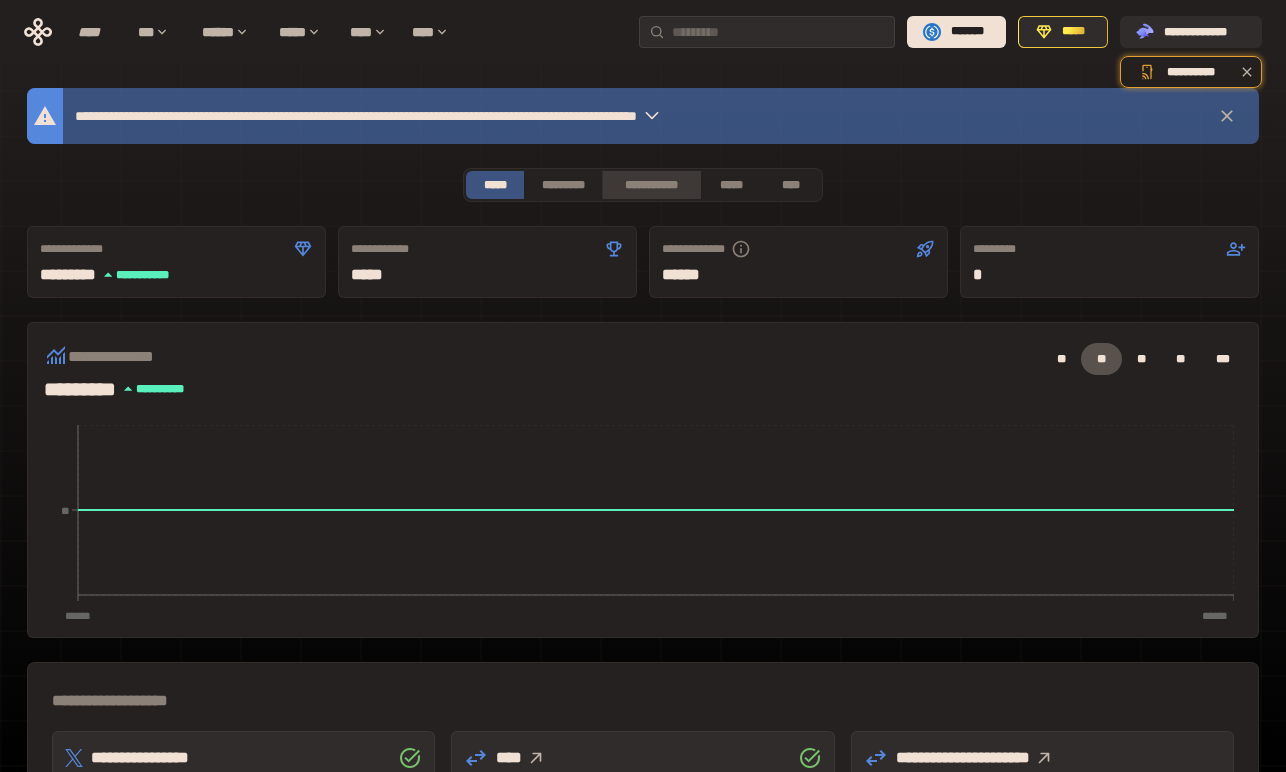 click on "**********" at bounding box center (651, 185) 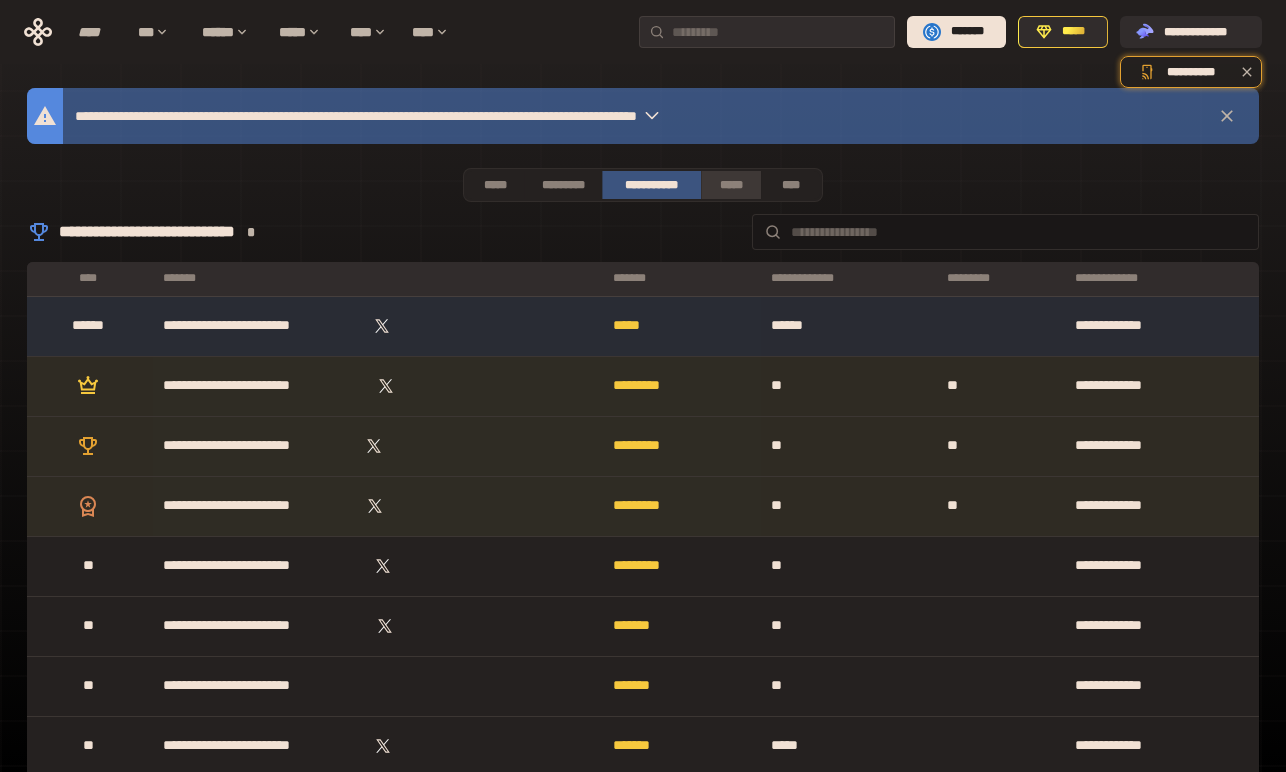 click on "*****" at bounding box center (730, 185) 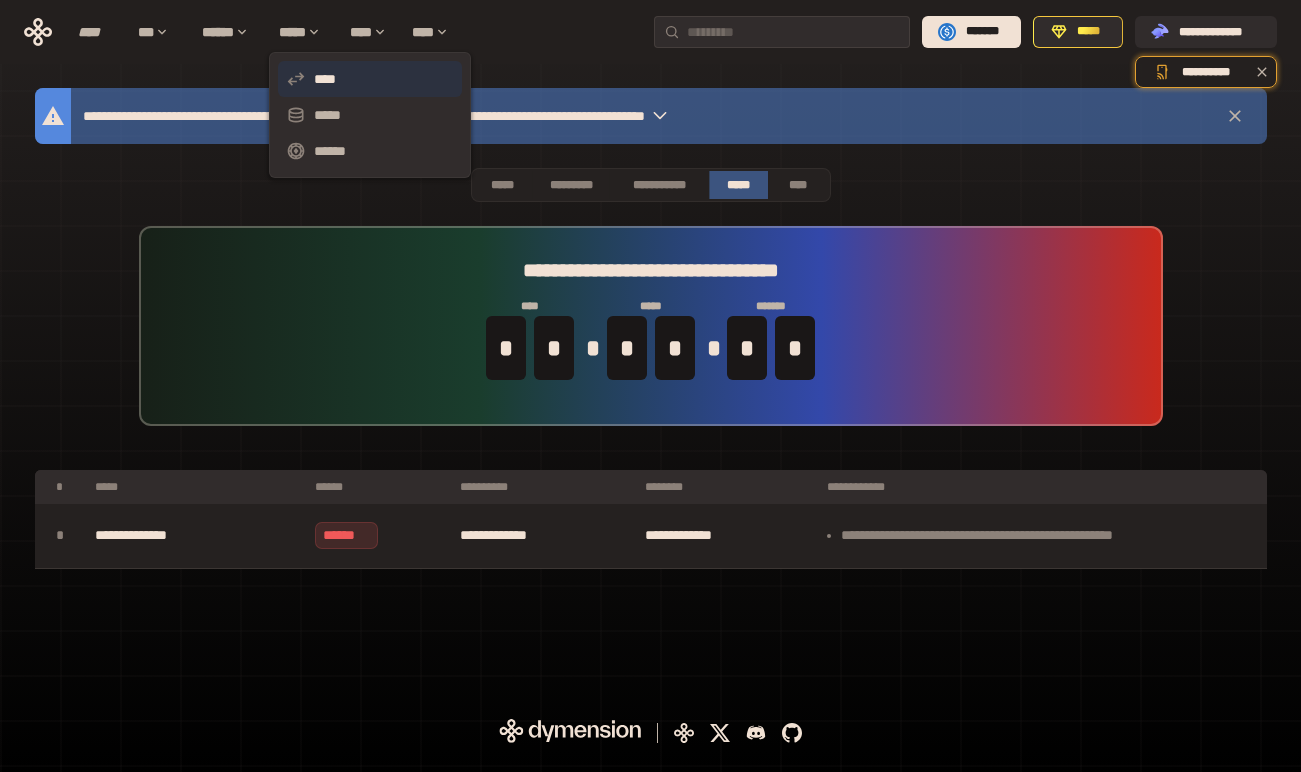 click on "****" at bounding box center (370, 79) 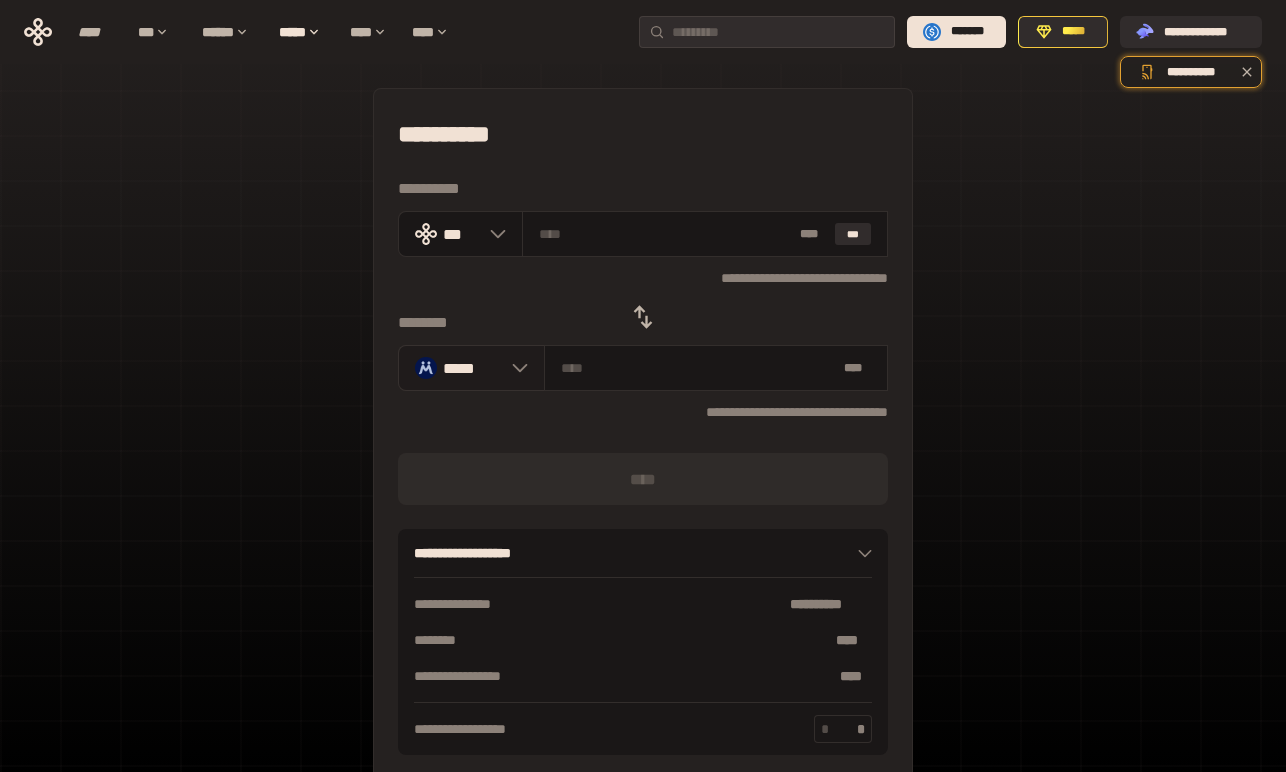 click 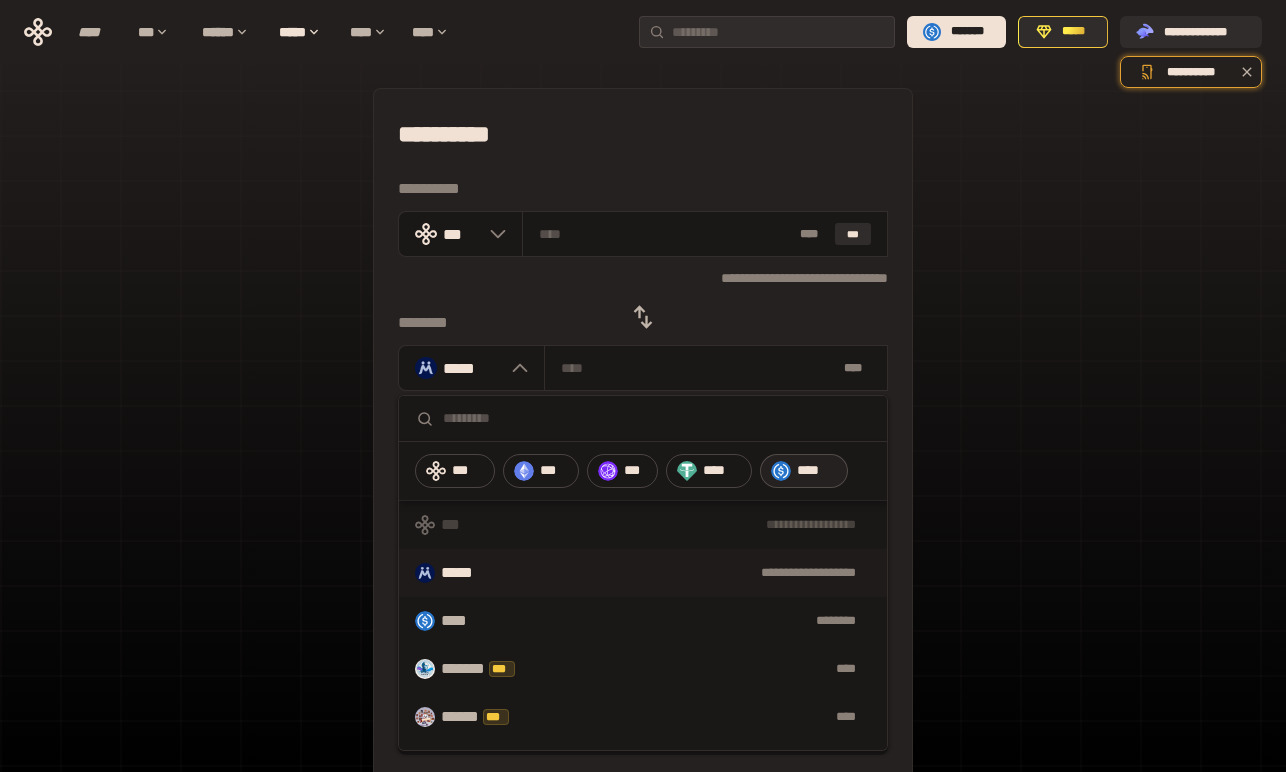 click at bounding box center [781, 471] 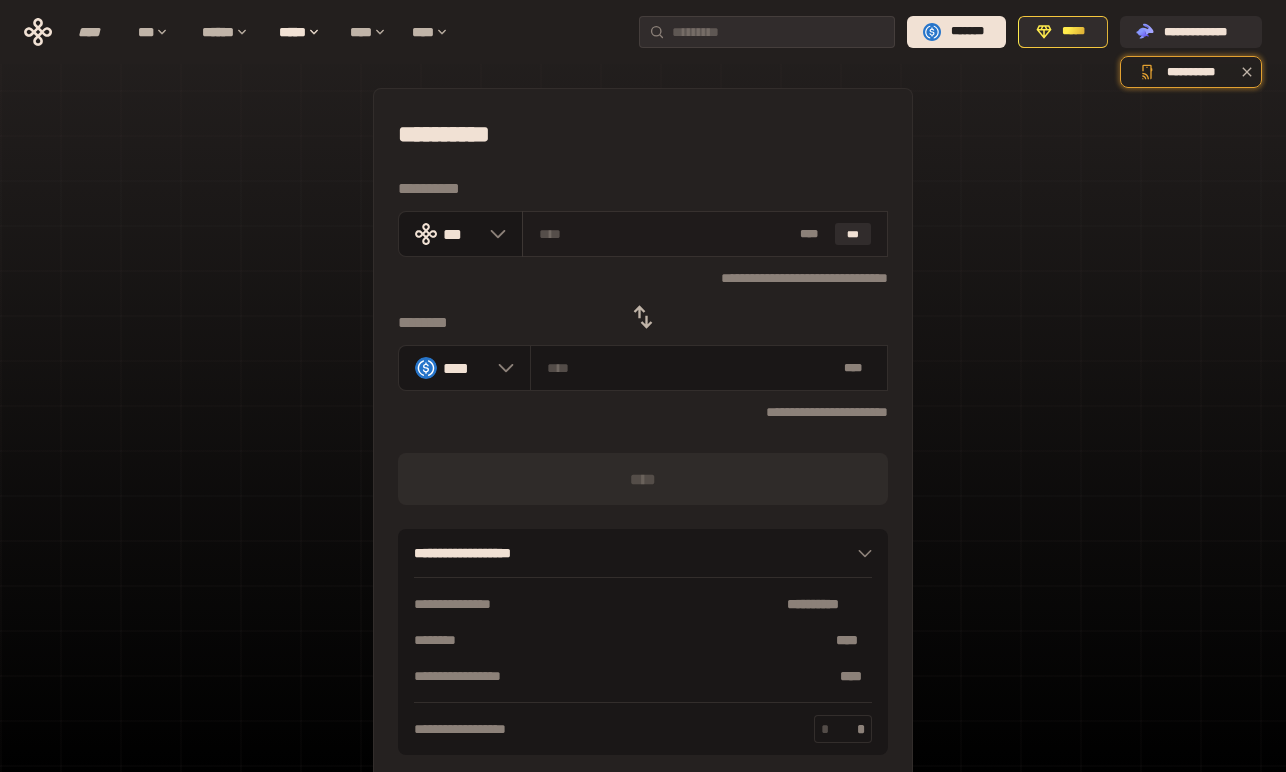 click at bounding box center (666, 234) 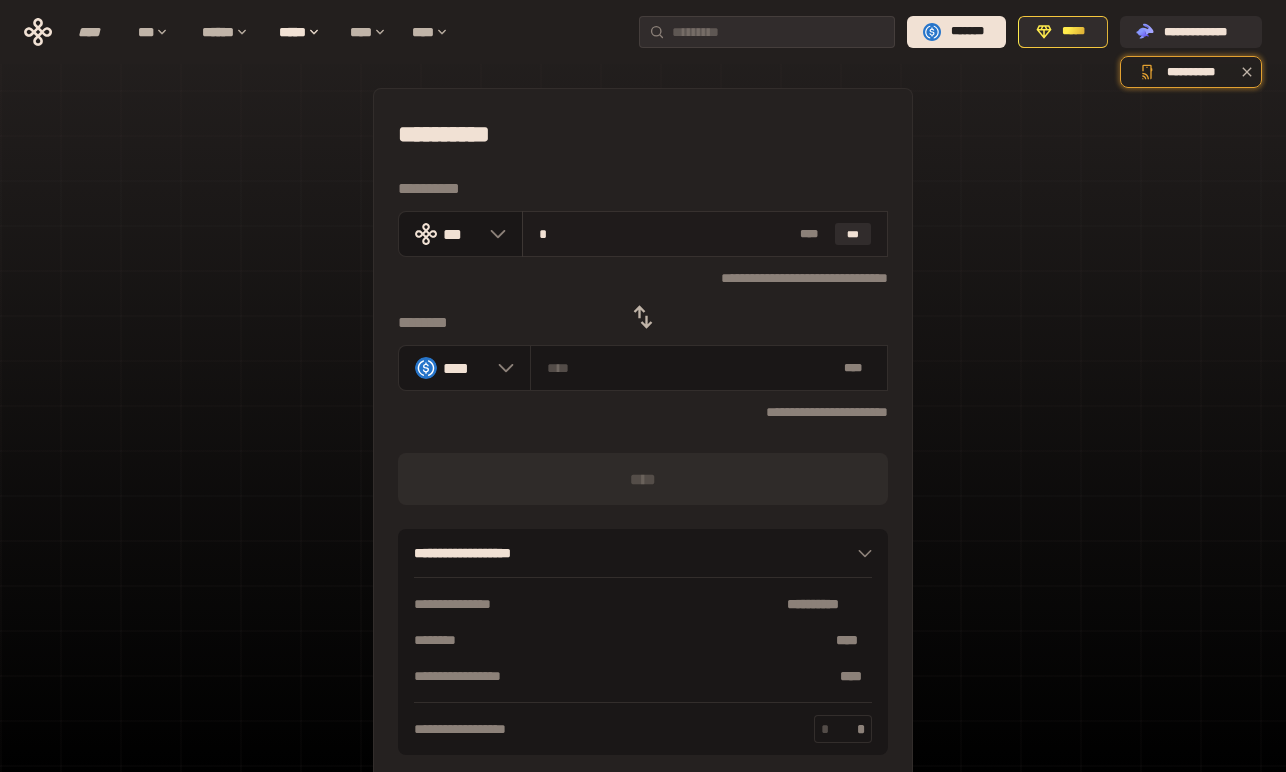 type on "********" 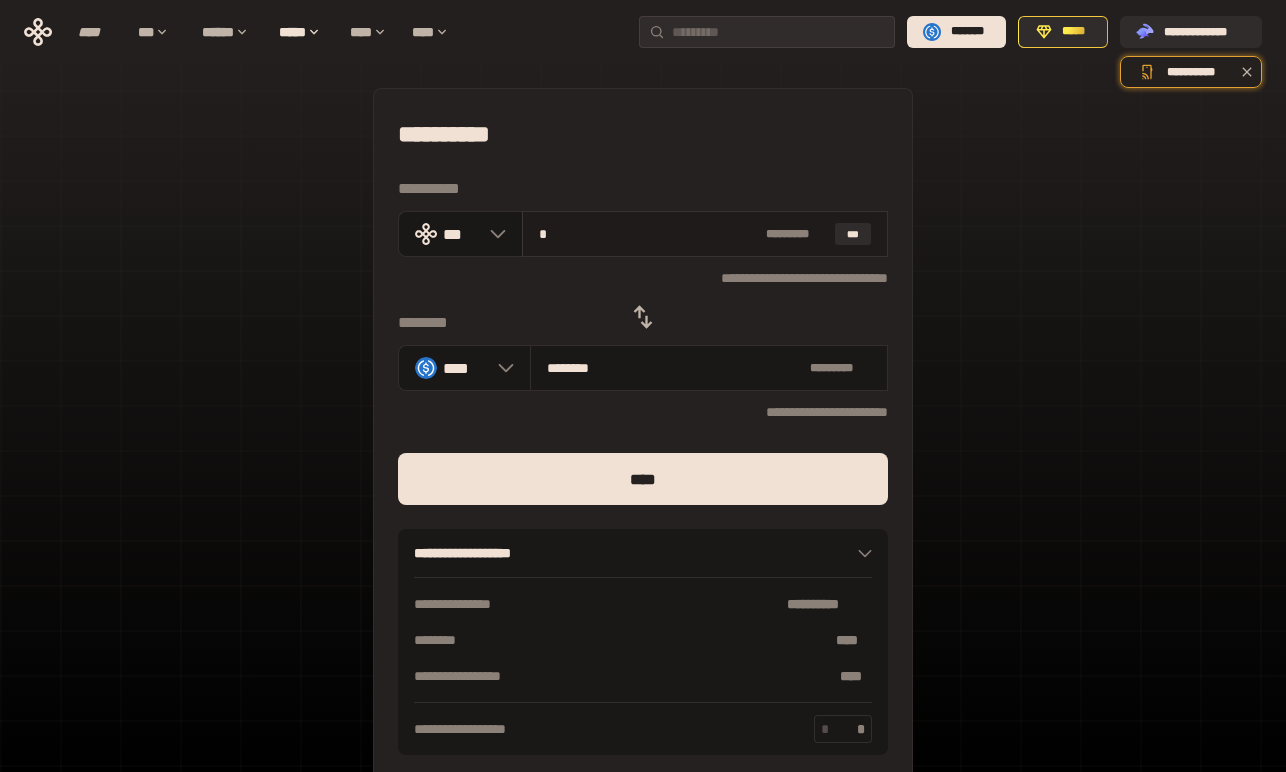 type on "**" 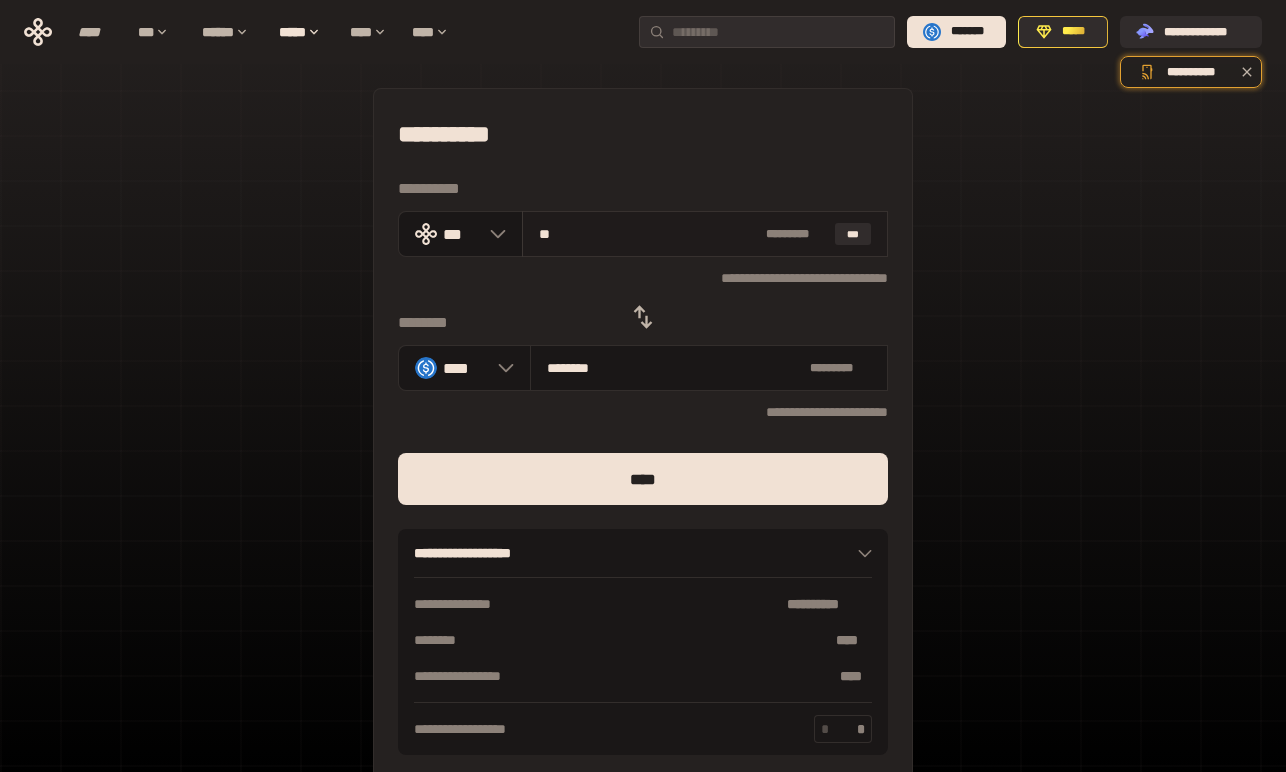 type on "********" 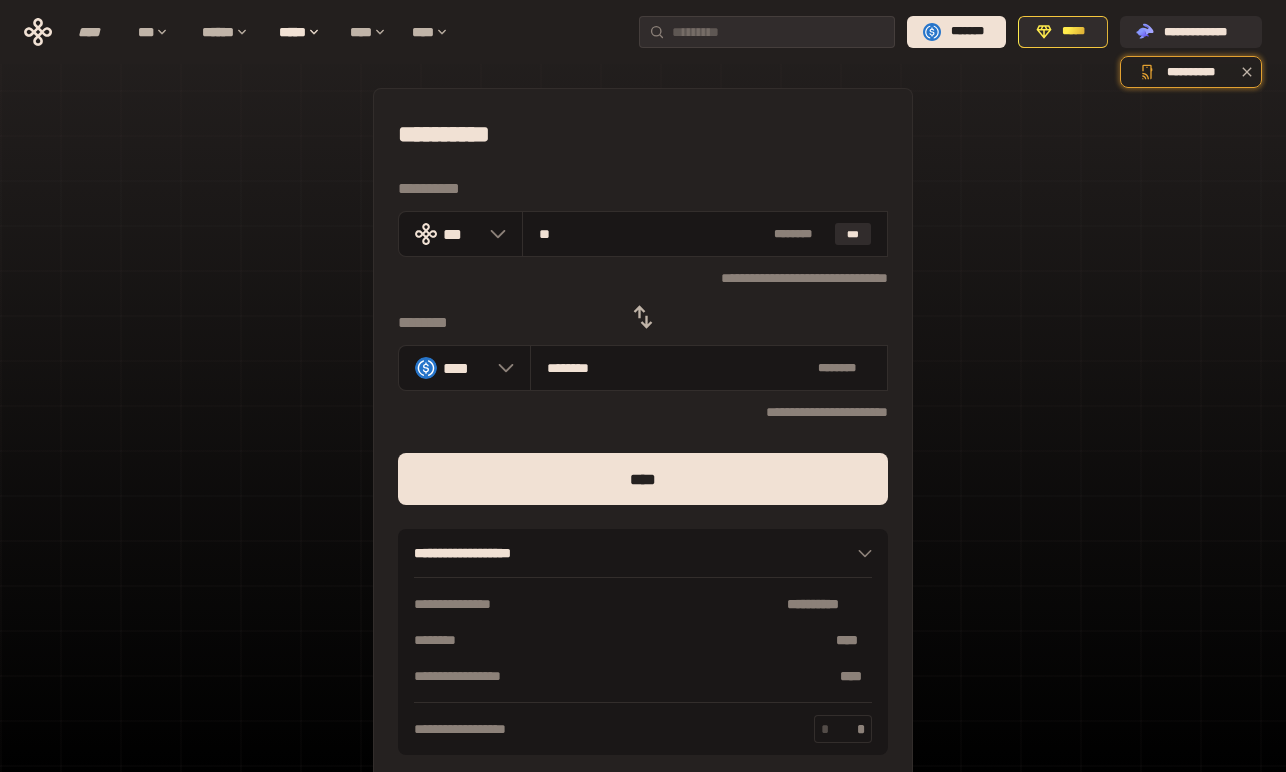 type on "**" 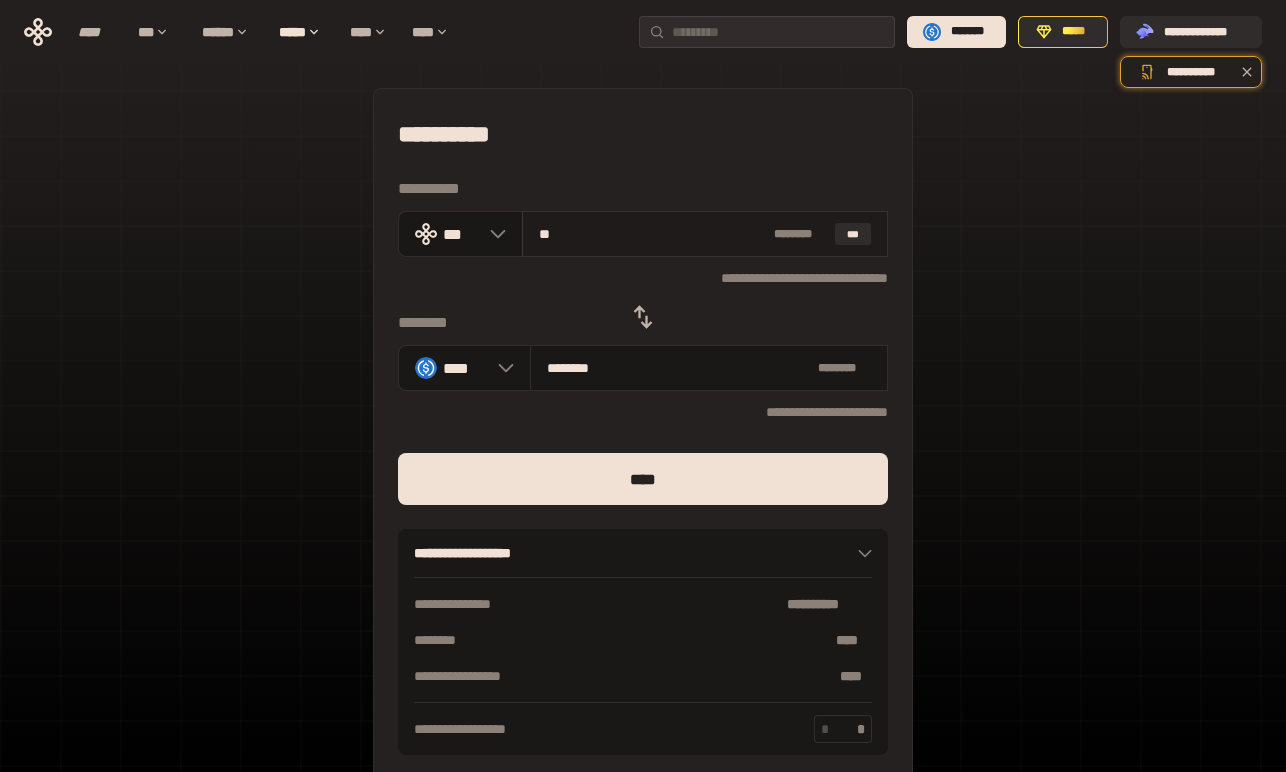 click on "**" at bounding box center [652, 234] 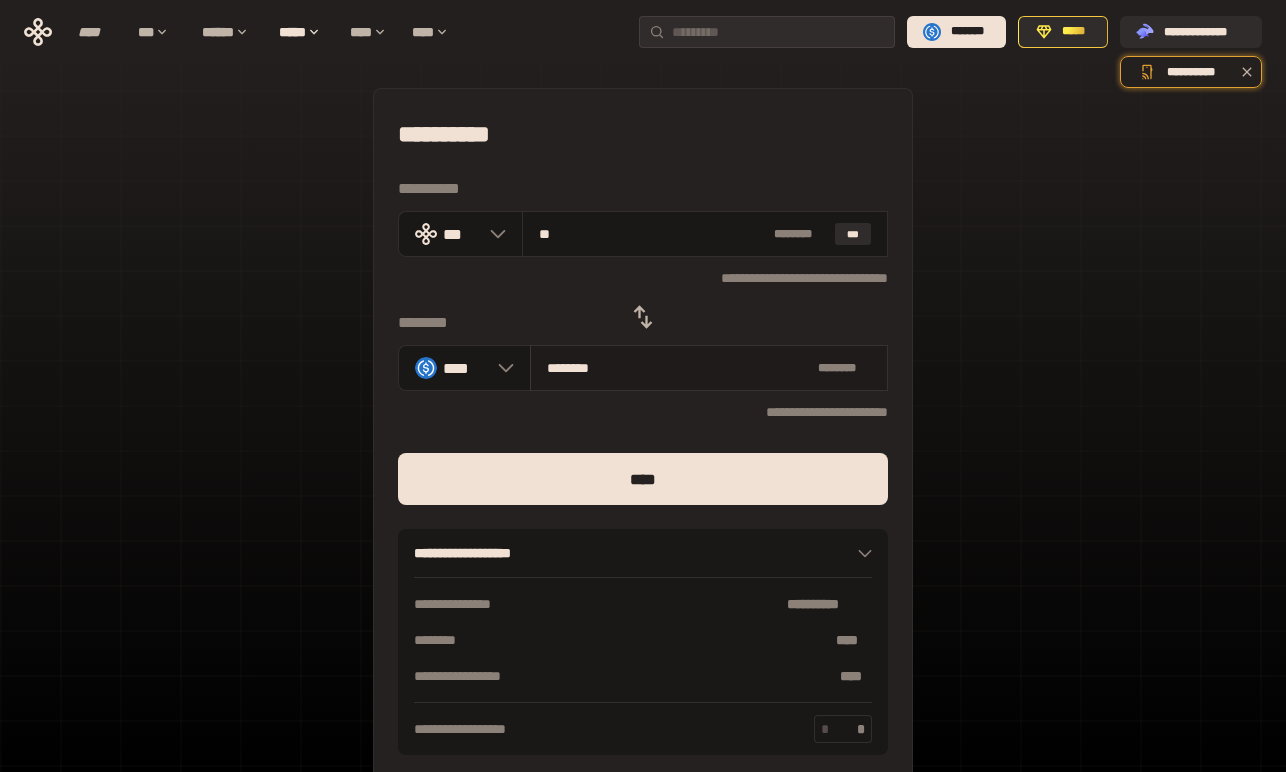 click on "******** * ******" at bounding box center (709, 368) 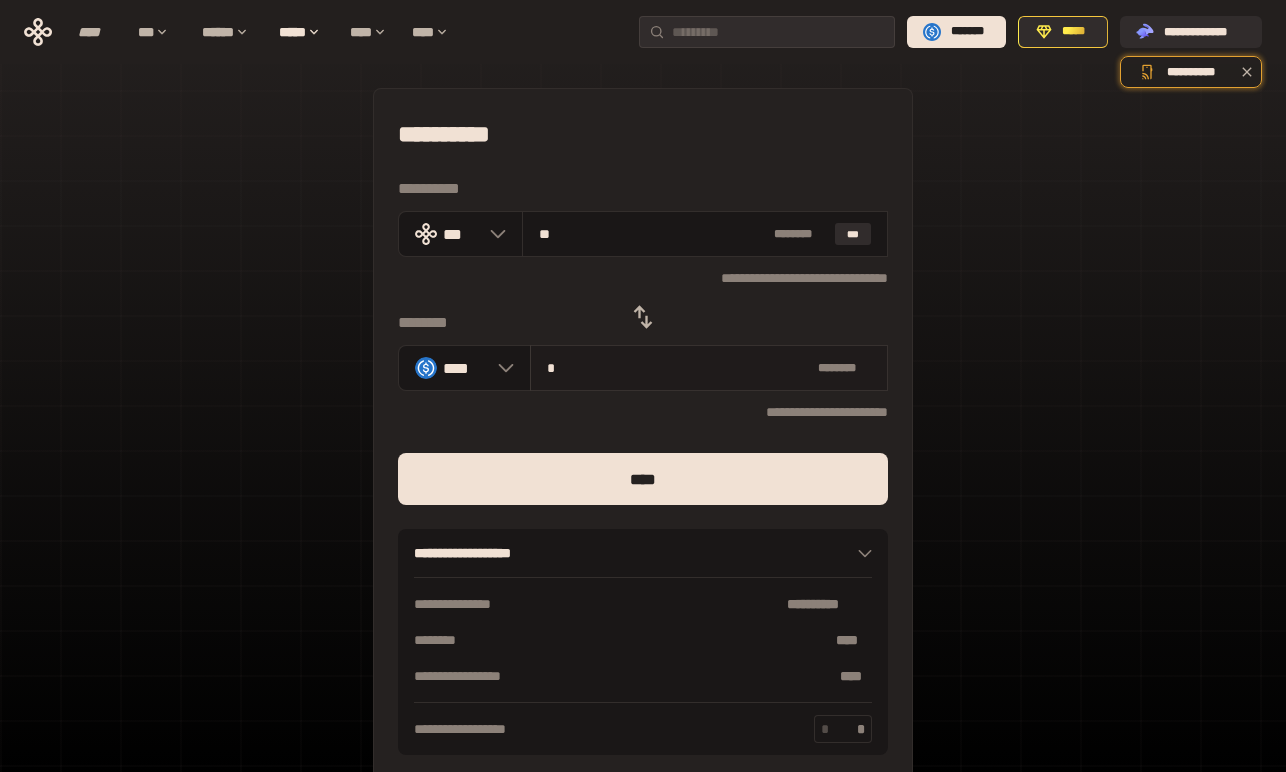 type on "**********" 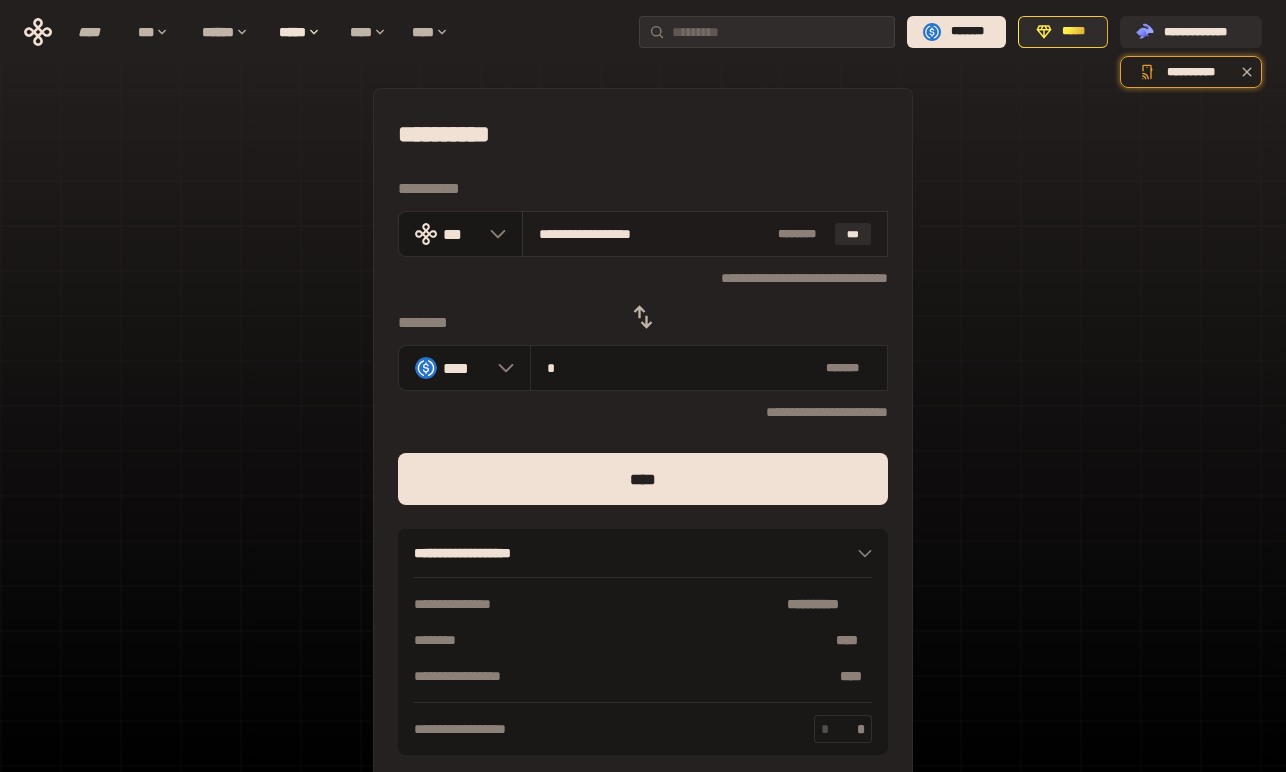 type on "*" 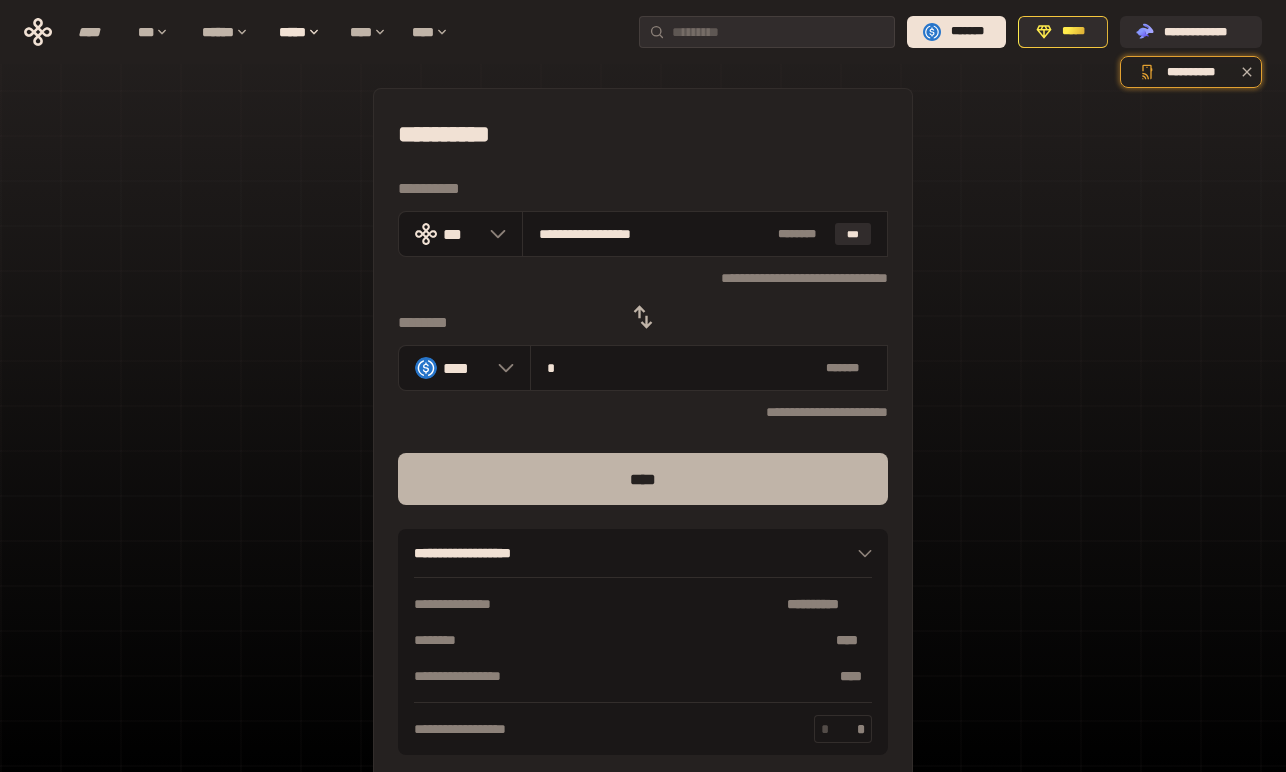 click on "****" at bounding box center [643, 479] 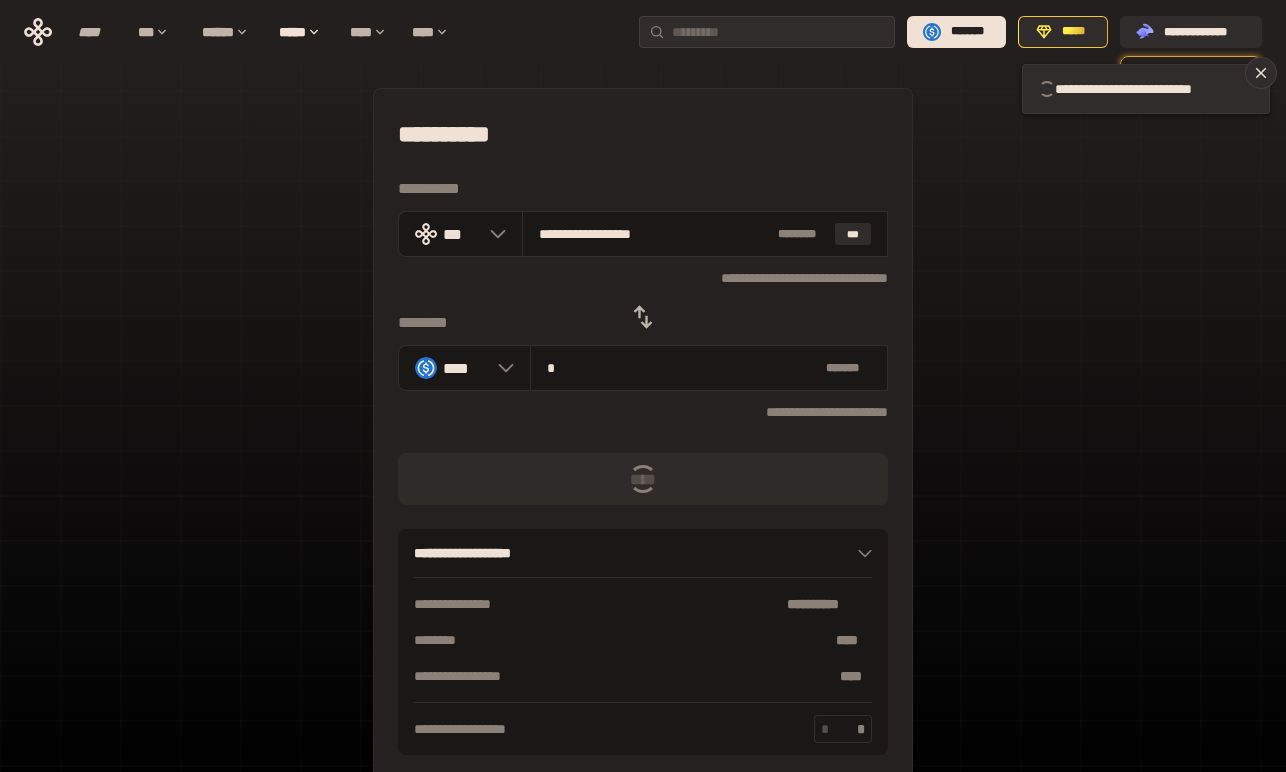 type 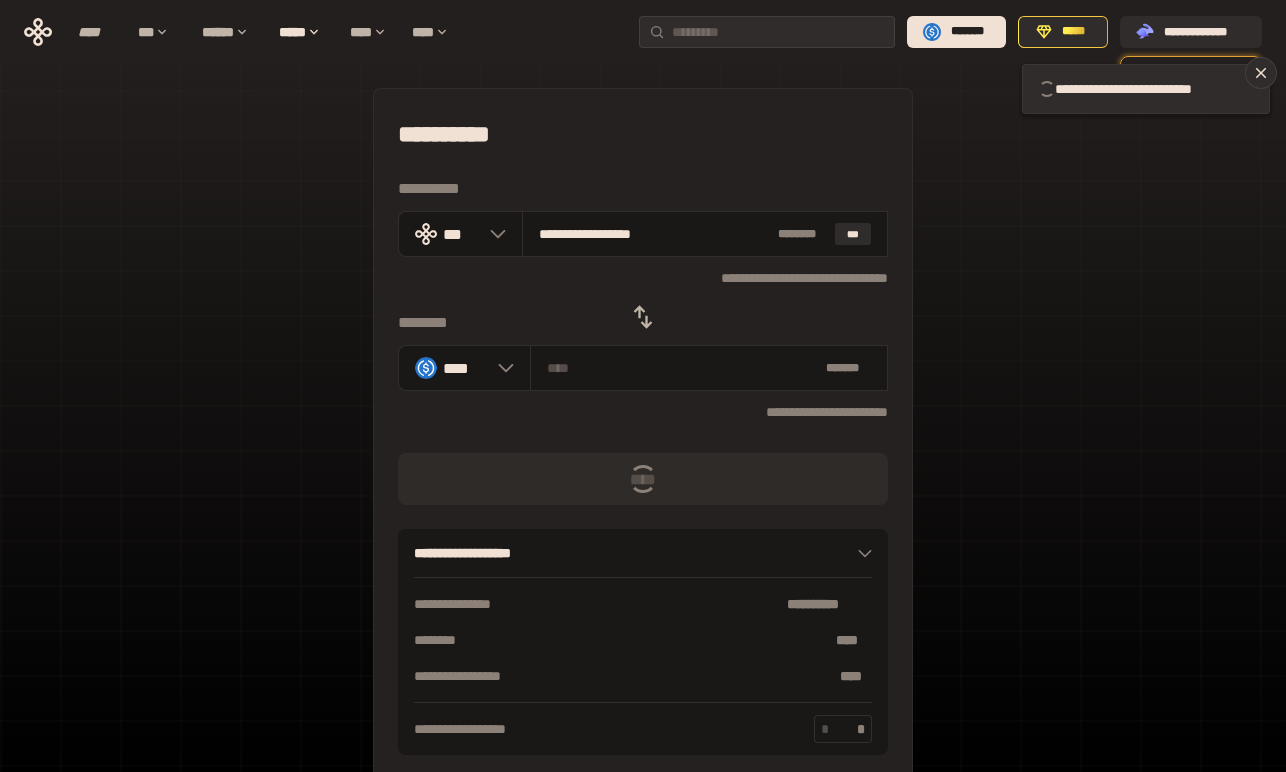 type 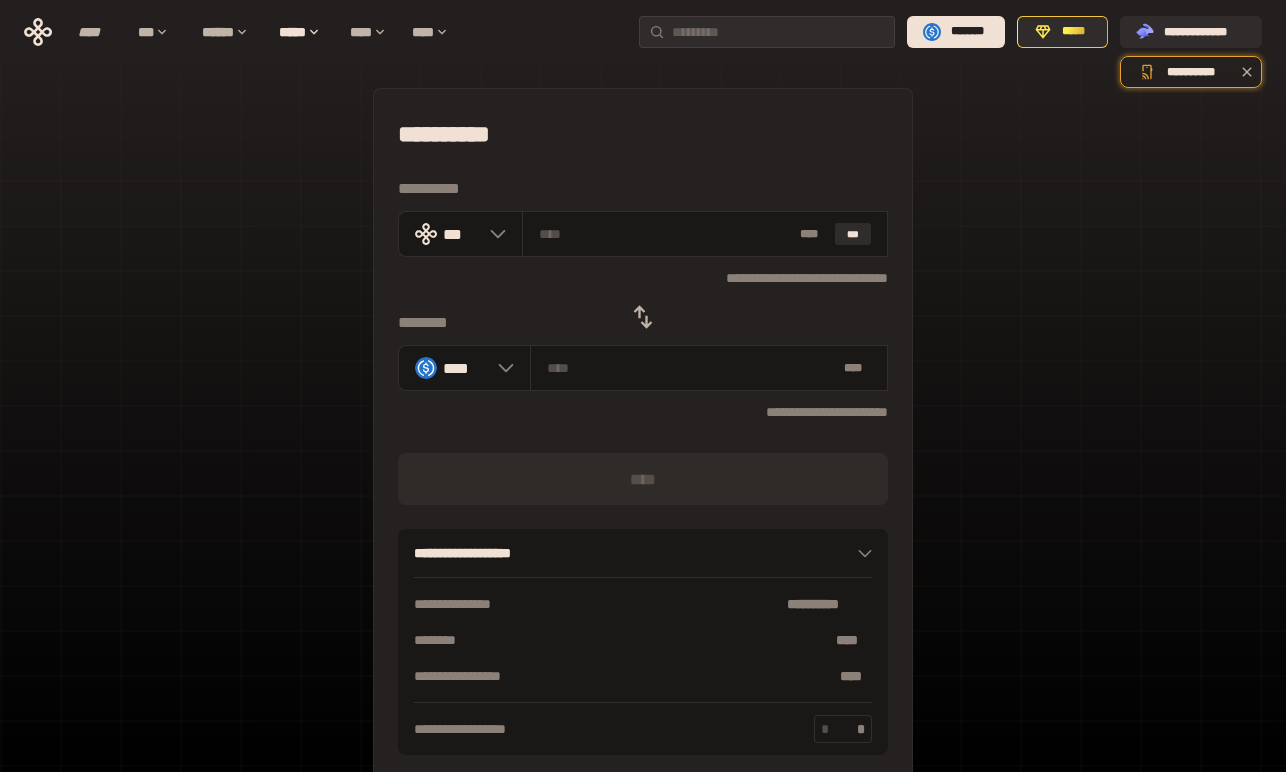 click on "[FIRST] [LAST] [STREET] [CITY] [STATE] [ZIP] [COUNTRY] [PHONE] [EMAIL] [DATE] [TIME] [SSN] [CREDIT_CARD]" at bounding box center (643, 444) 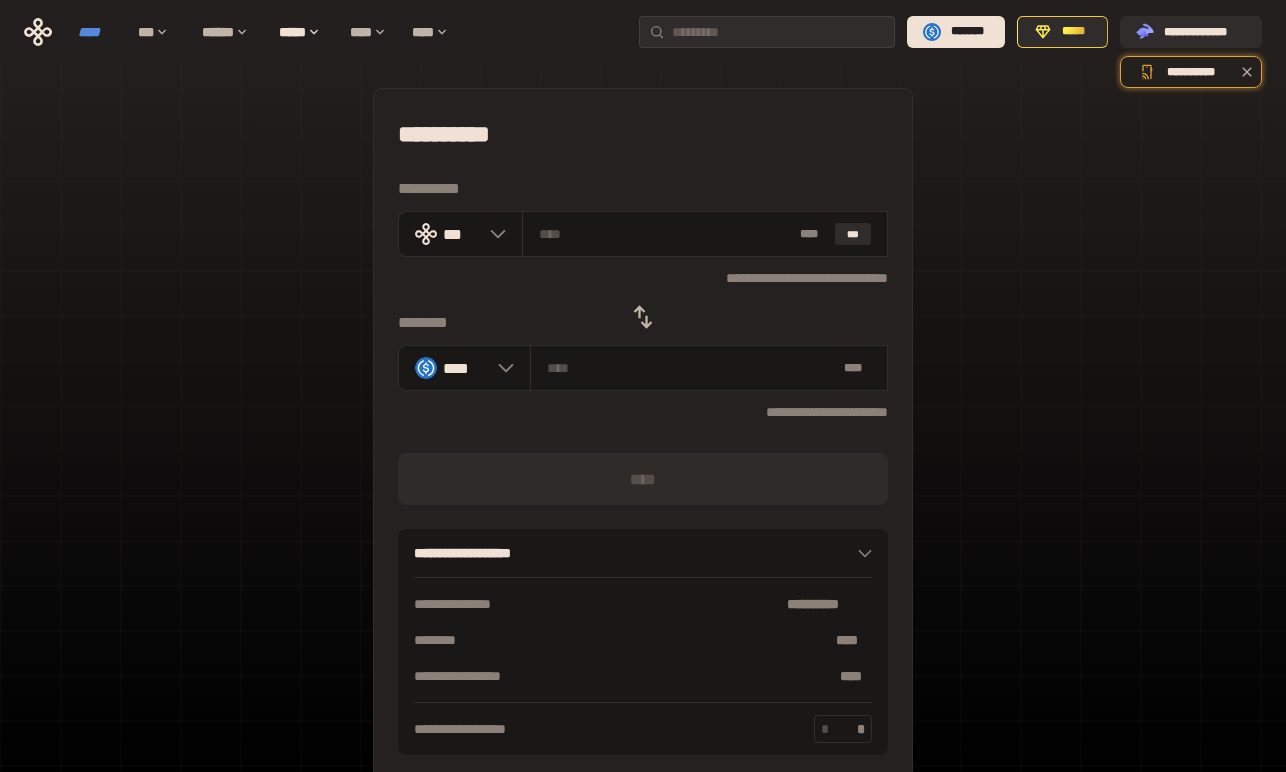 click on "****" at bounding box center (98, 32) 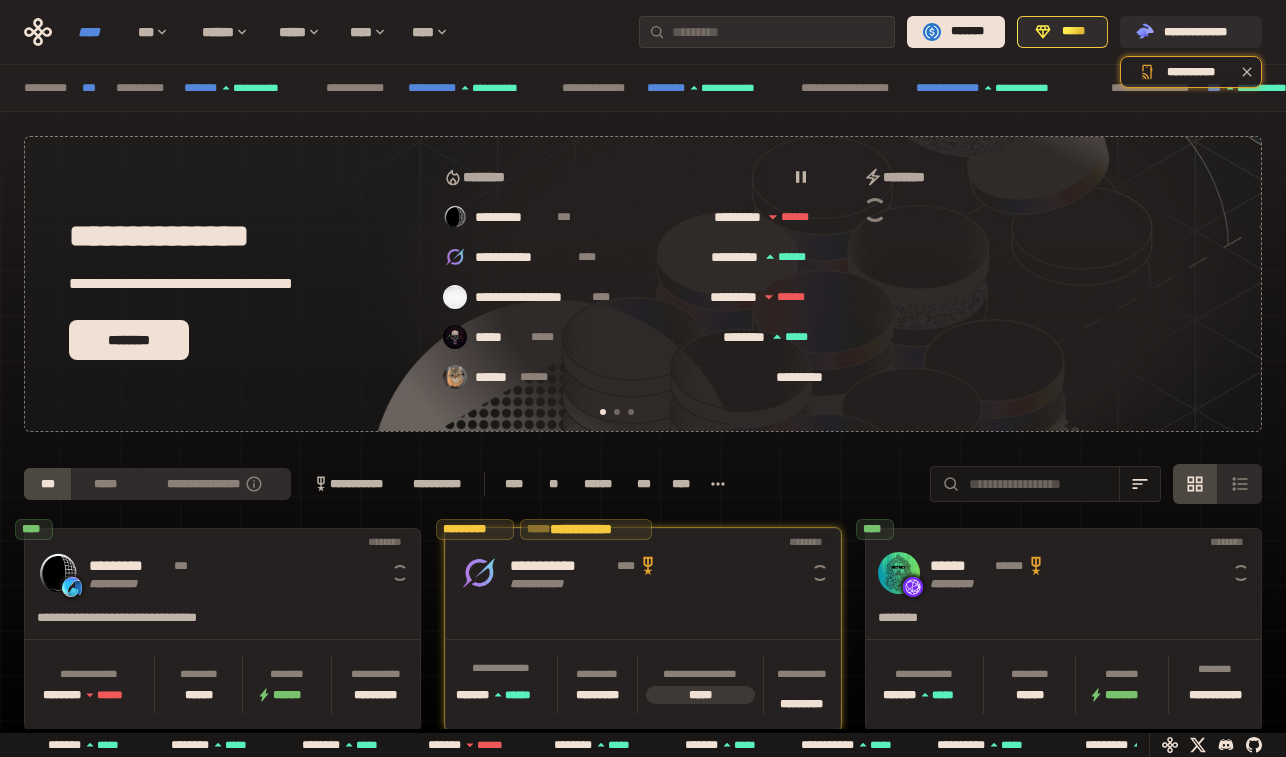 scroll, scrollTop: 0, scrollLeft: 16, axis: horizontal 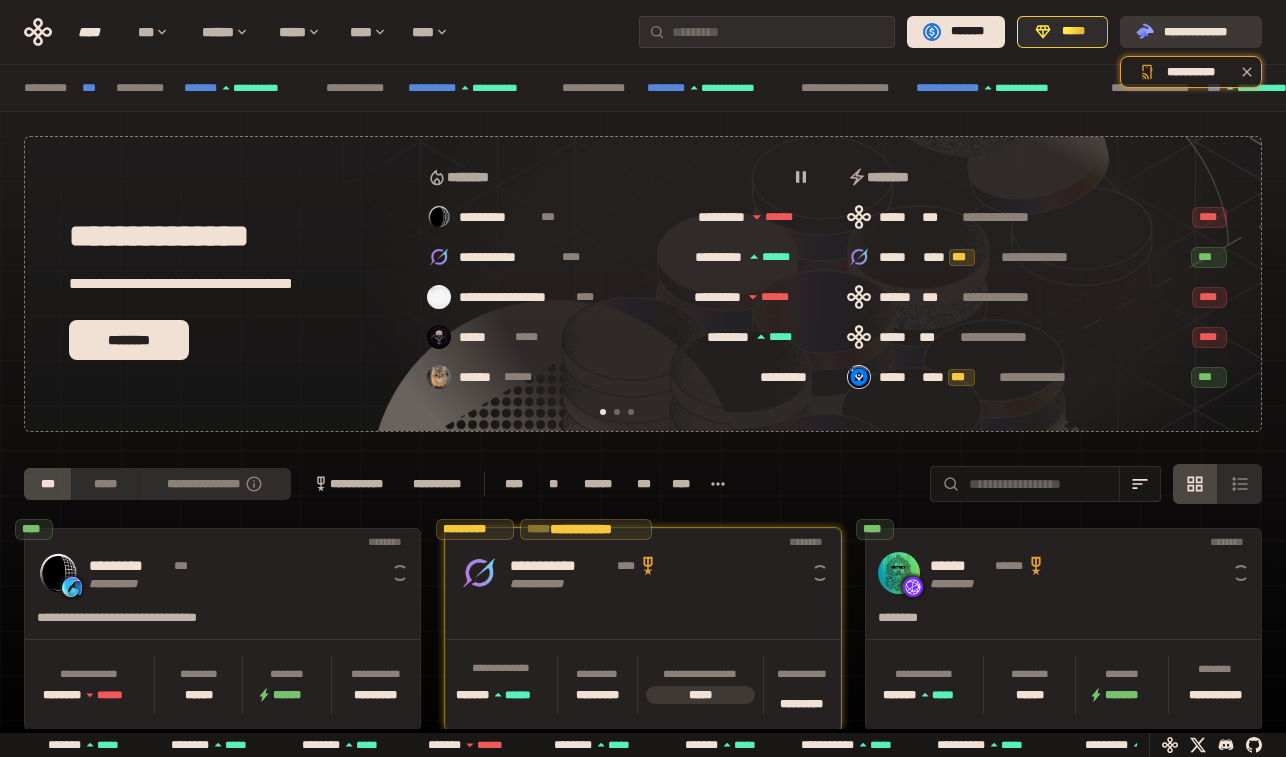 click on "**********" at bounding box center (1205, 32) 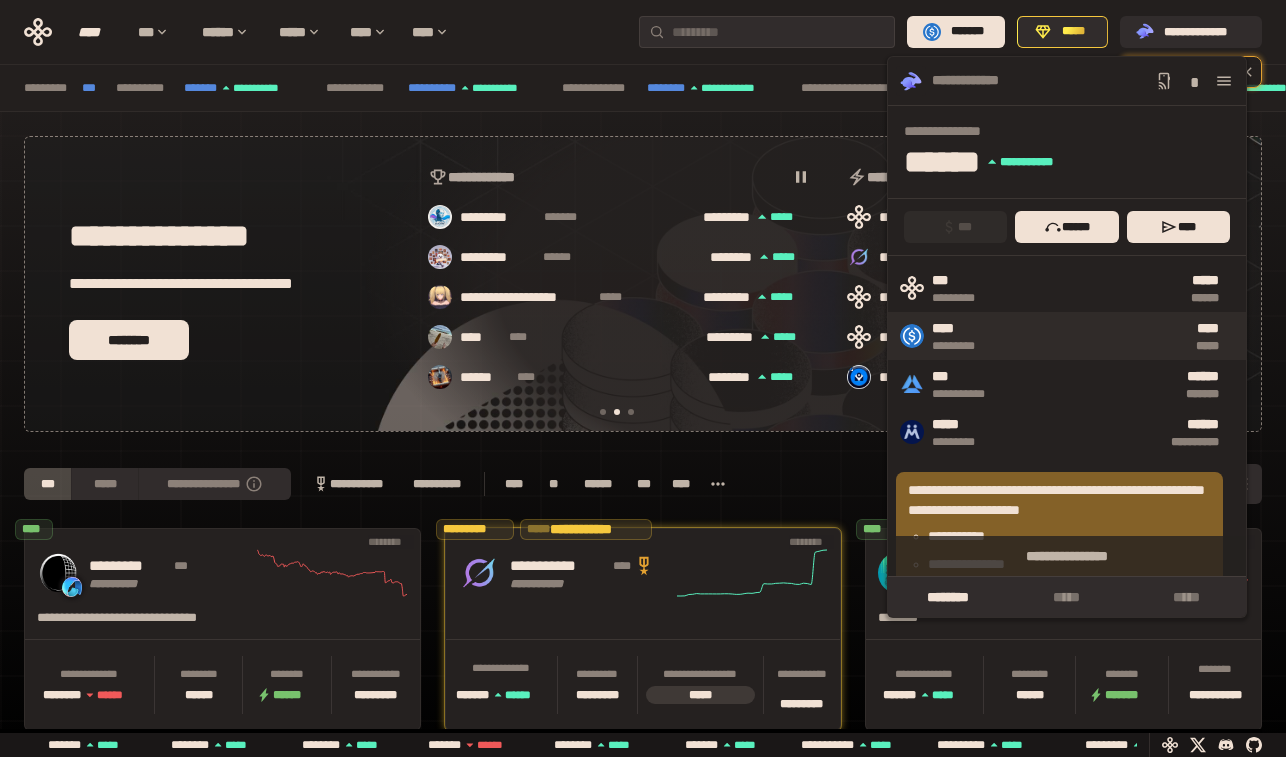 scroll, scrollTop: 0, scrollLeft: 436, axis: horizontal 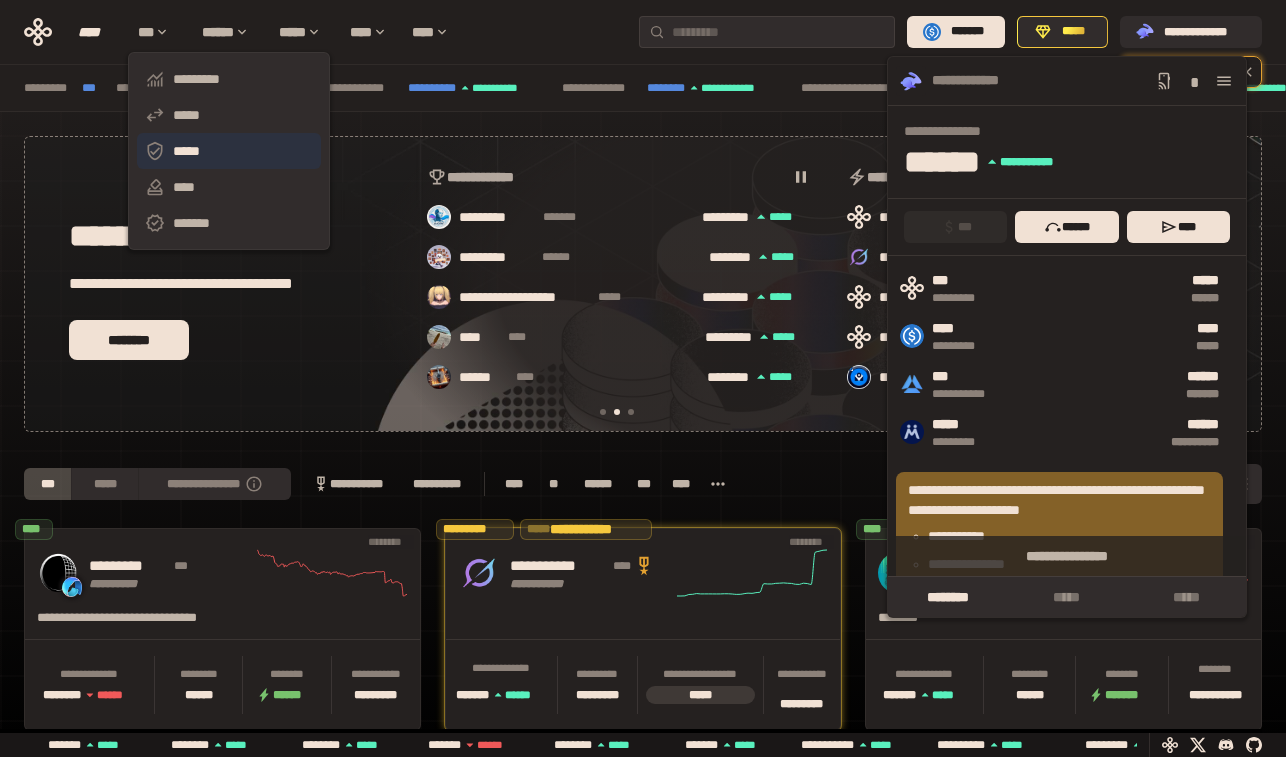 click on "*****" at bounding box center (229, 151) 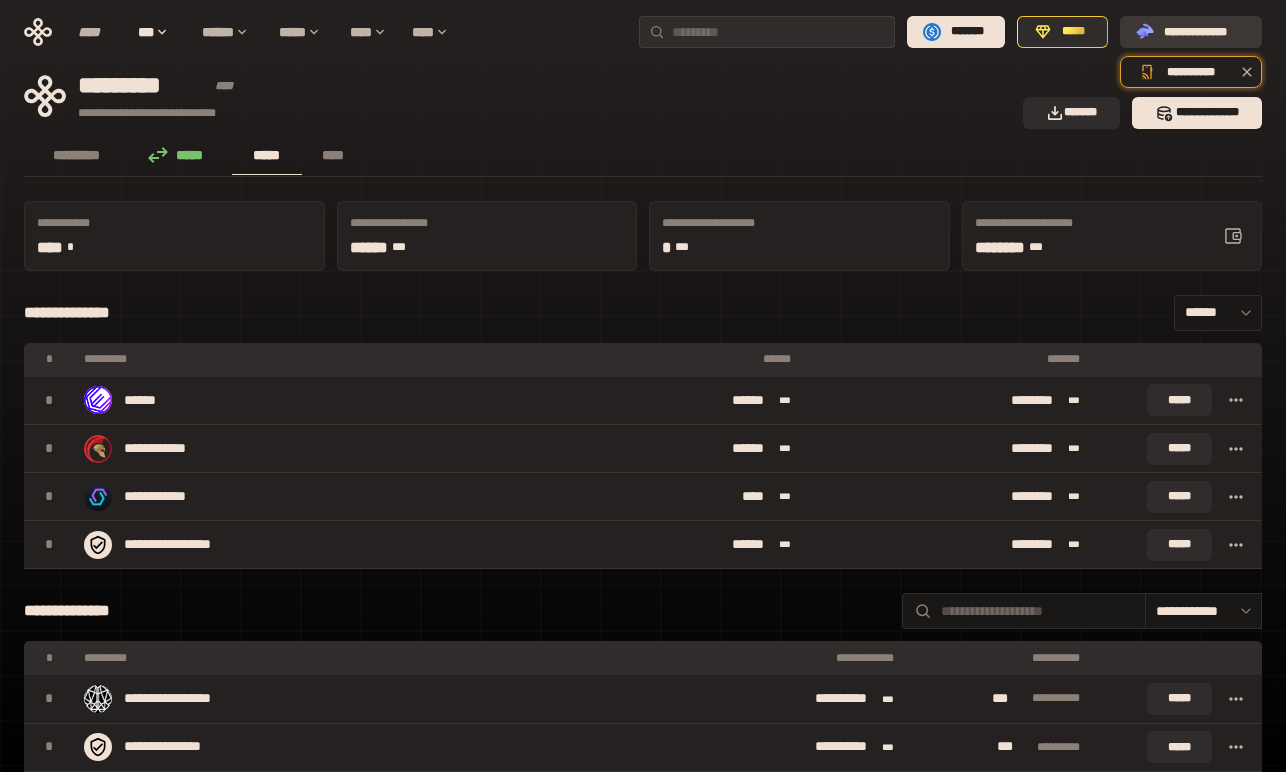 click on "**********" at bounding box center (1205, 32) 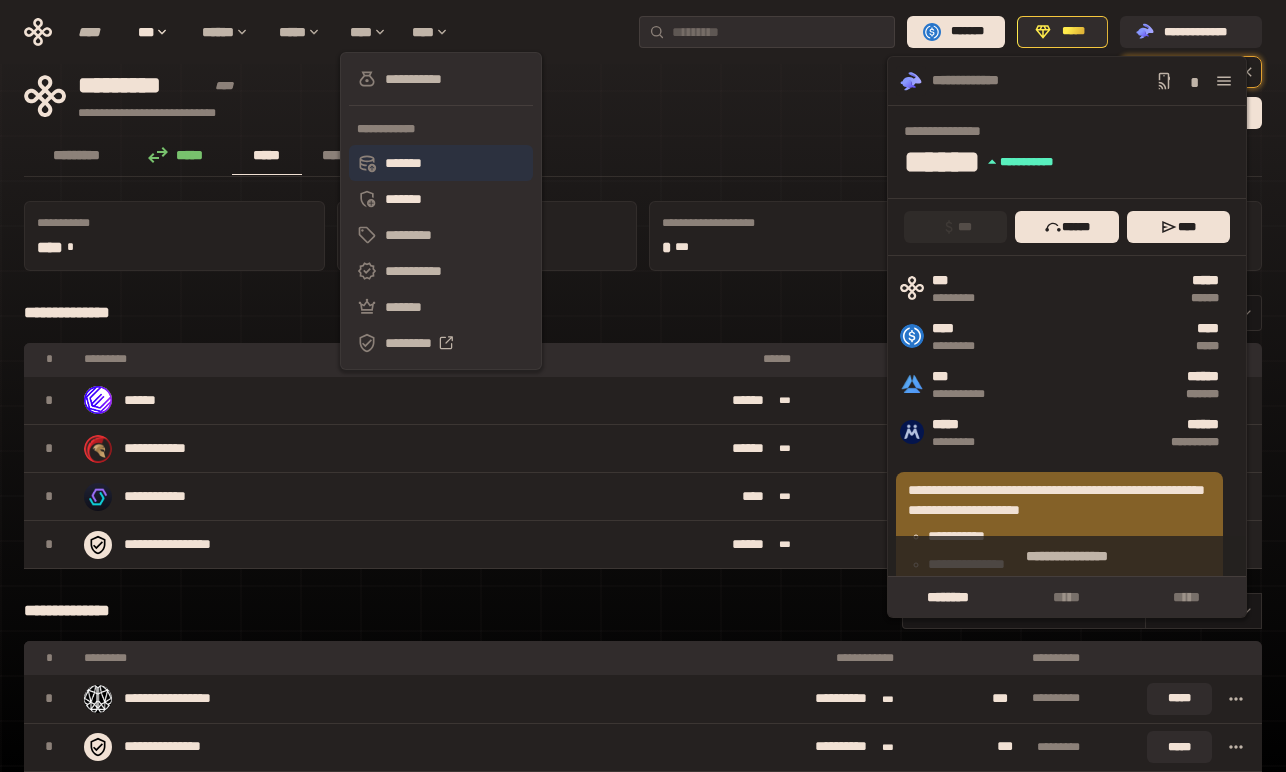 click on "*******" at bounding box center (441, 163) 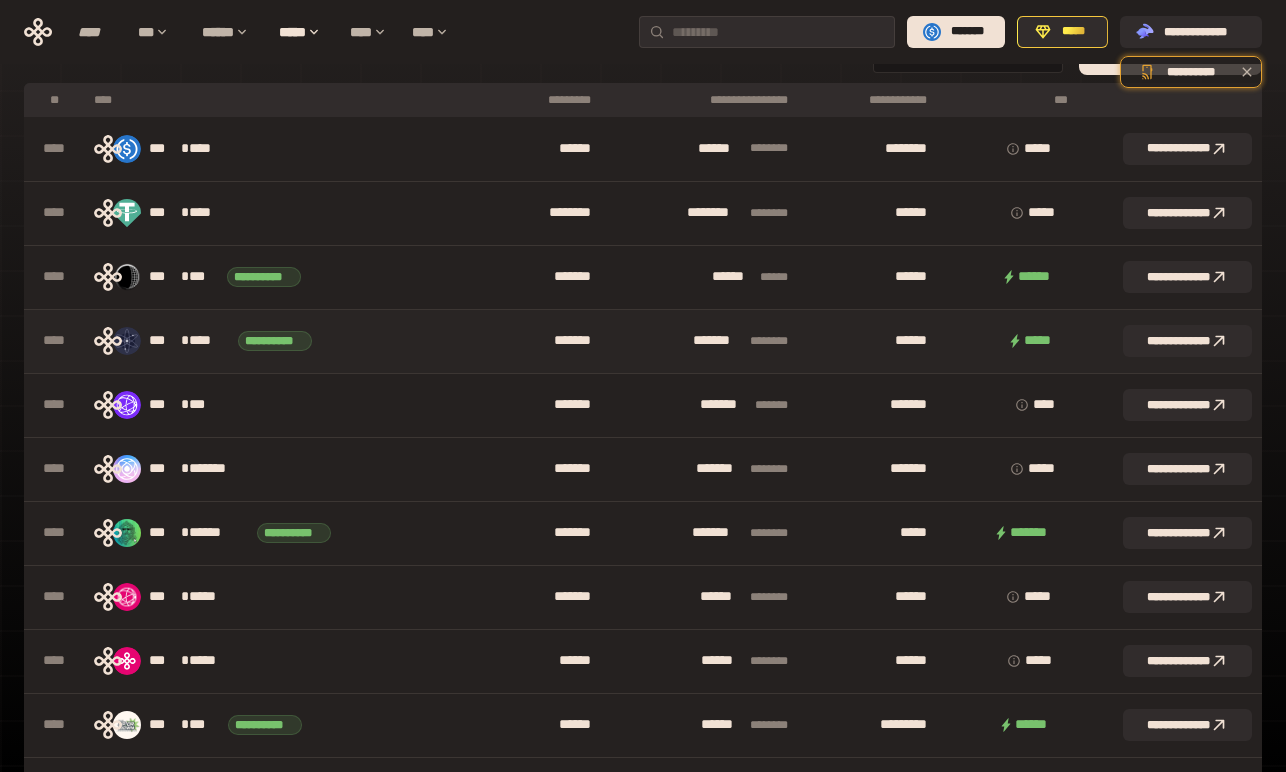 scroll, scrollTop: 0, scrollLeft: 0, axis: both 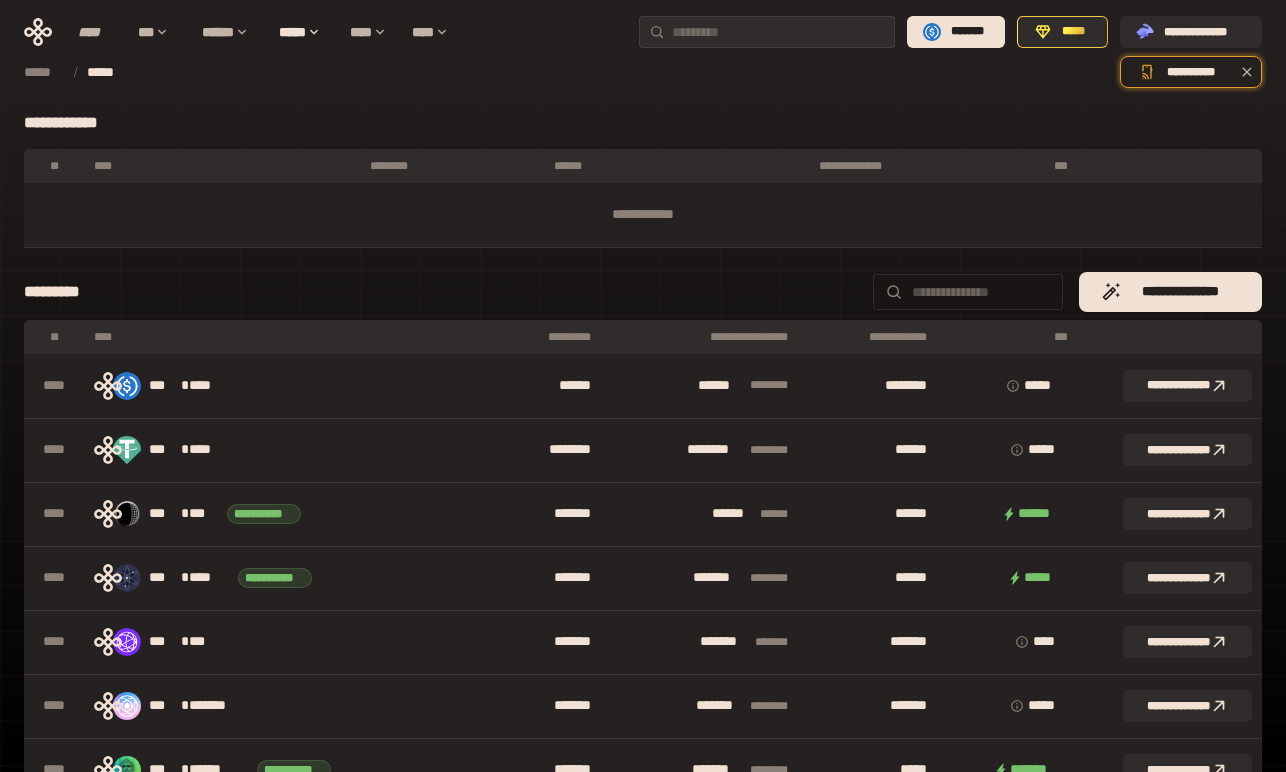 click at bounding box center (968, 292) 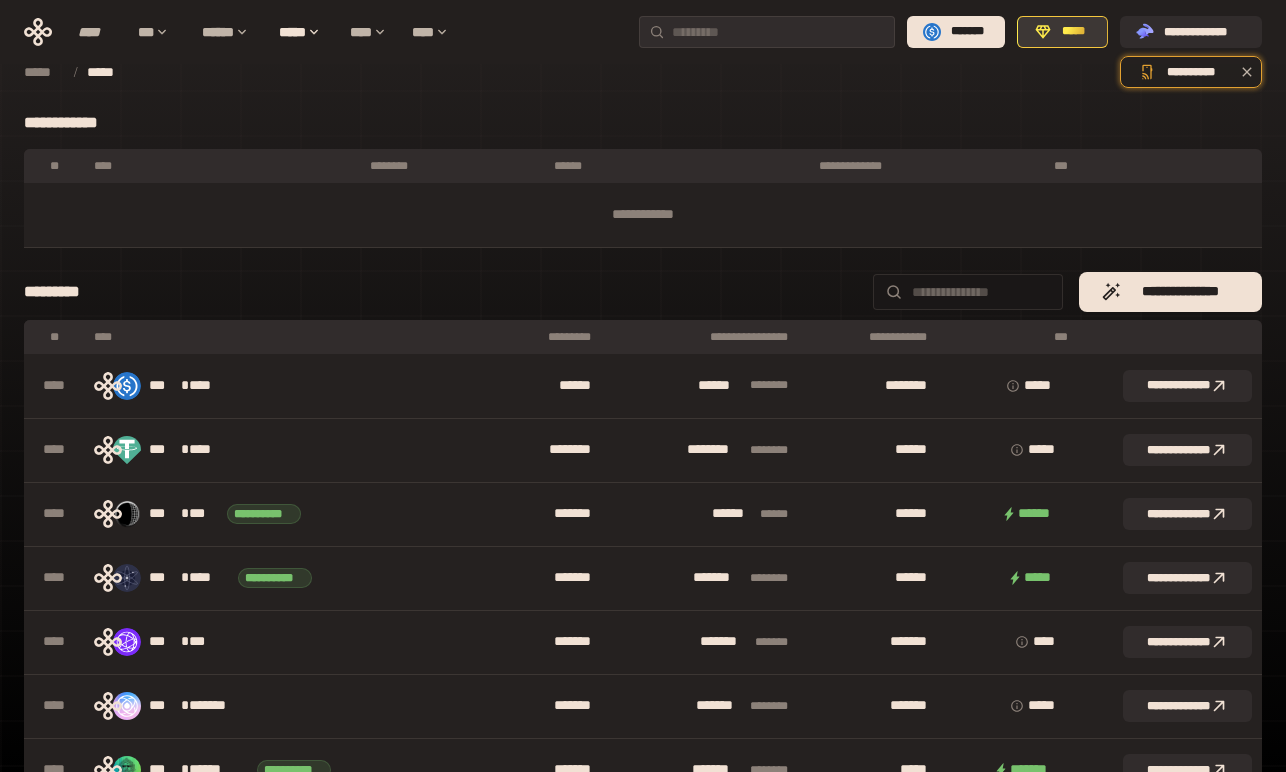 click 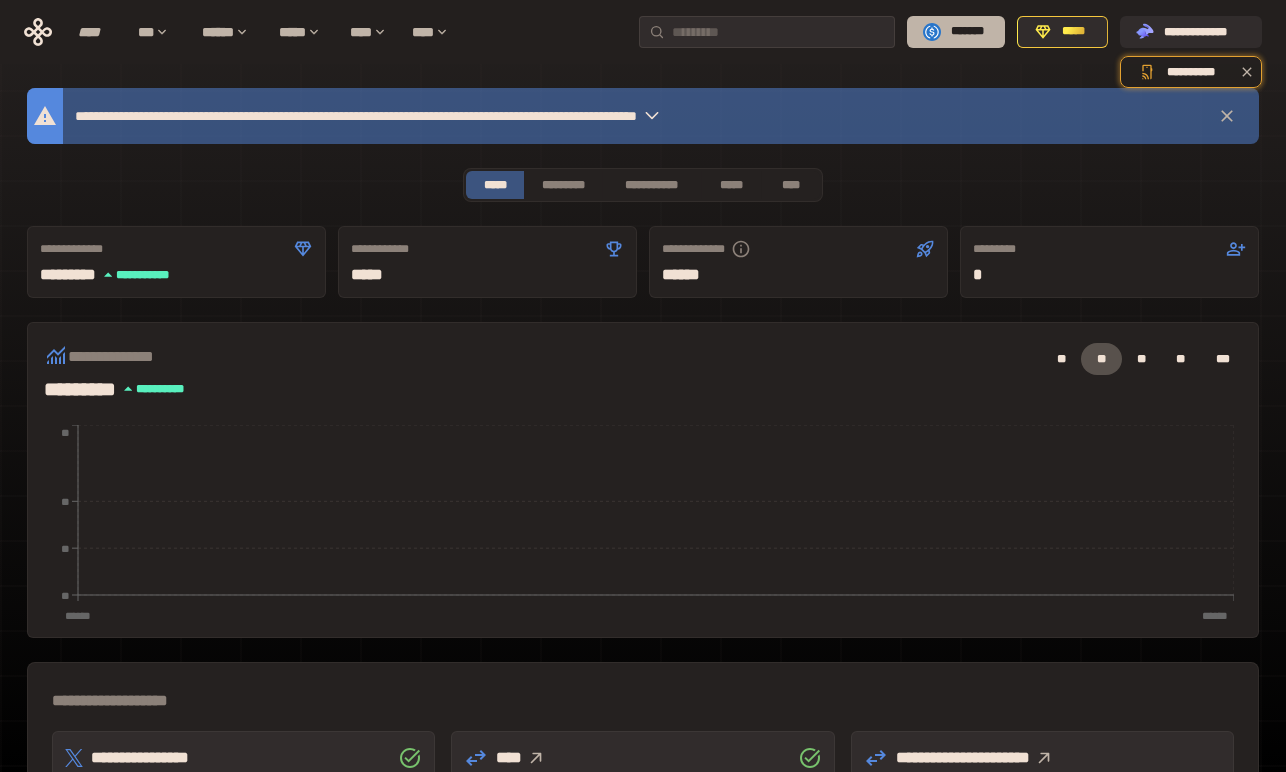 click on "*******" at bounding box center [956, 32] 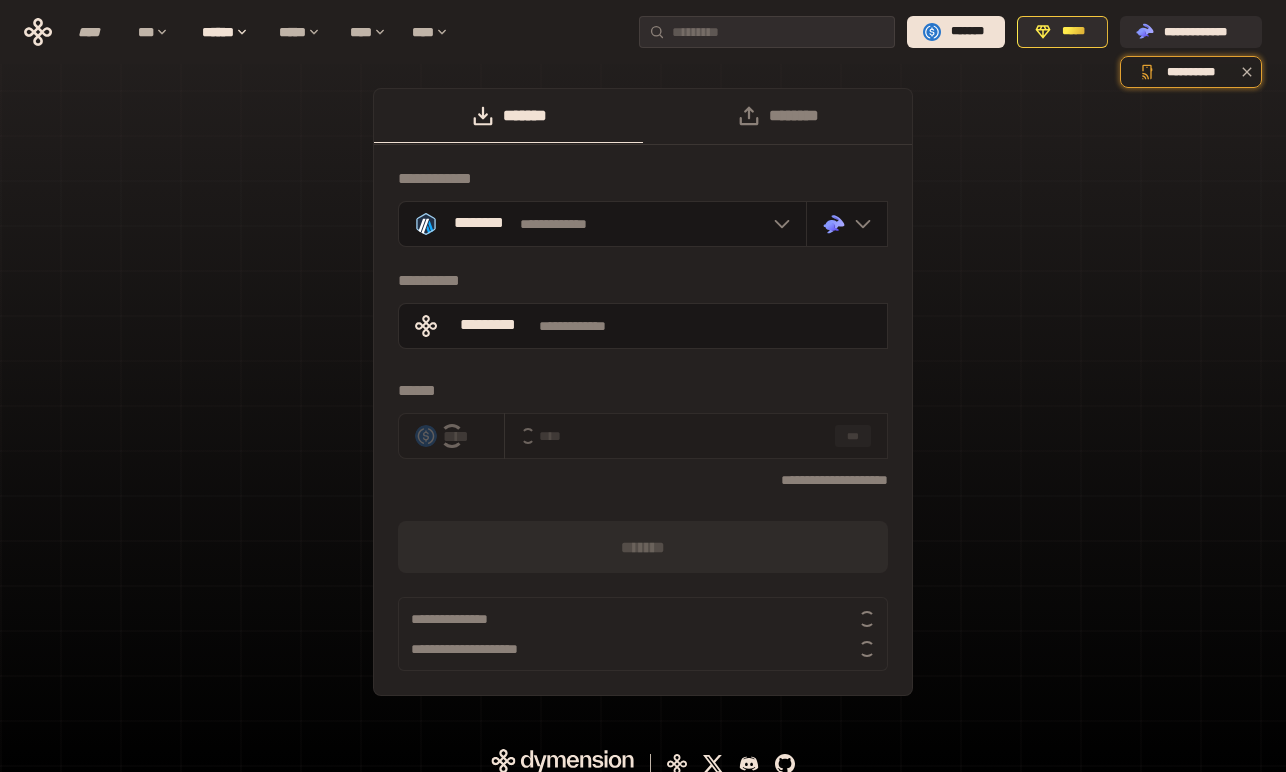click on "**********" at bounding box center [643, 402] 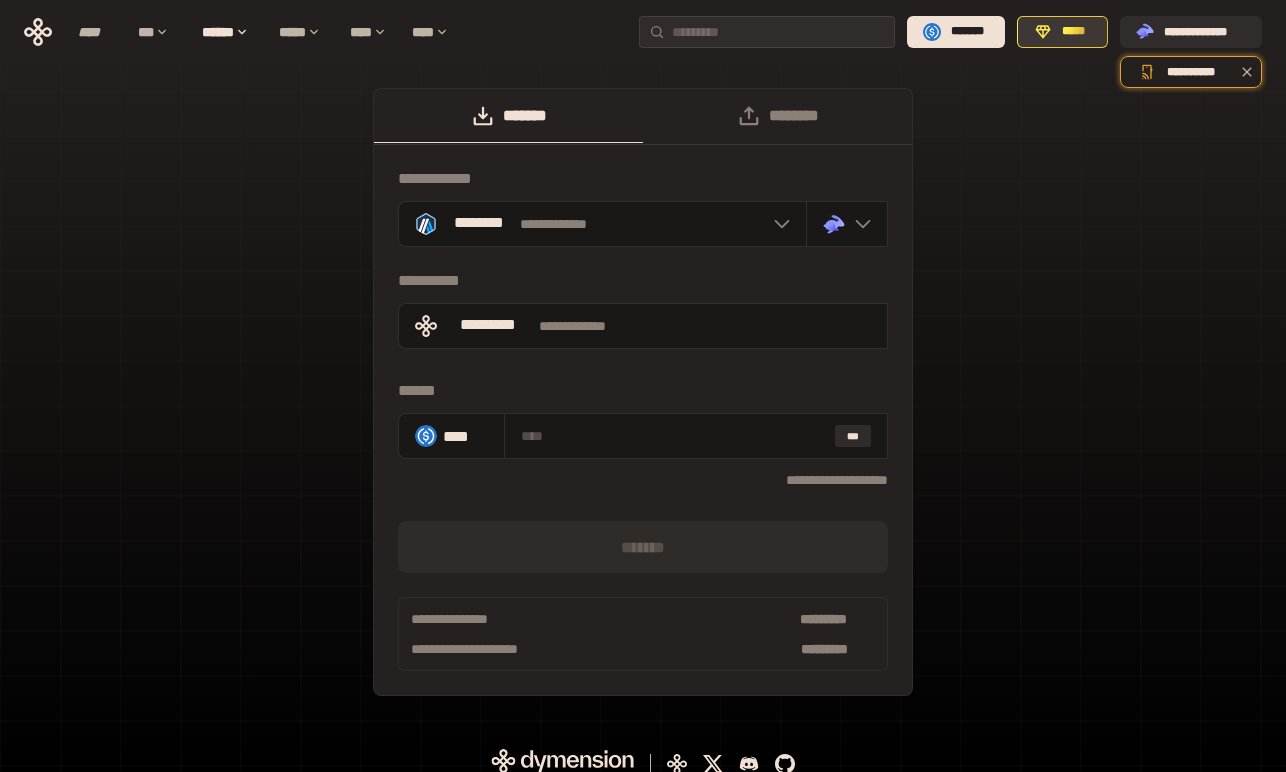click on "*****" at bounding box center [1062, 32] 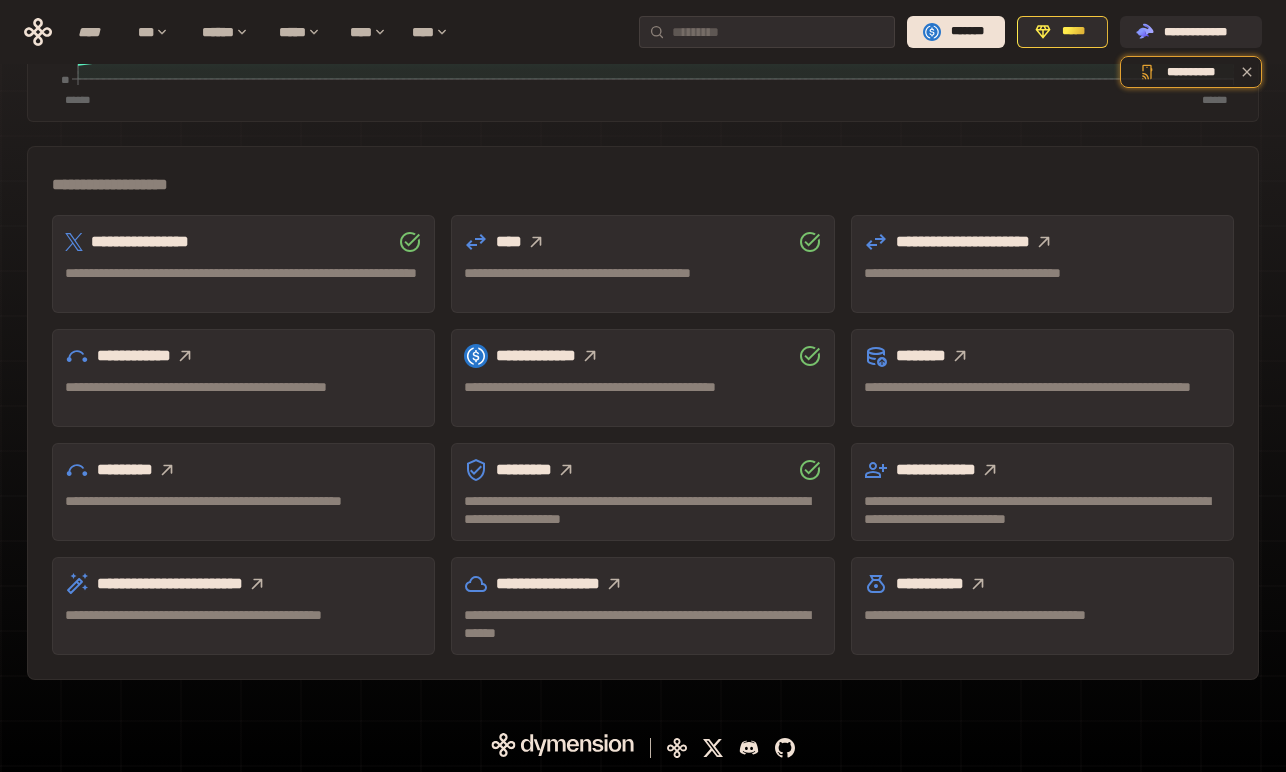 scroll, scrollTop: 0, scrollLeft: 0, axis: both 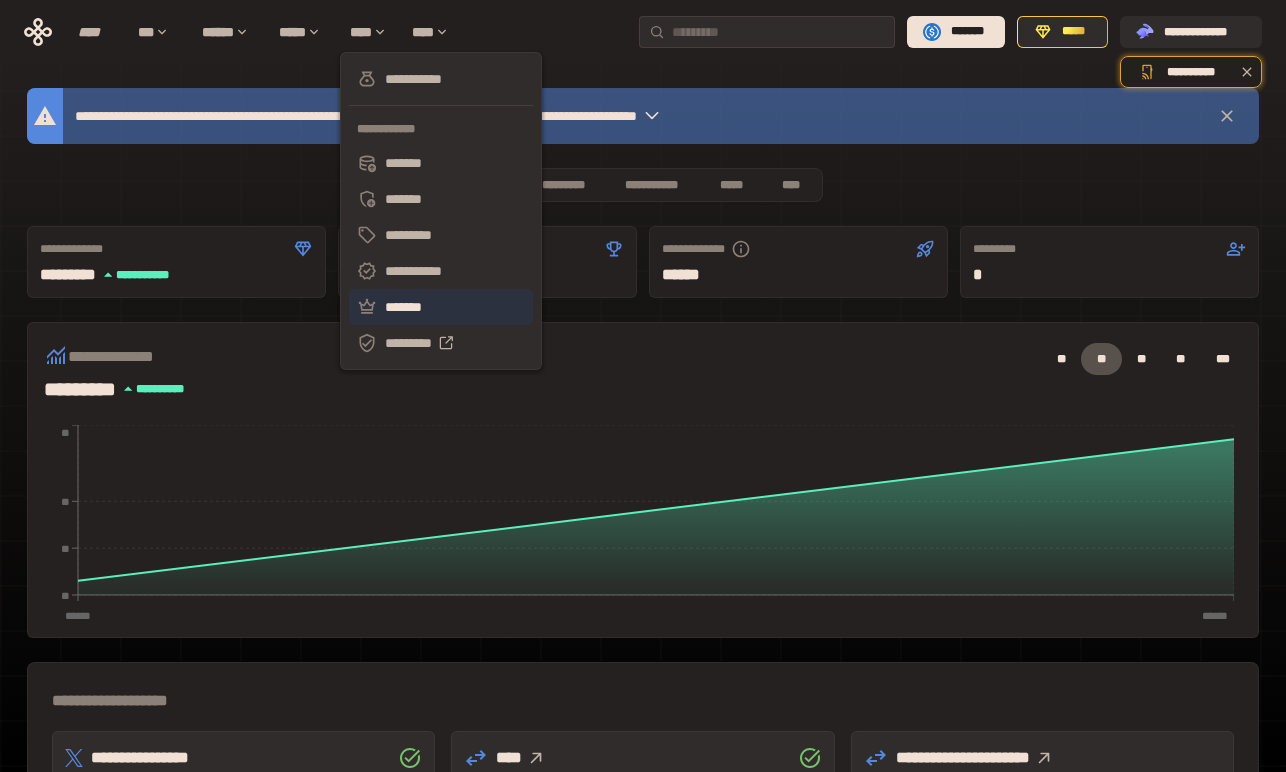 click on "*******" at bounding box center (441, 307) 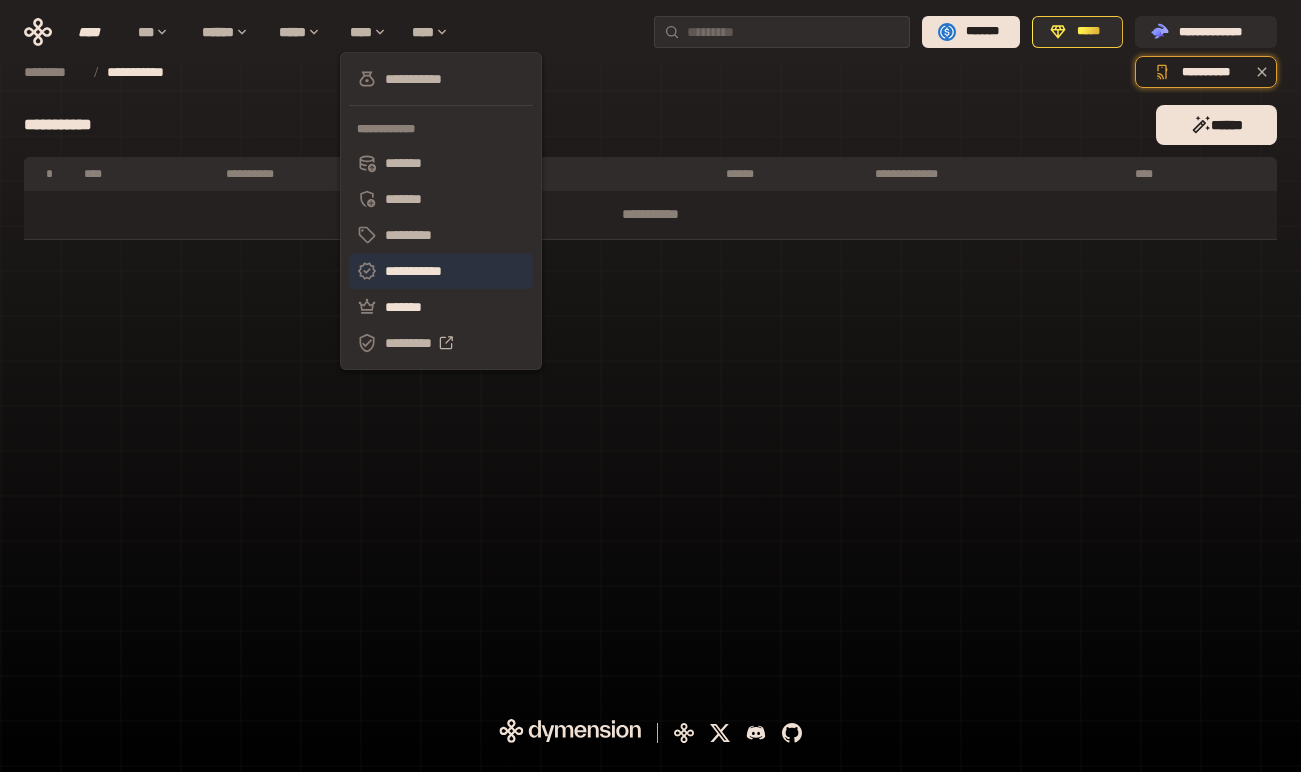 click on "**********" at bounding box center [441, 271] 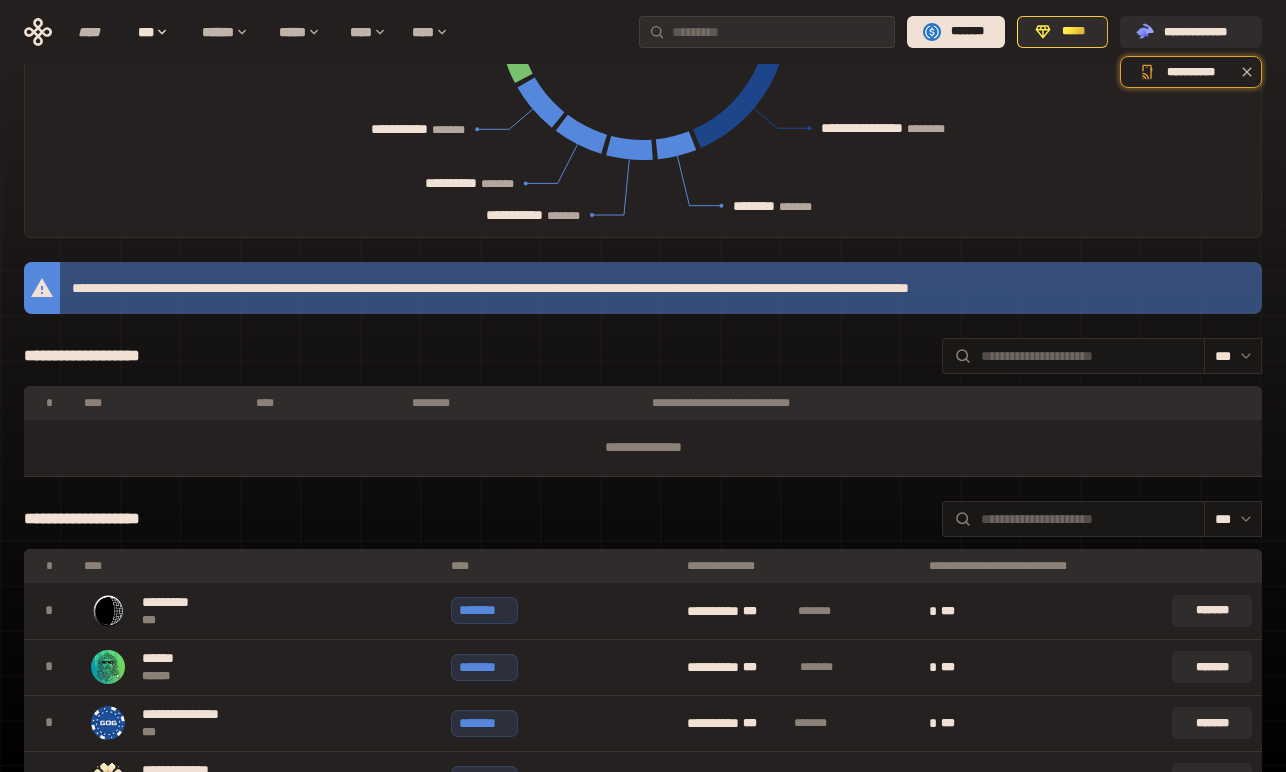 scroll, scrollTop: 0, scrollLeft: 0, axis: both 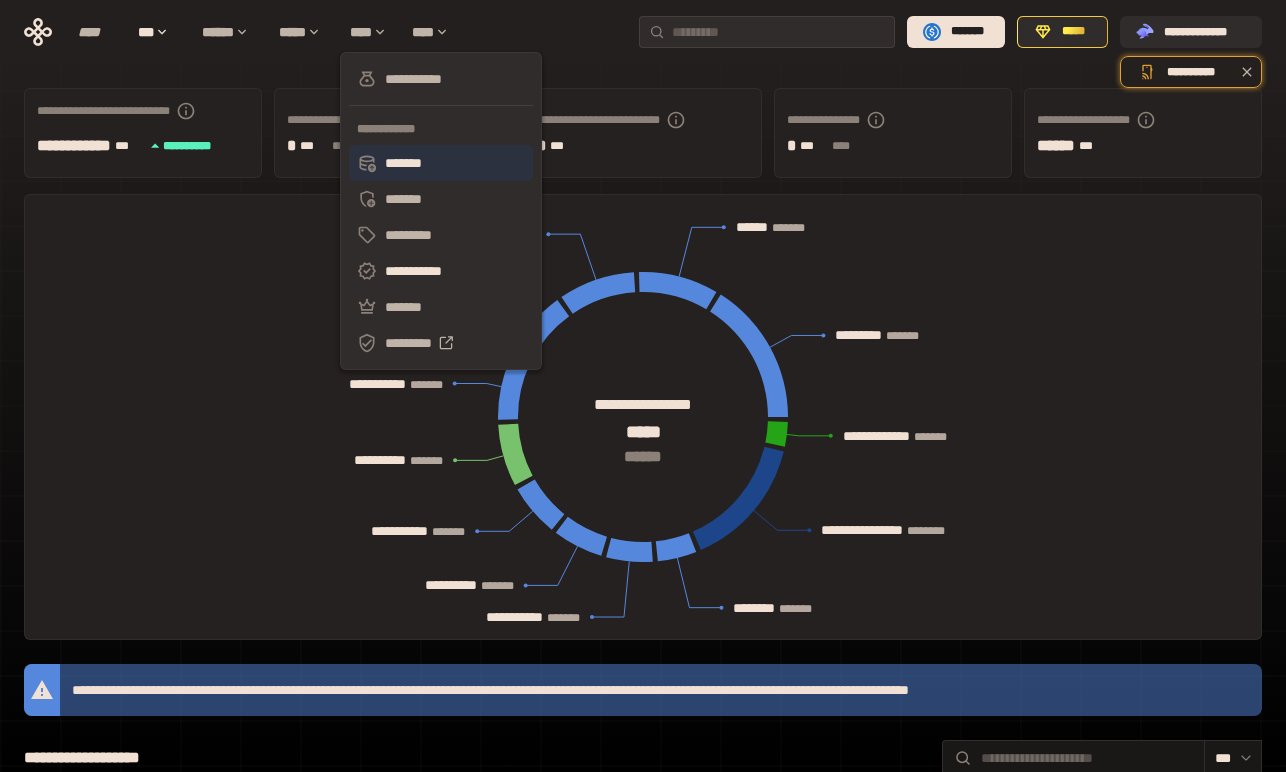 click on "*******" at bounding box center [441, 163] 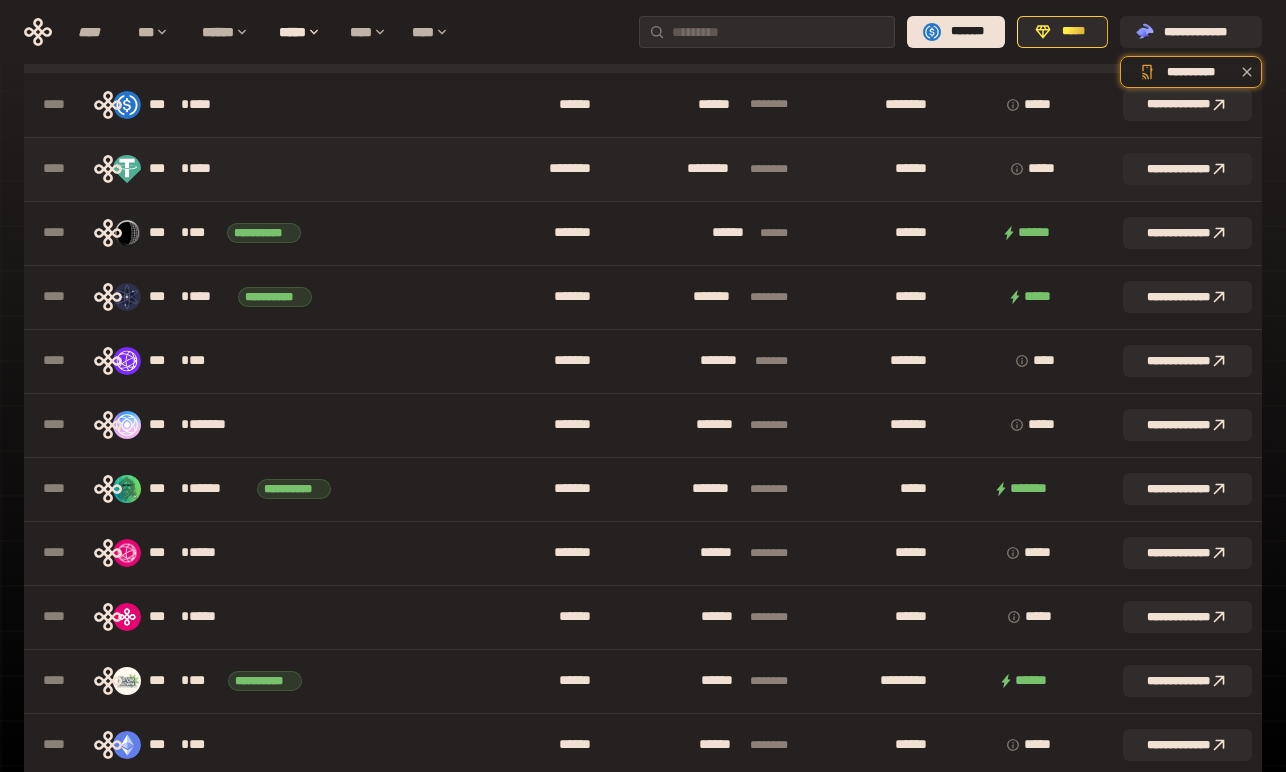 scroll, scrollTop: 0, scrollLeft: 0, axis: both 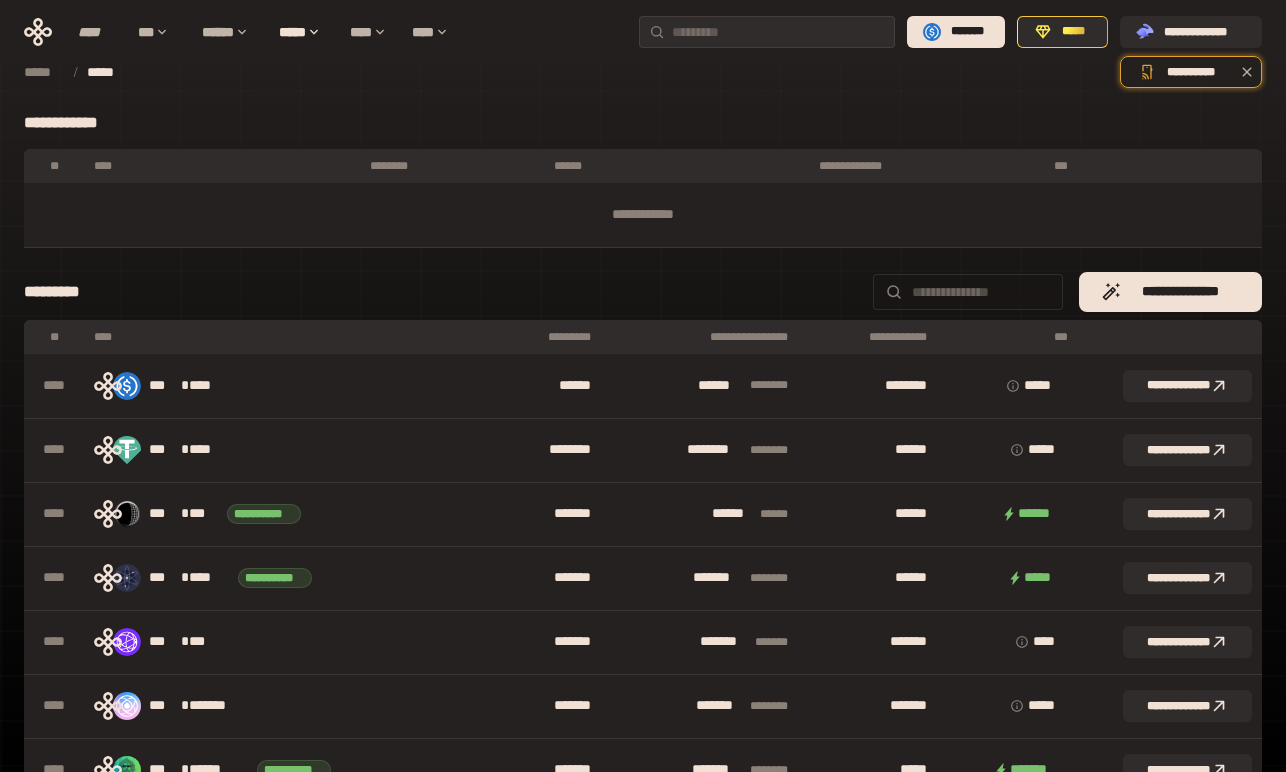 click at bounding box center (968, 292) 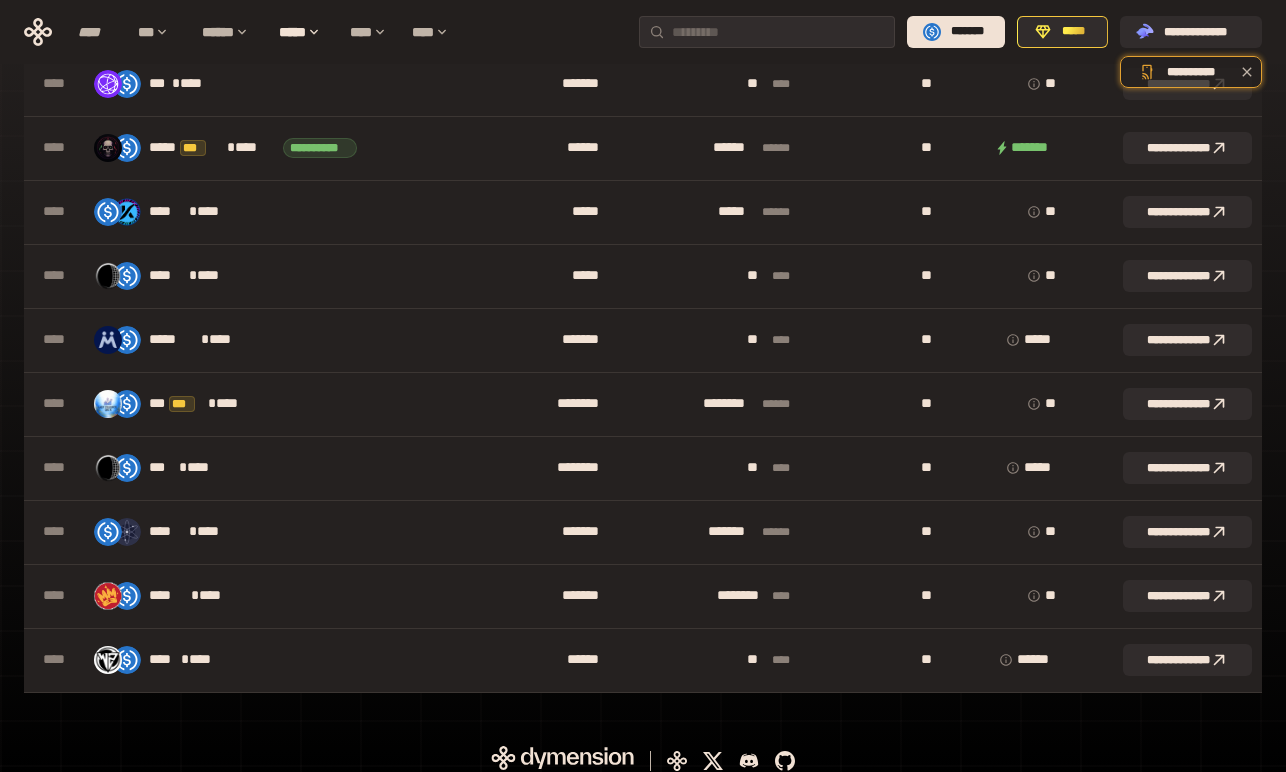 scroll, scrollTop: 0, scrollLeft: 0, axis: both 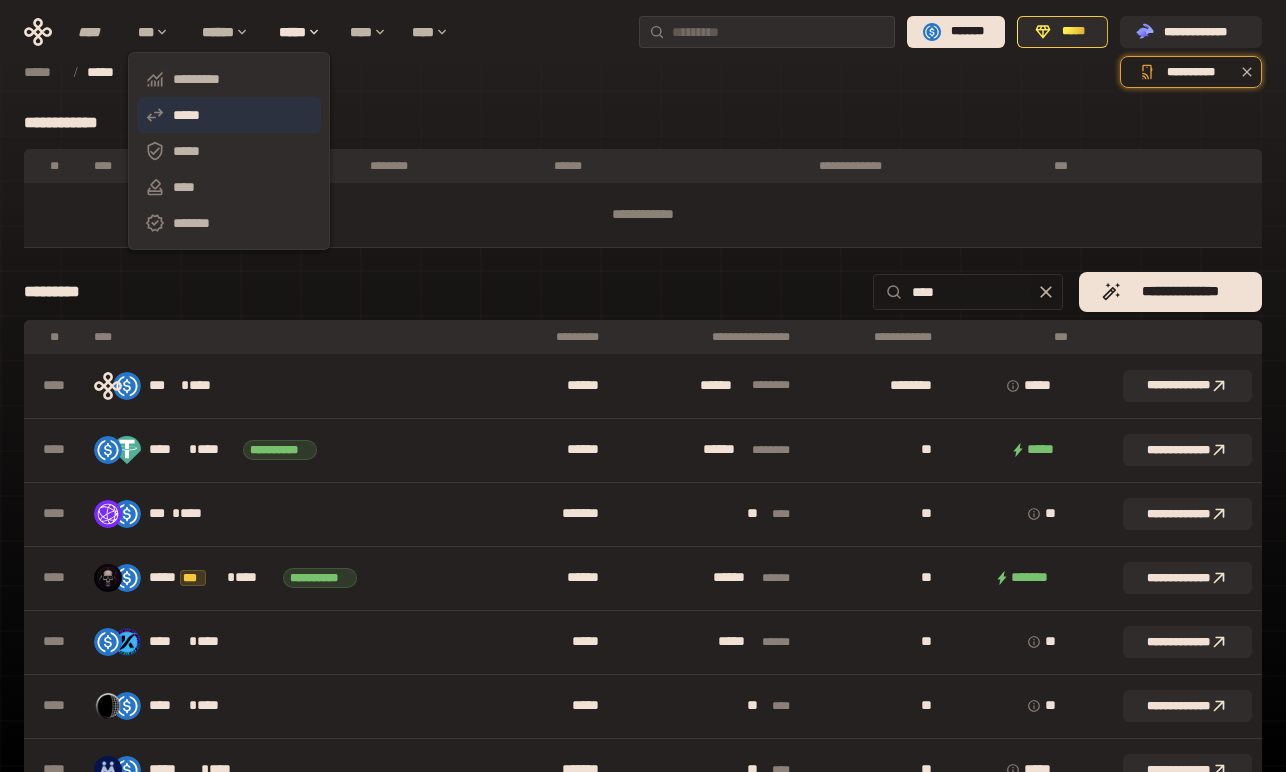 type on "****" 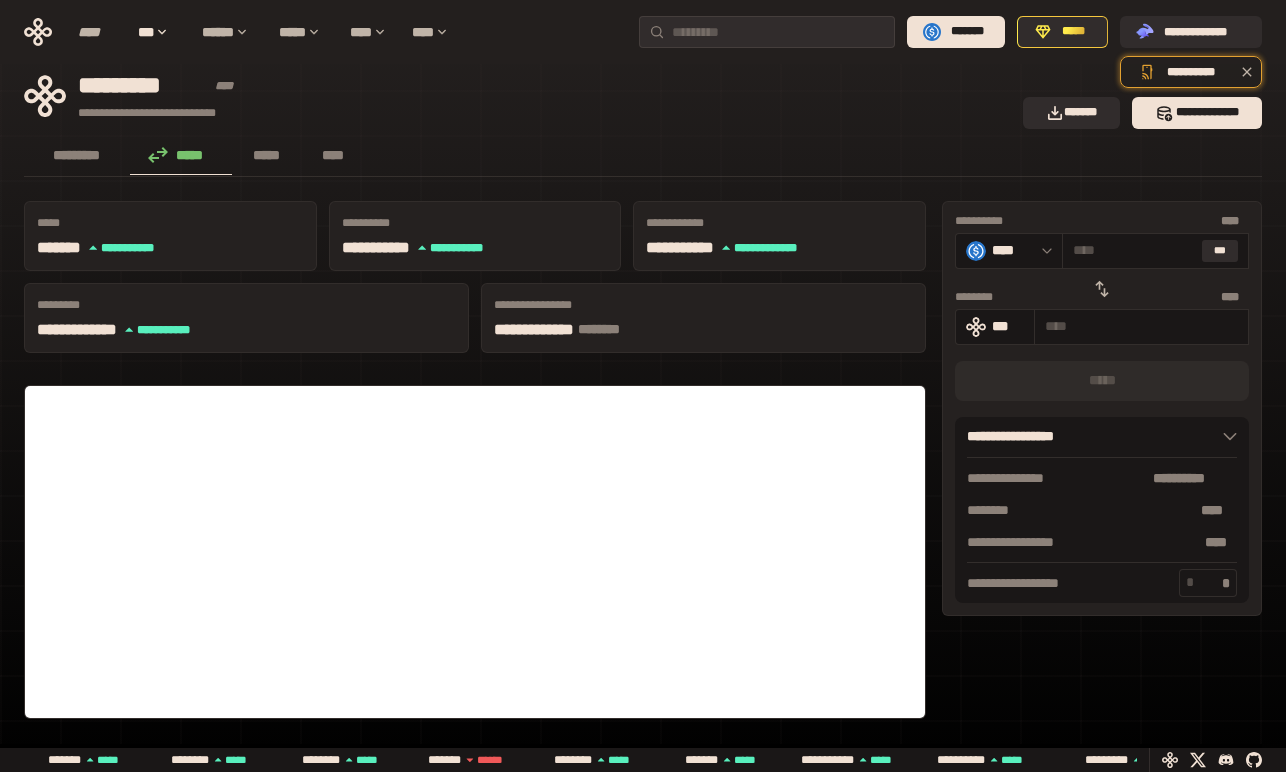 click 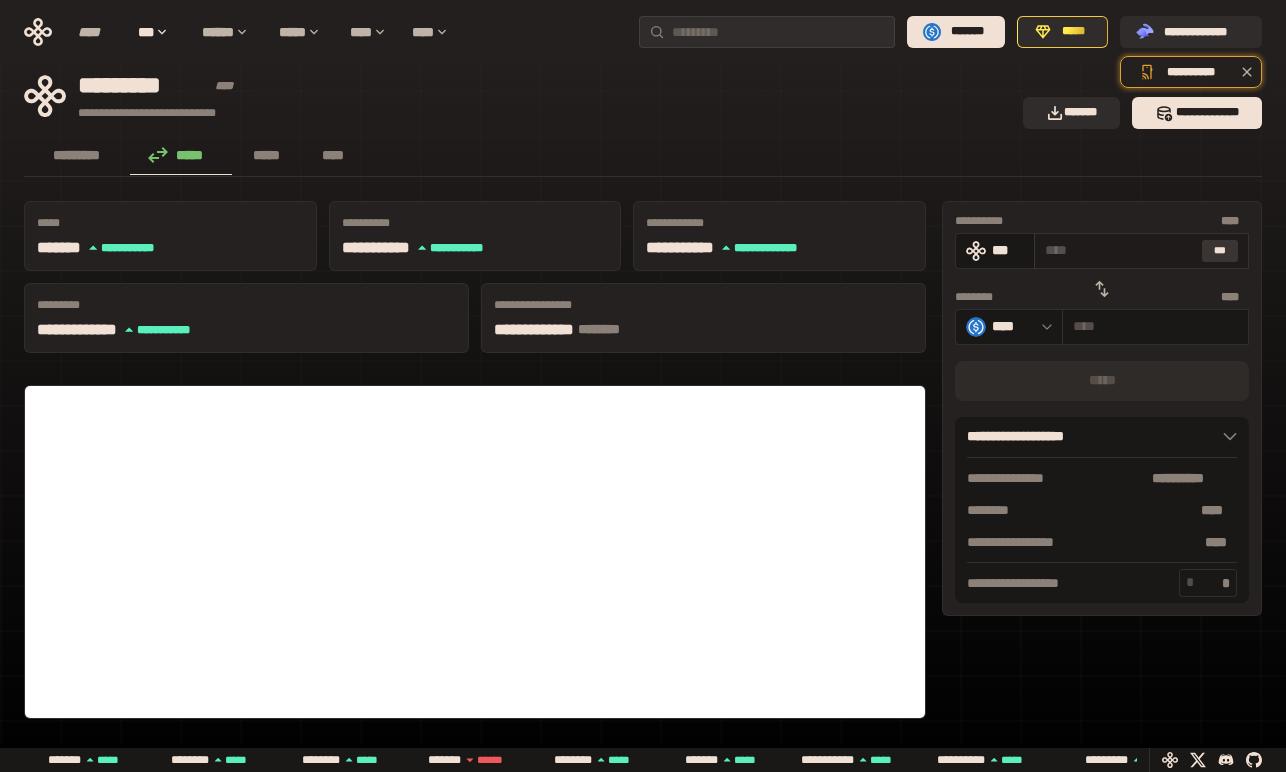 click on "***" at bounding box center (1220, 251) 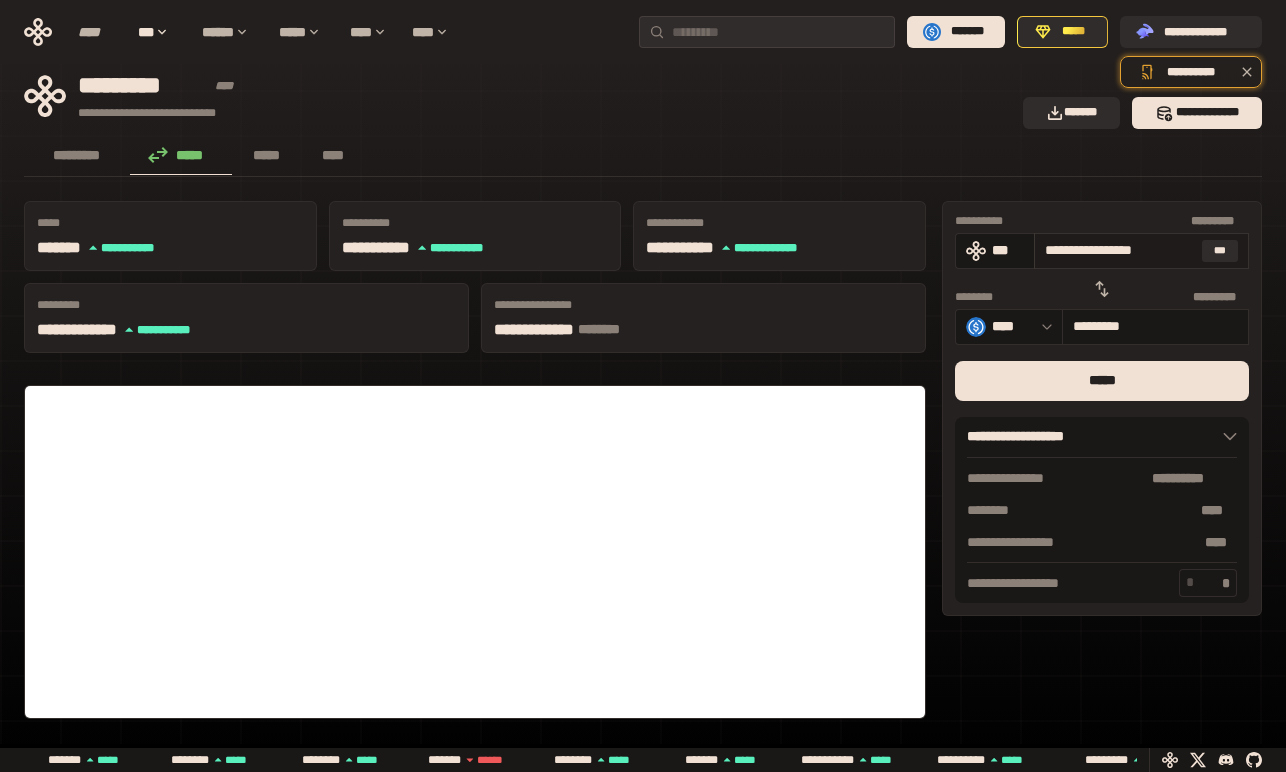 click on "**********" at bounding box center (1119, 250) 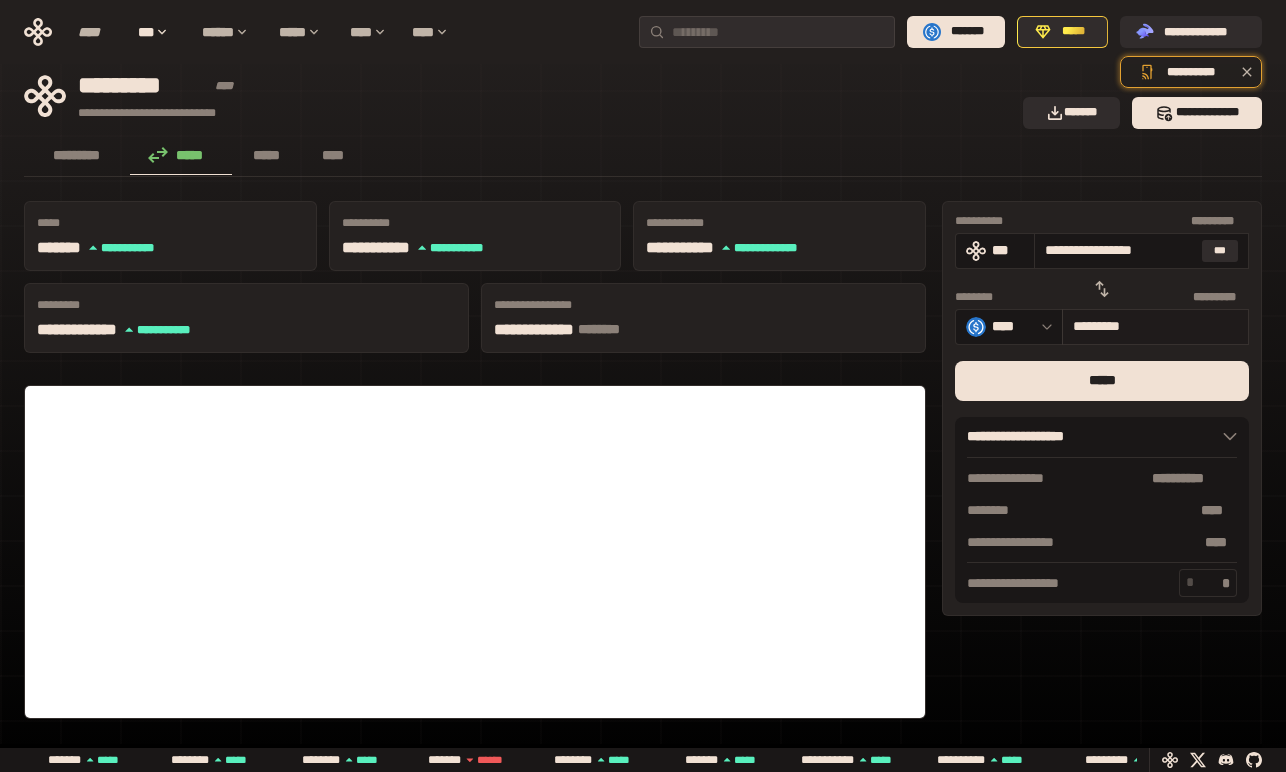 click on "********* * *******" at bounding box center (1155, 327) 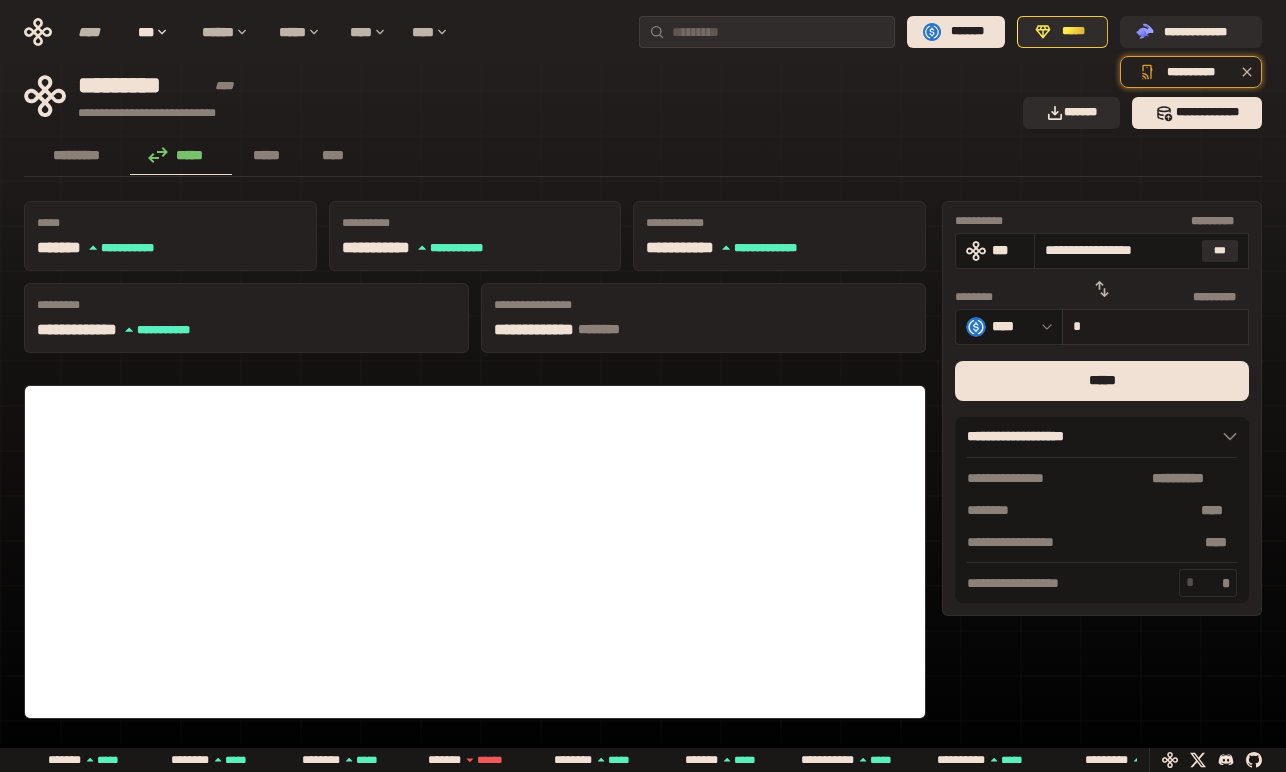 type on "**********" 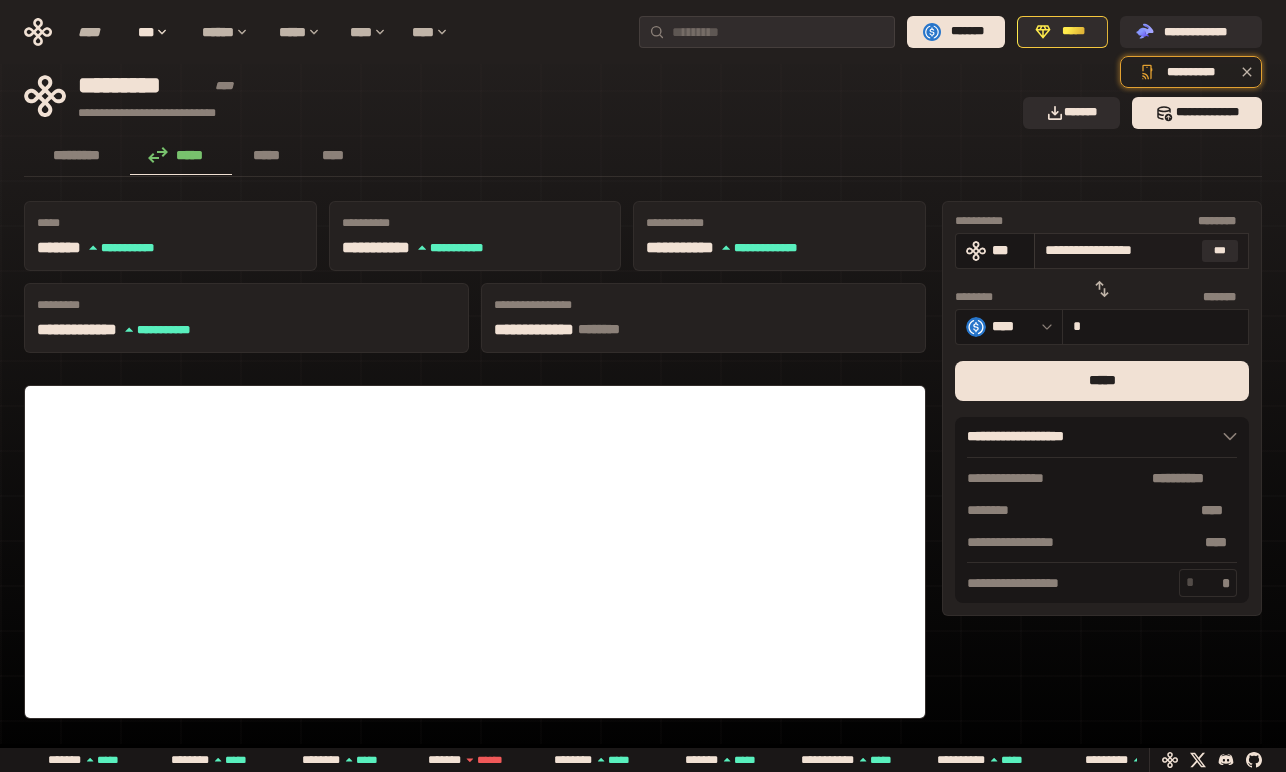 type on "*" 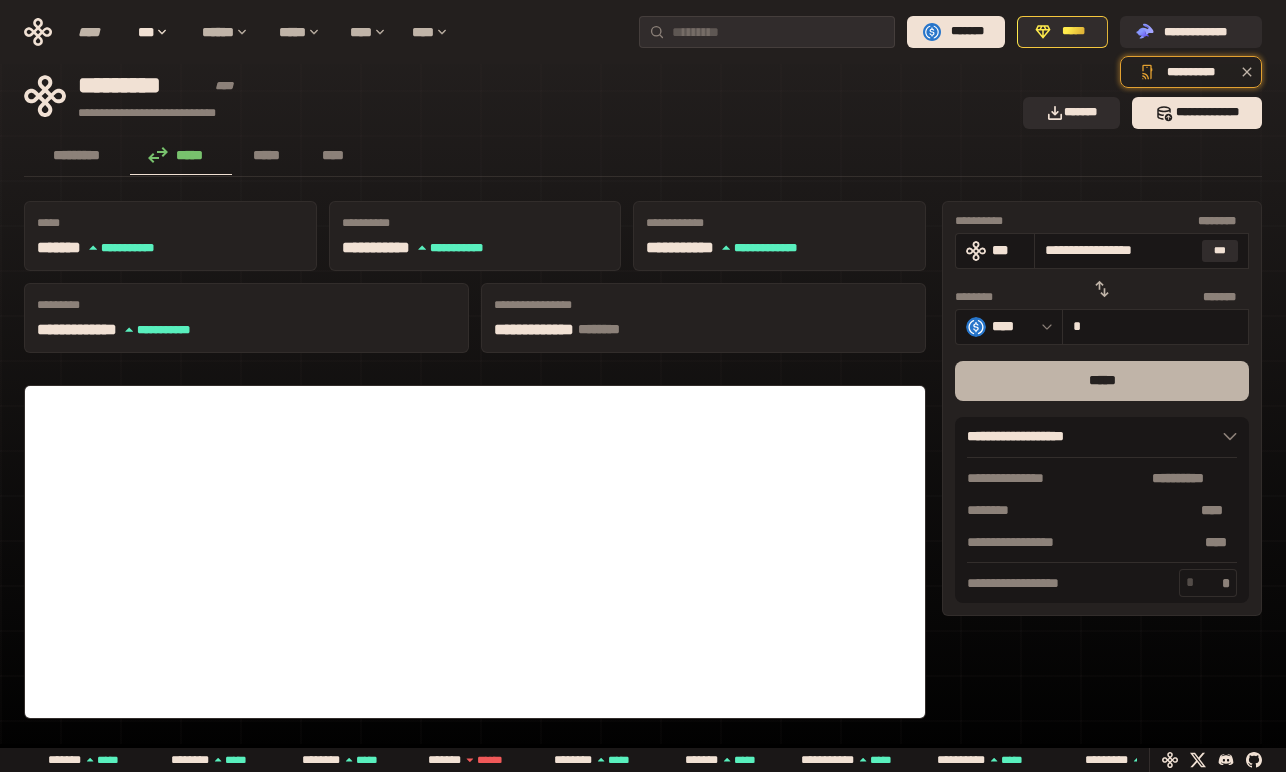 click on "*****" at bounding box center [1102, 381] 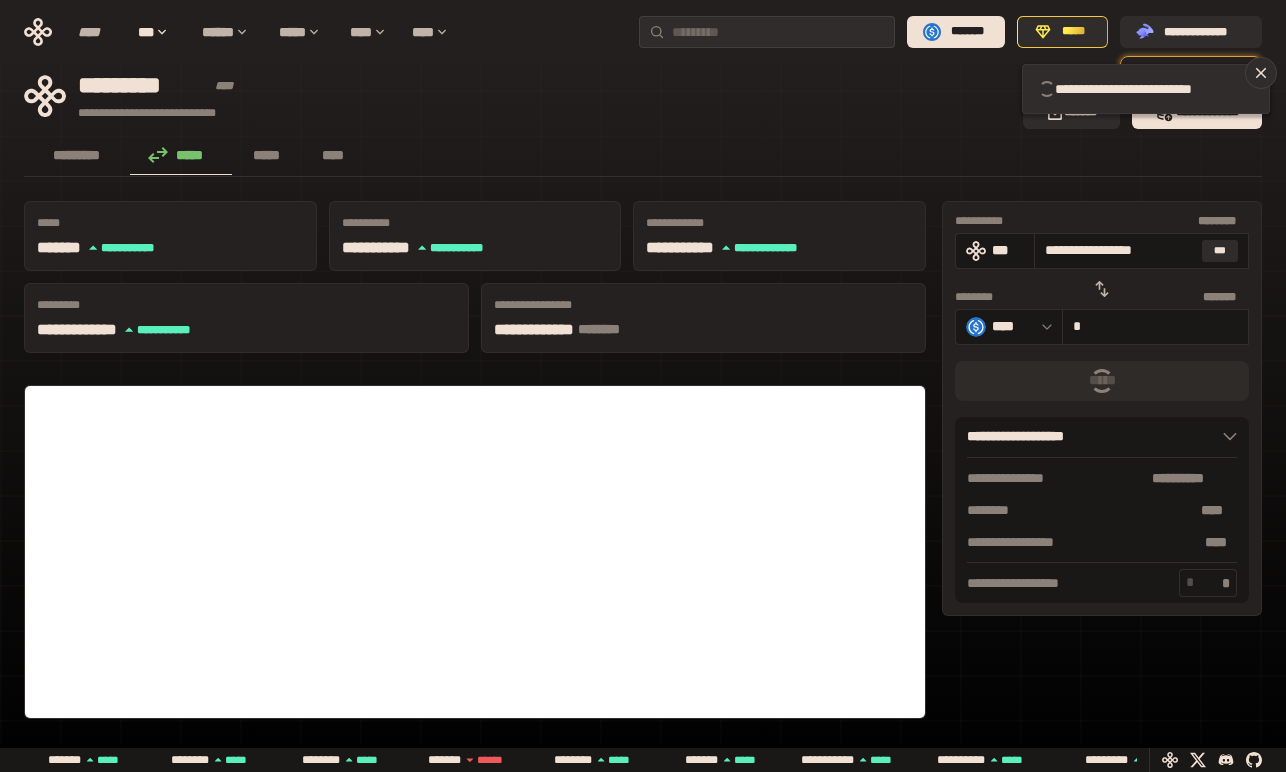 type 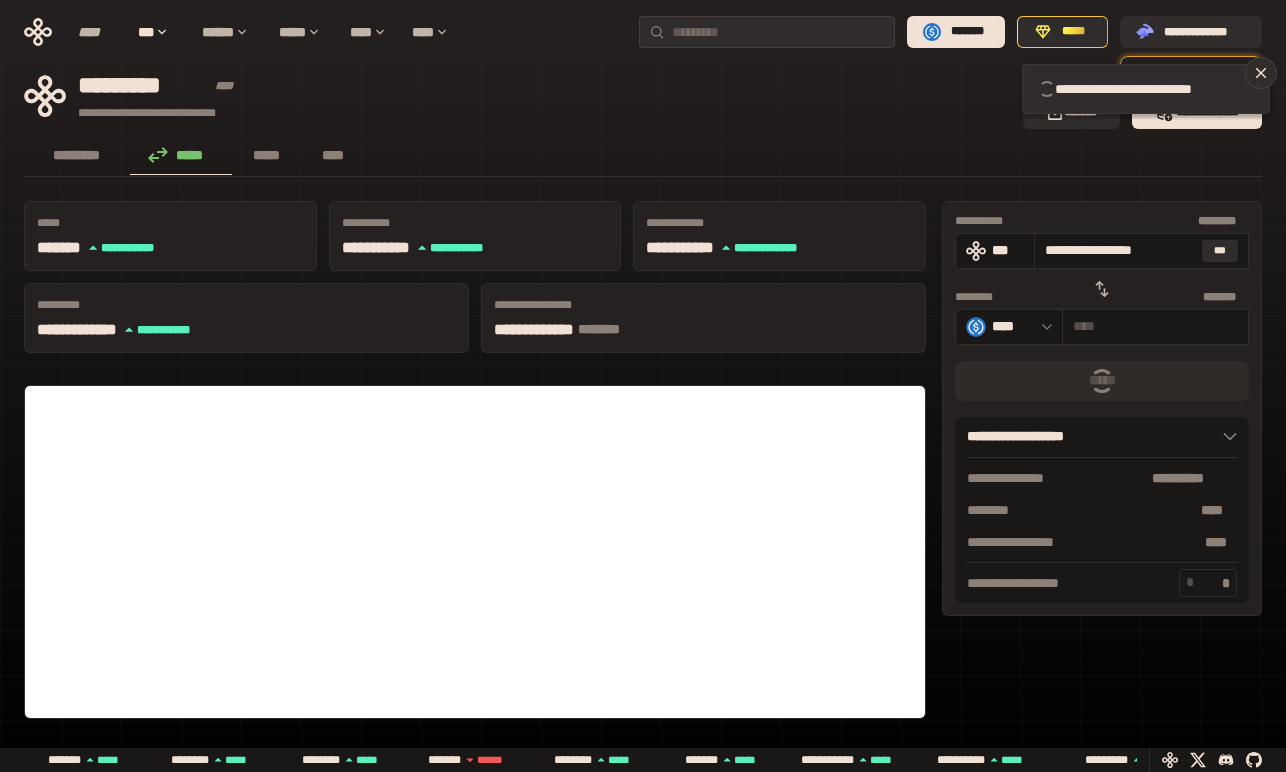 type 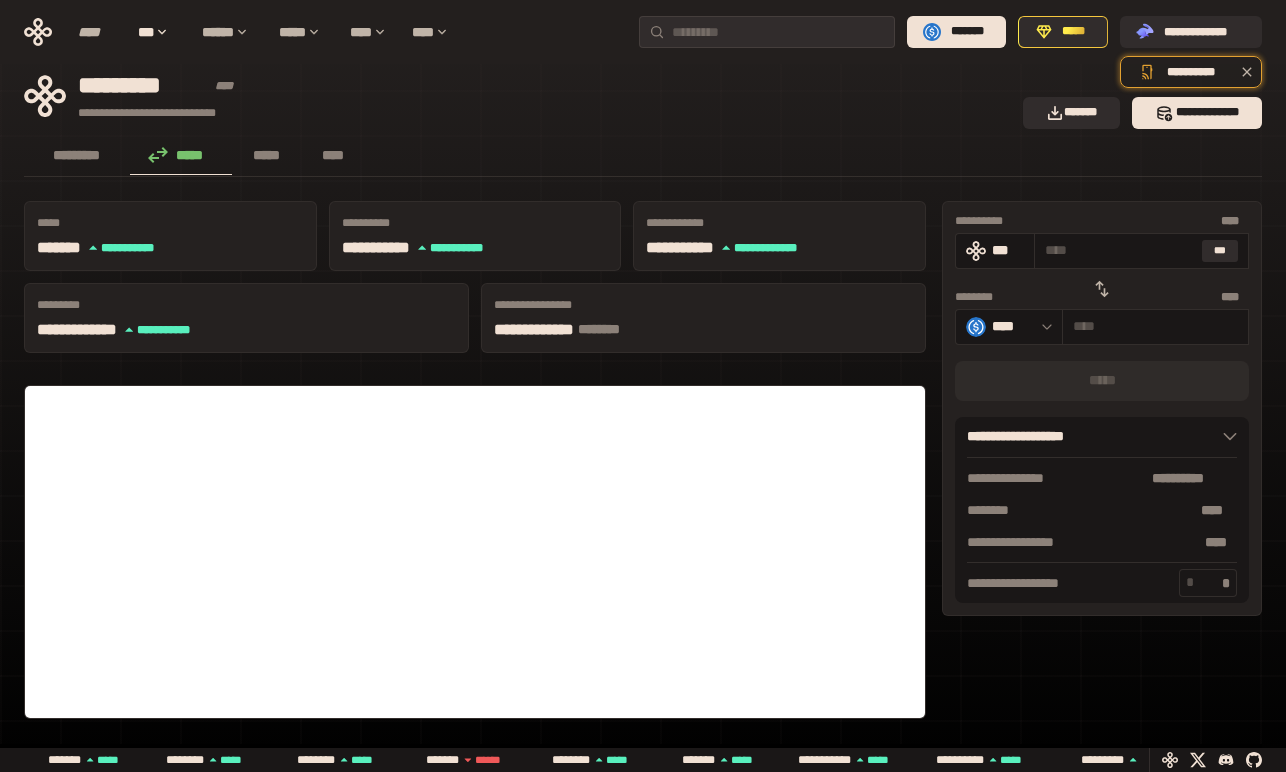 click on "********* ***** ***** ****" at bounding box center (643, 157) 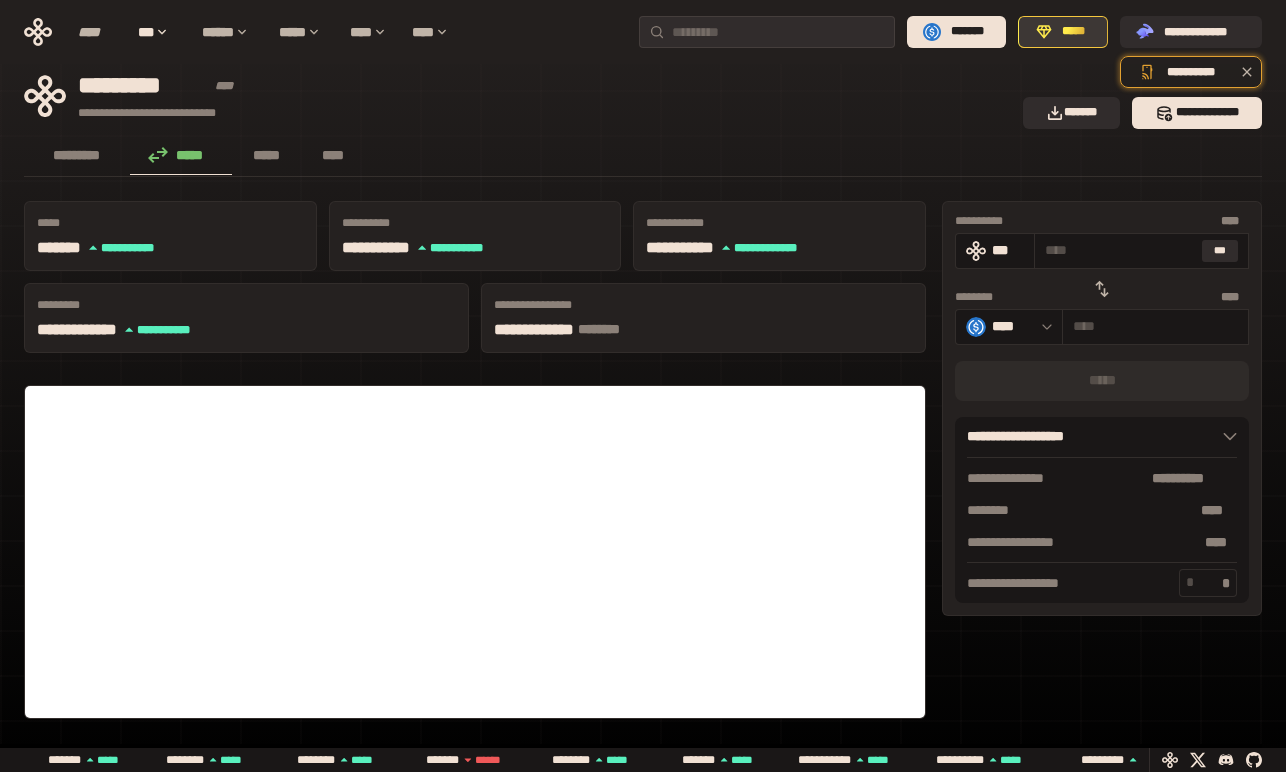 click 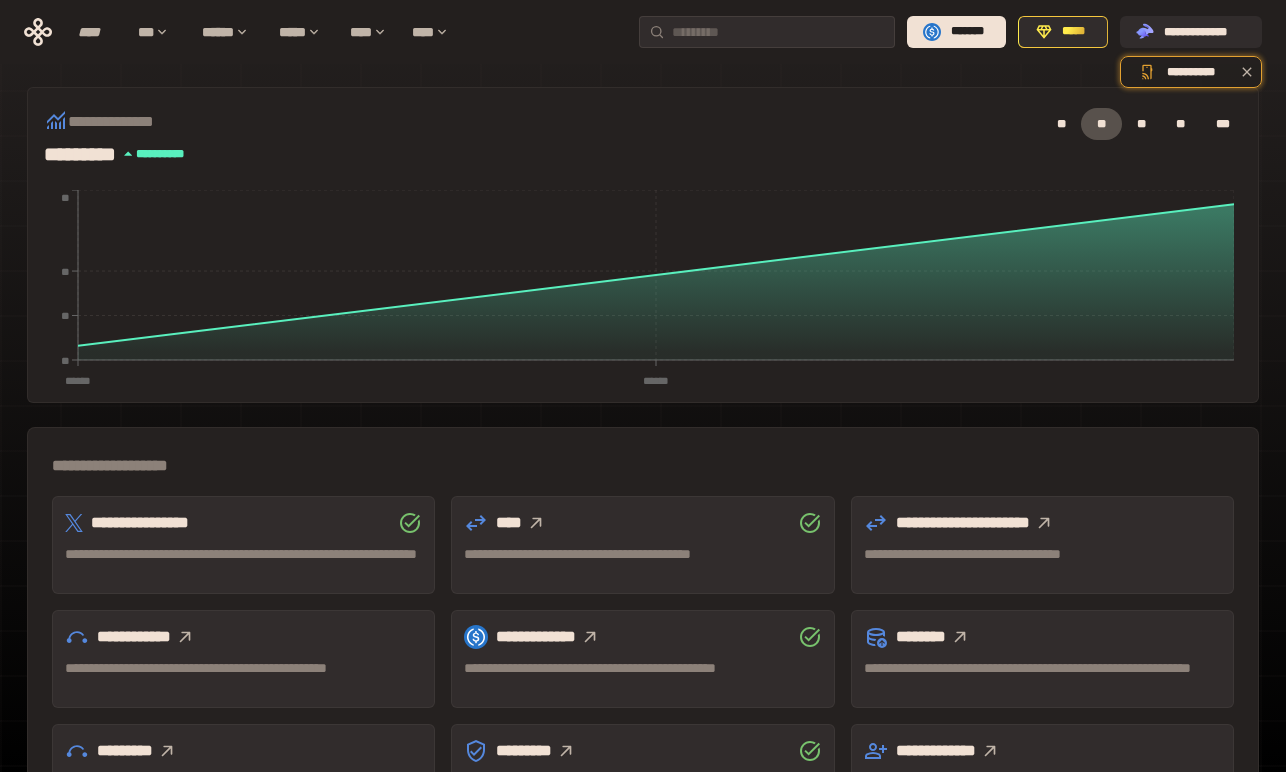 scroll, scrollTop: 355, scrollLeft: 0, axis: vertical 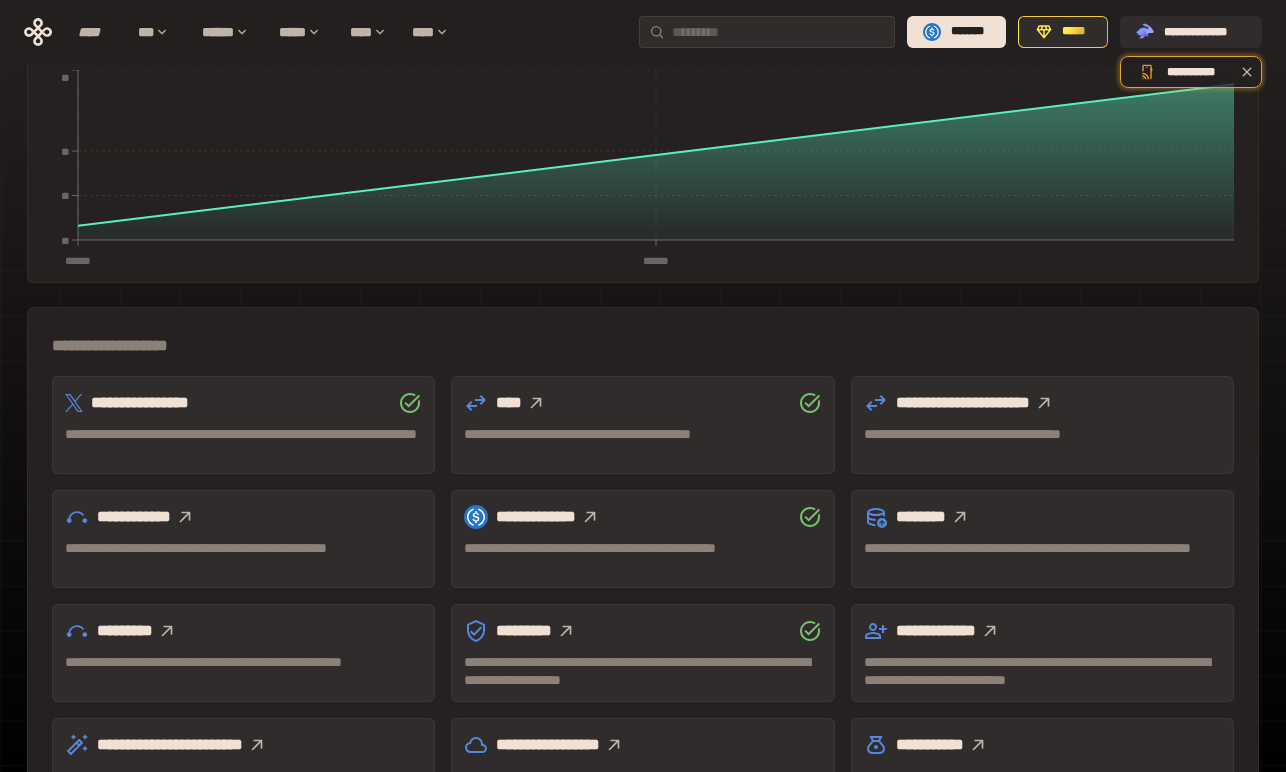 click at bounding box center [960, 517] 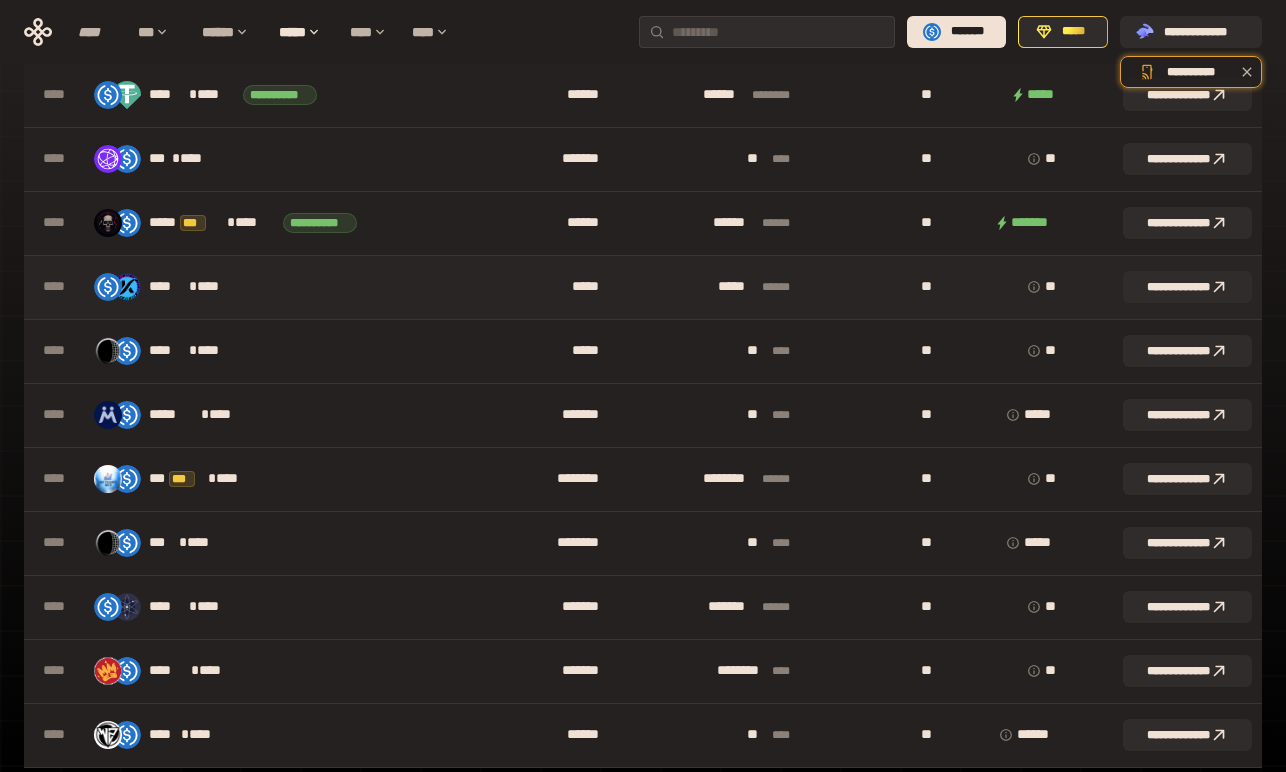 scroll, scrollTop: 0, scrollLeft: 0, axis: both 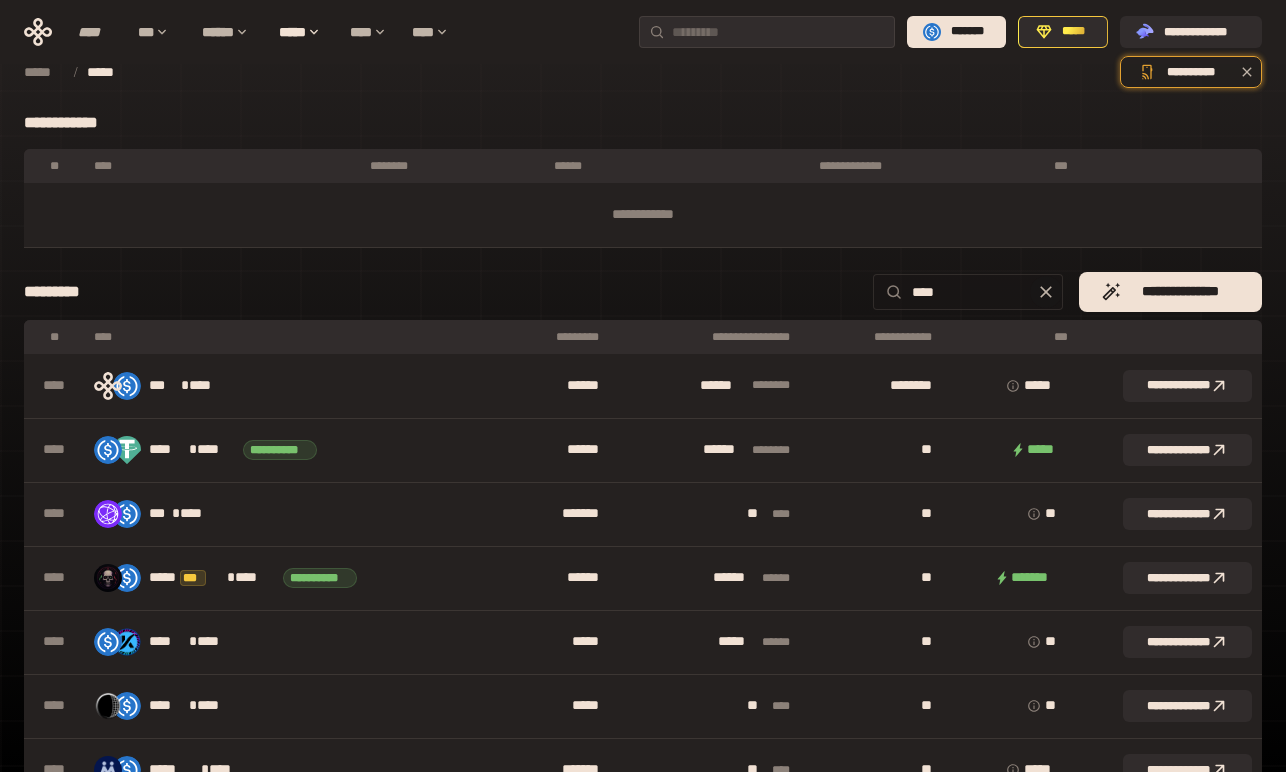 click on "****" at bounding box center (982, 292) 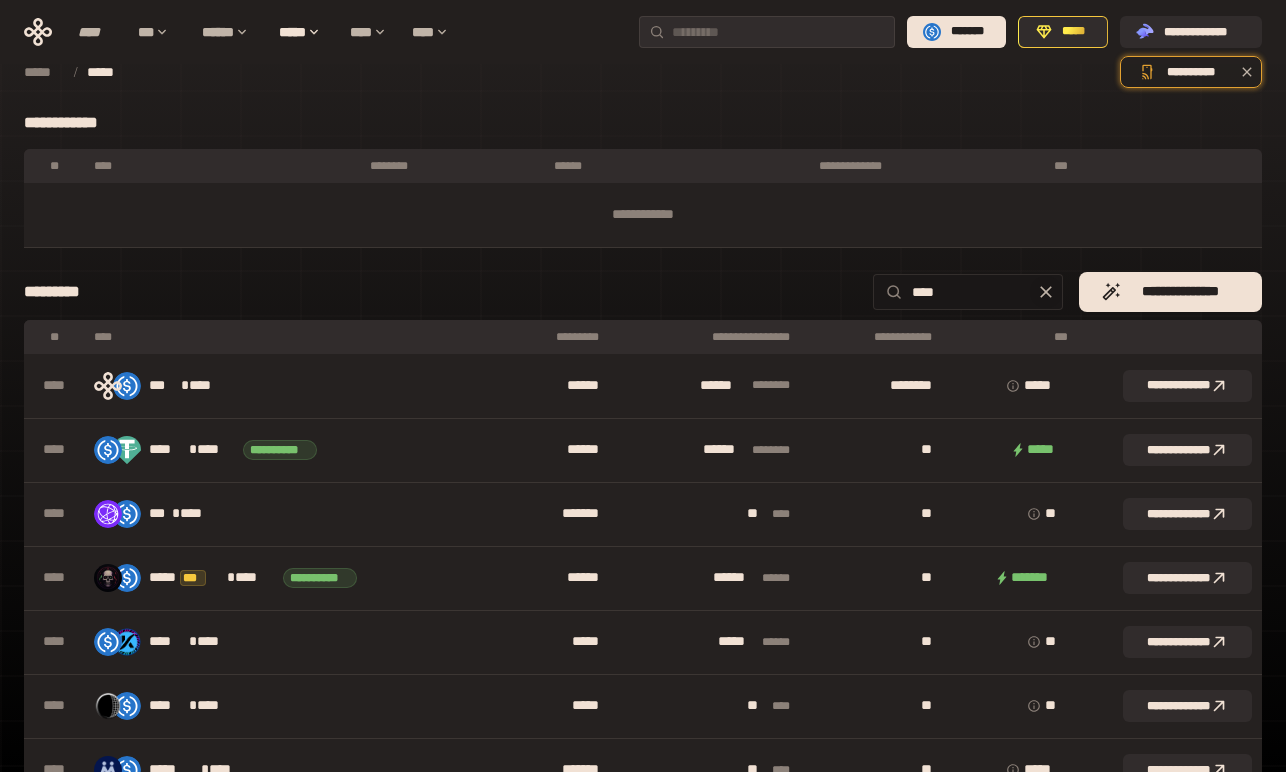 click on "*********" at bounding box center [550, 337] 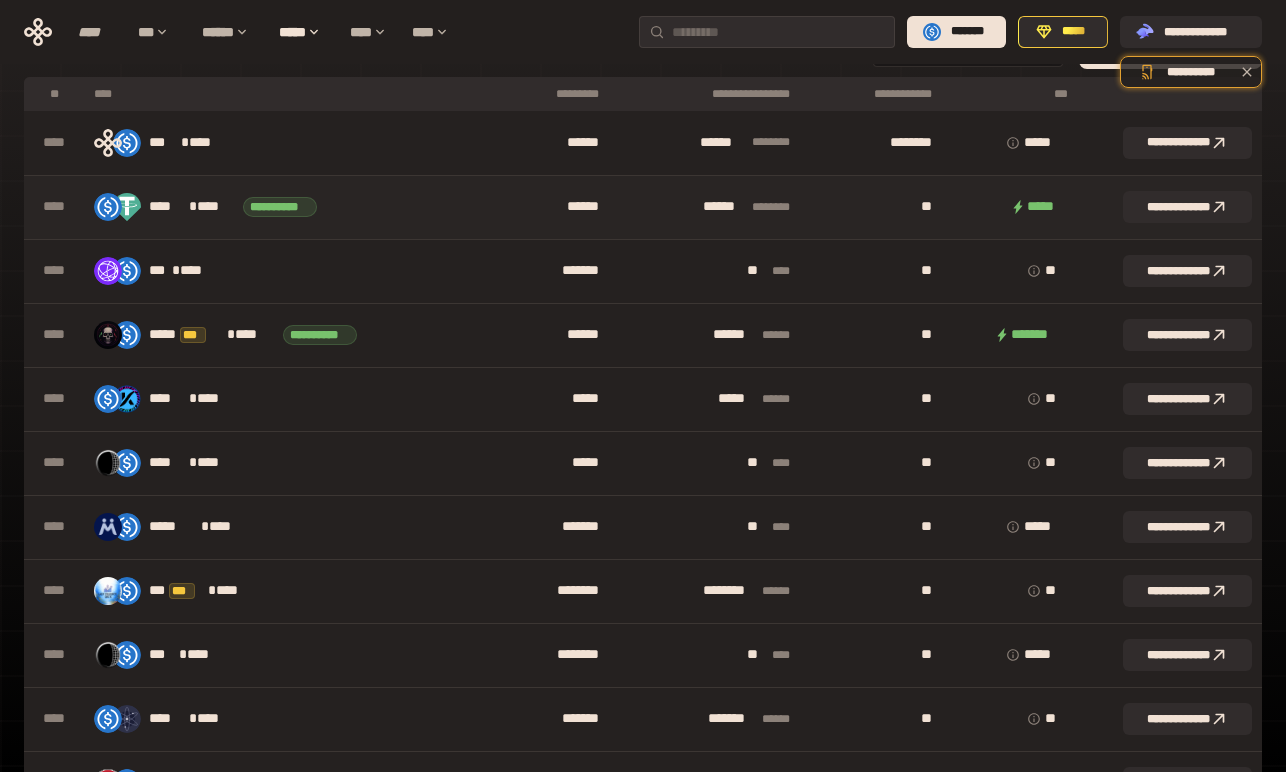 scroll, scrollTop: 230, scrollLeft: 0, axis: vertical 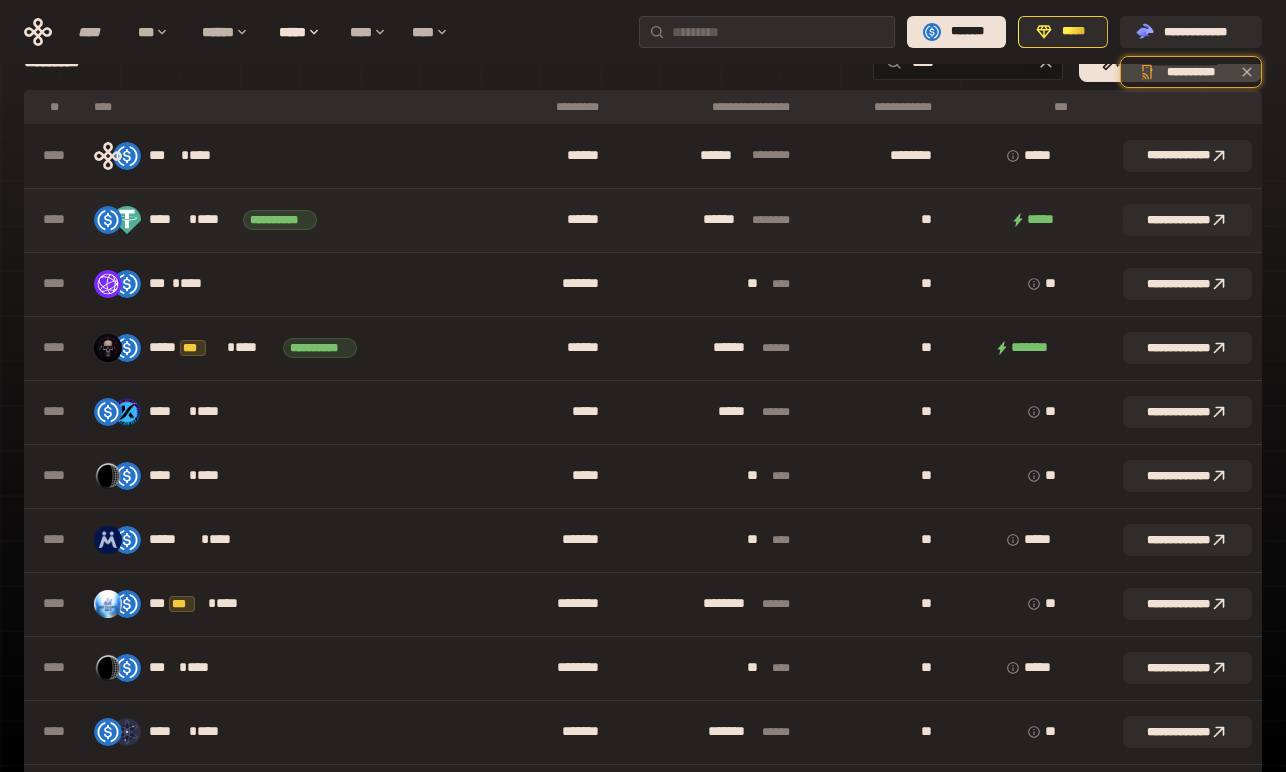 click on "**********" at bounding box center (1172, 220) 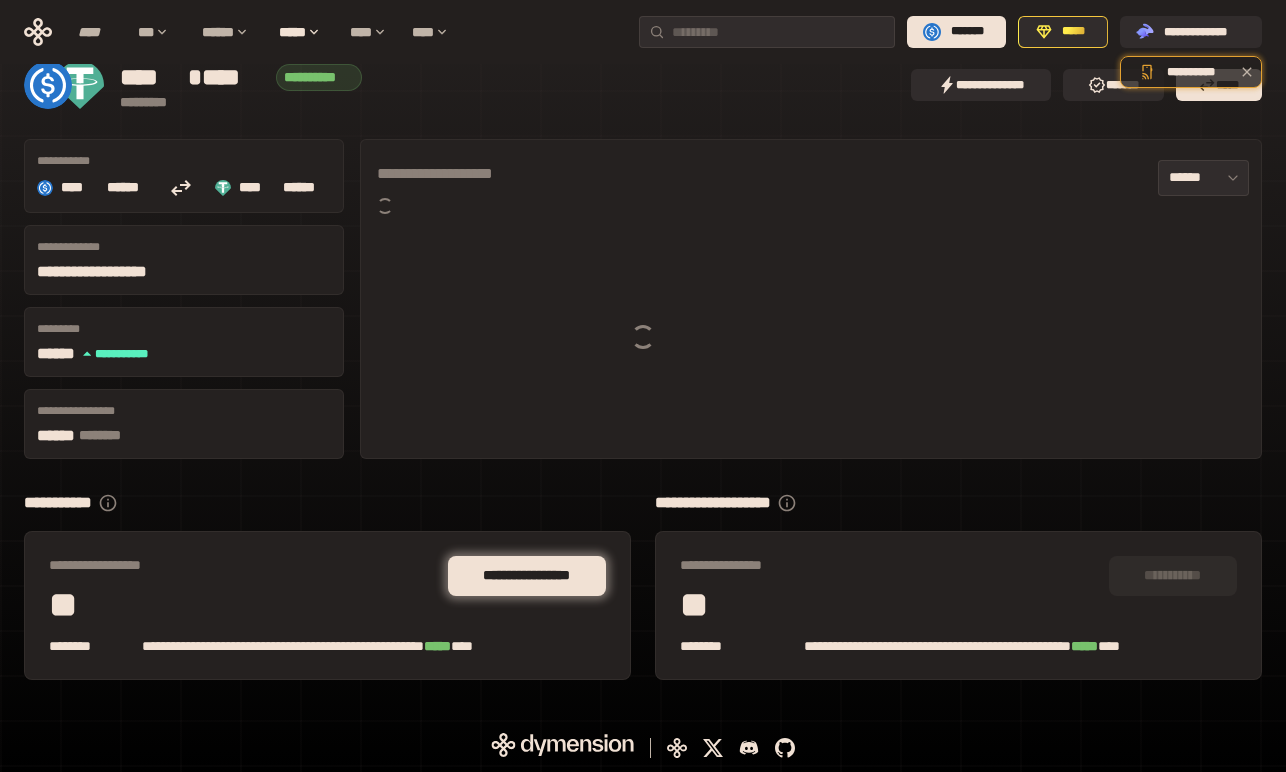 scroll, scrollTop: 48, scrollLeft: 0, axis: vertical 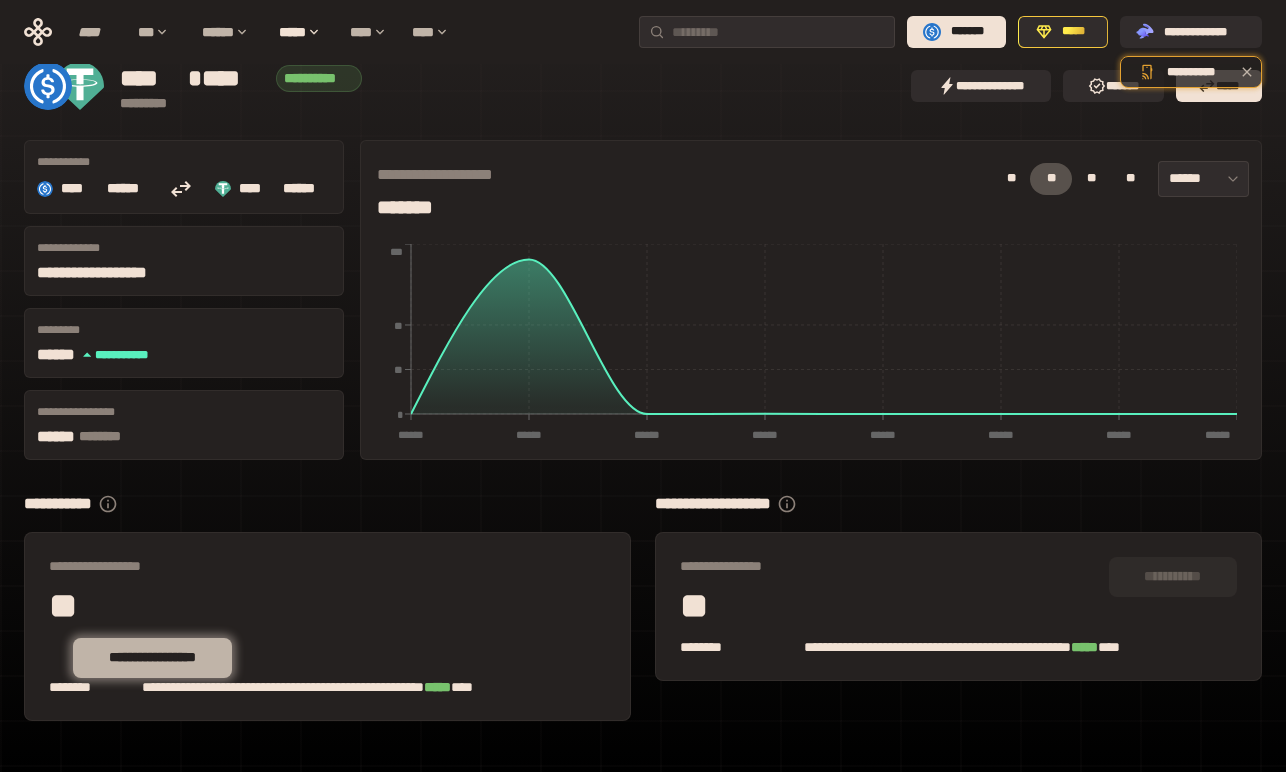 click on "**********" at bounding box center [153, 657] 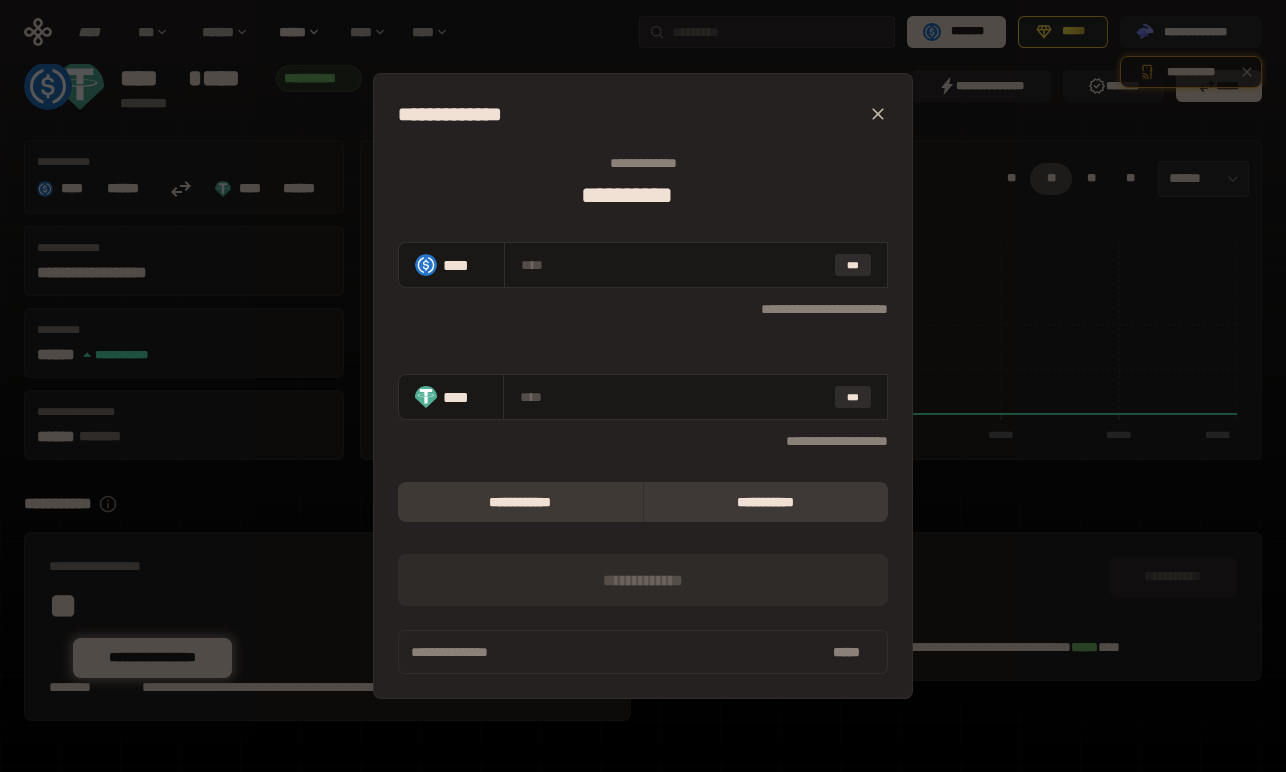 click on "**********" at bounding box center (520, 502) 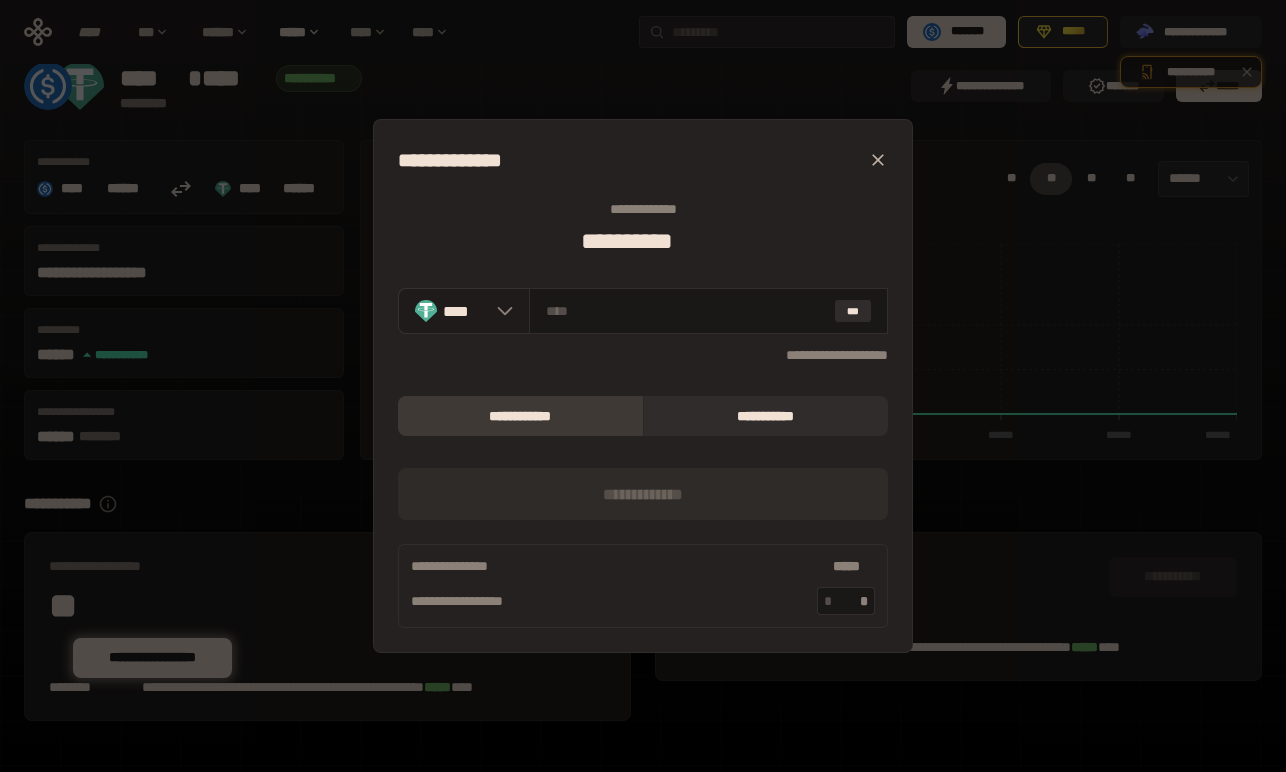 click on "****" at bounding box center [465, 311] 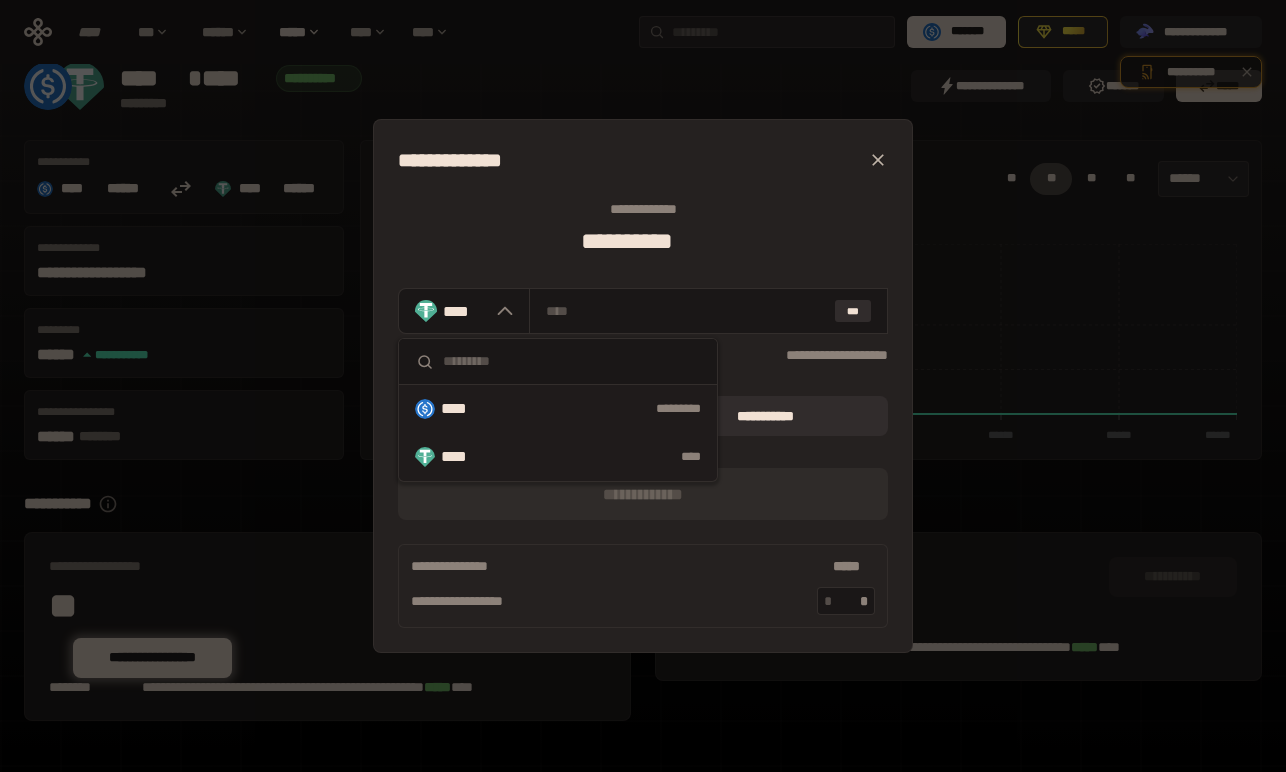 click on "****" at bounding box center [463, 409] 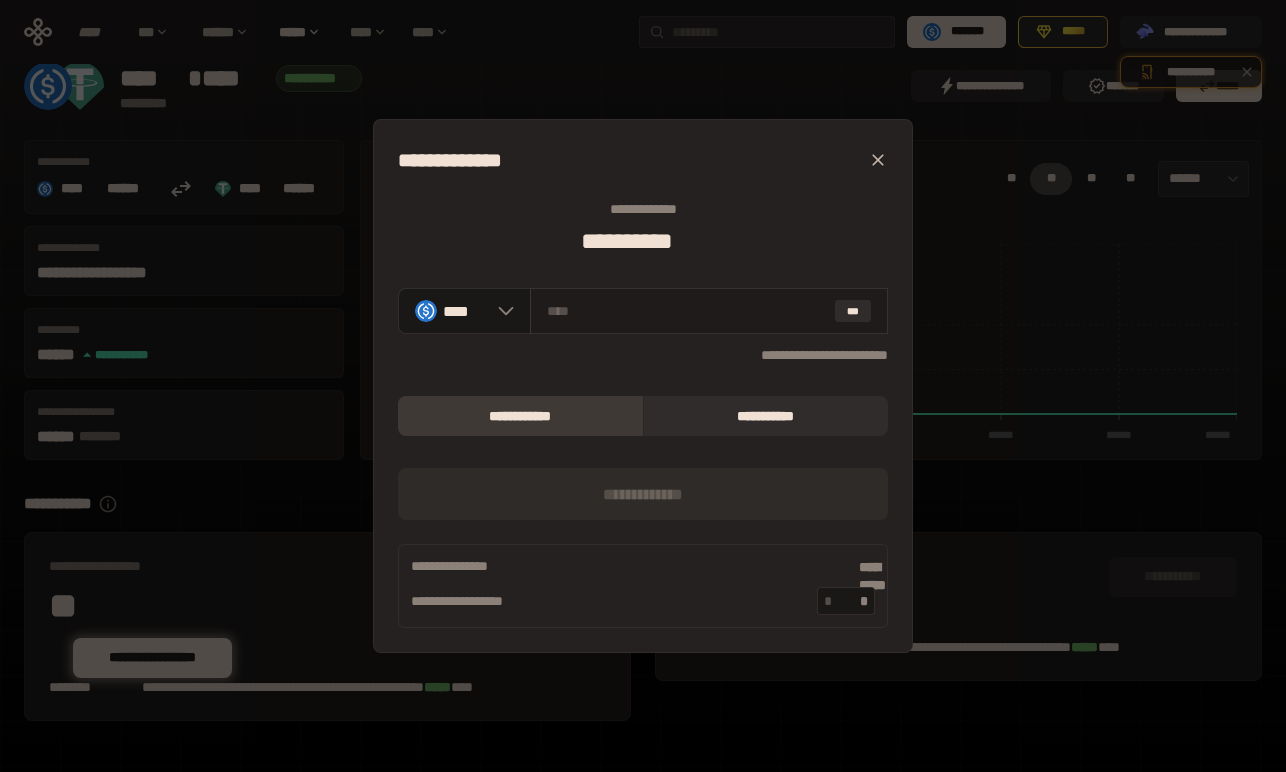 click on "***" at bounding box center (709, 311) 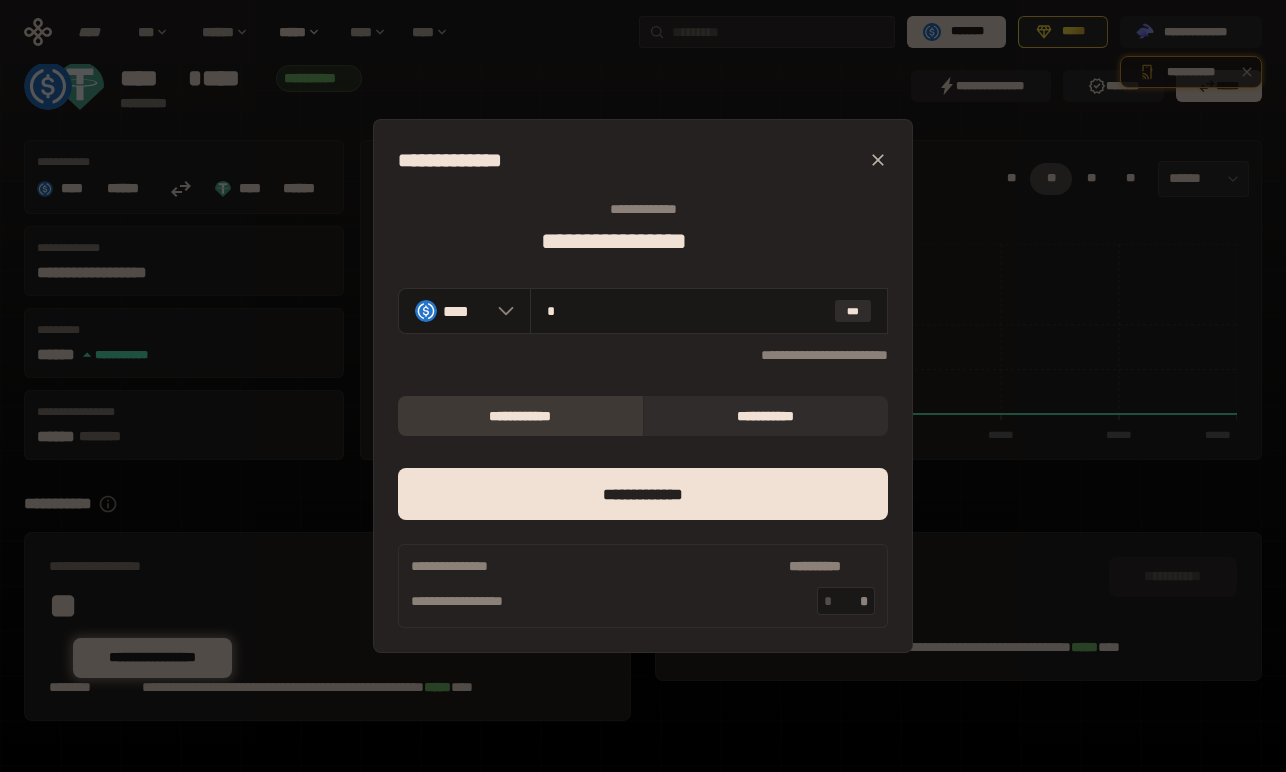 type on "*" 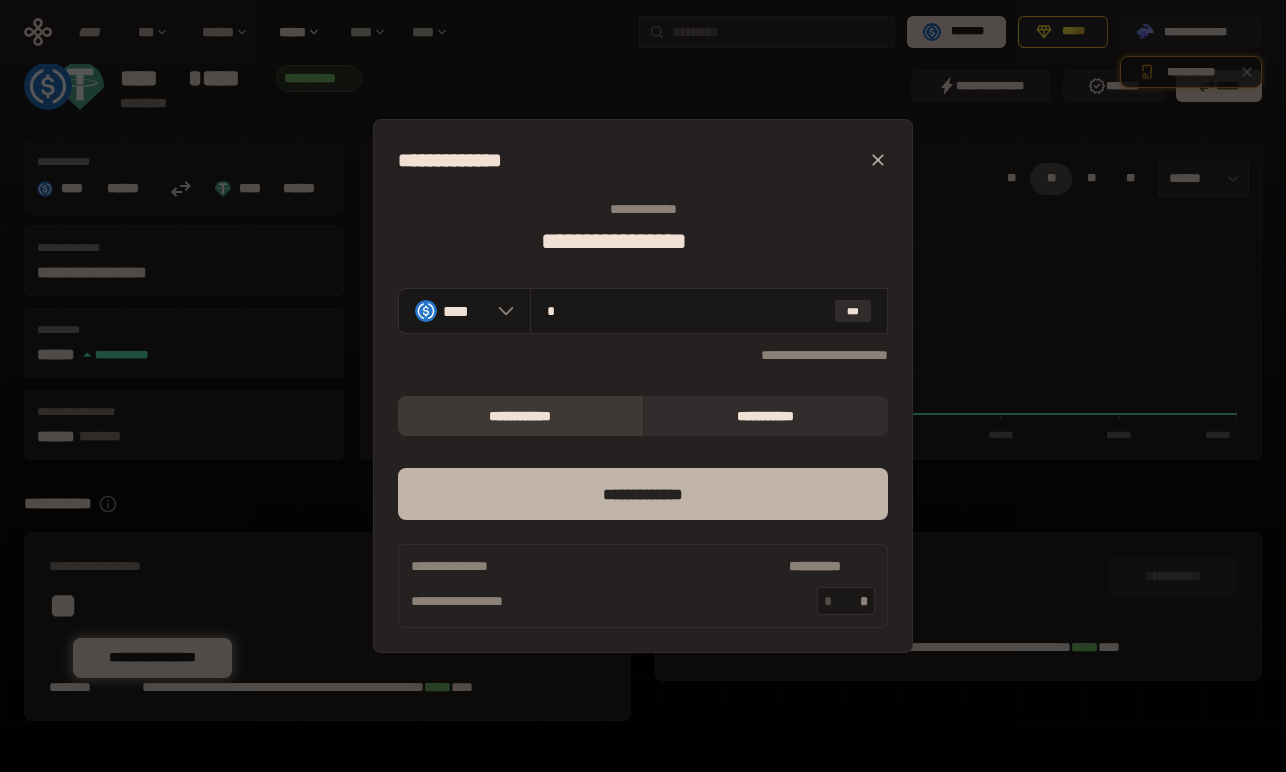 click on "*** *********" at bounding box center [643, 494] 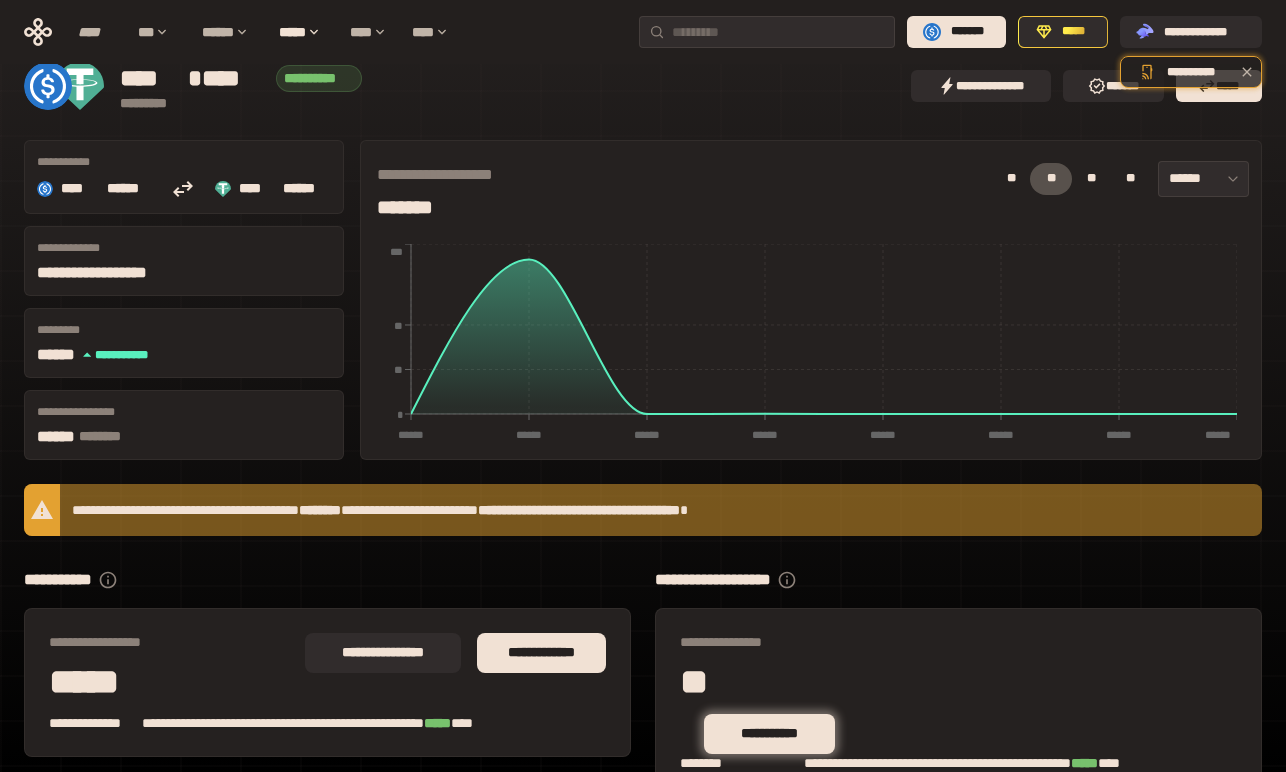 click on "****** ***" at bounding box center [515, 103] 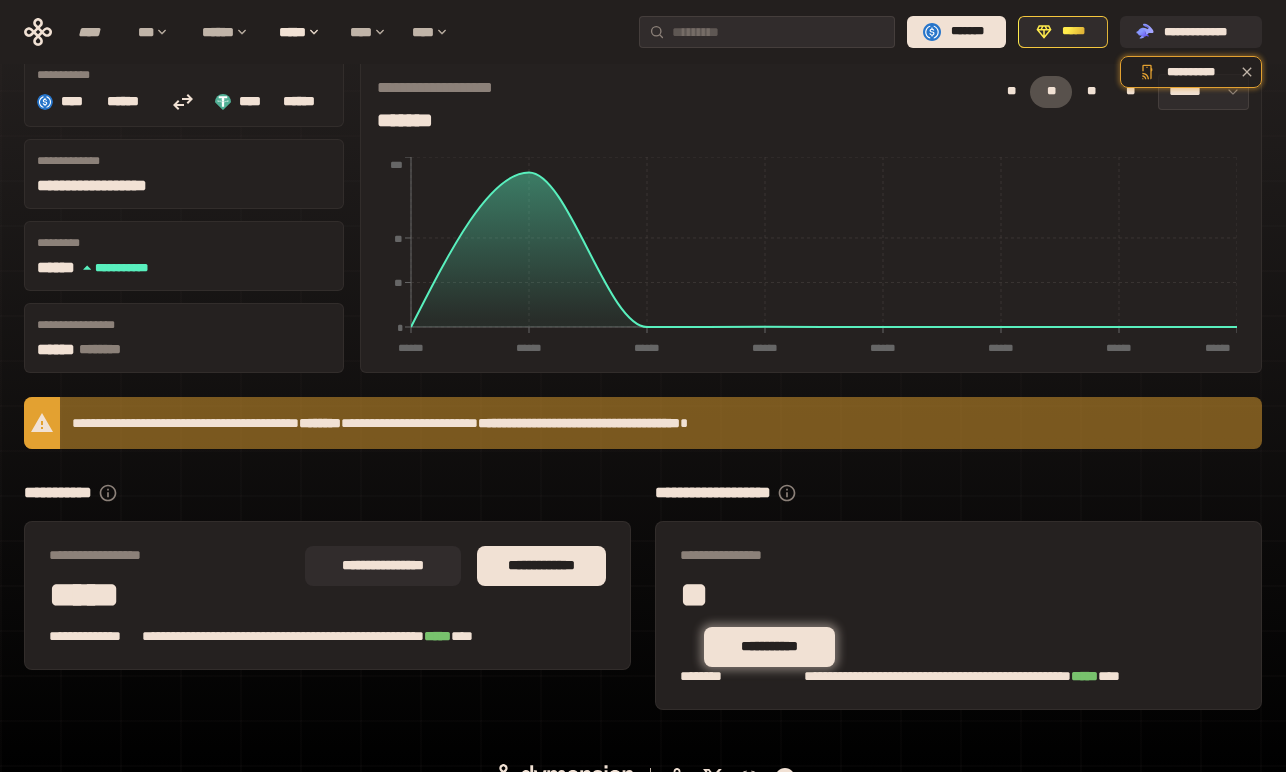 scroll, scrollTop: 142, scrollLeft: 0, axis: vertical 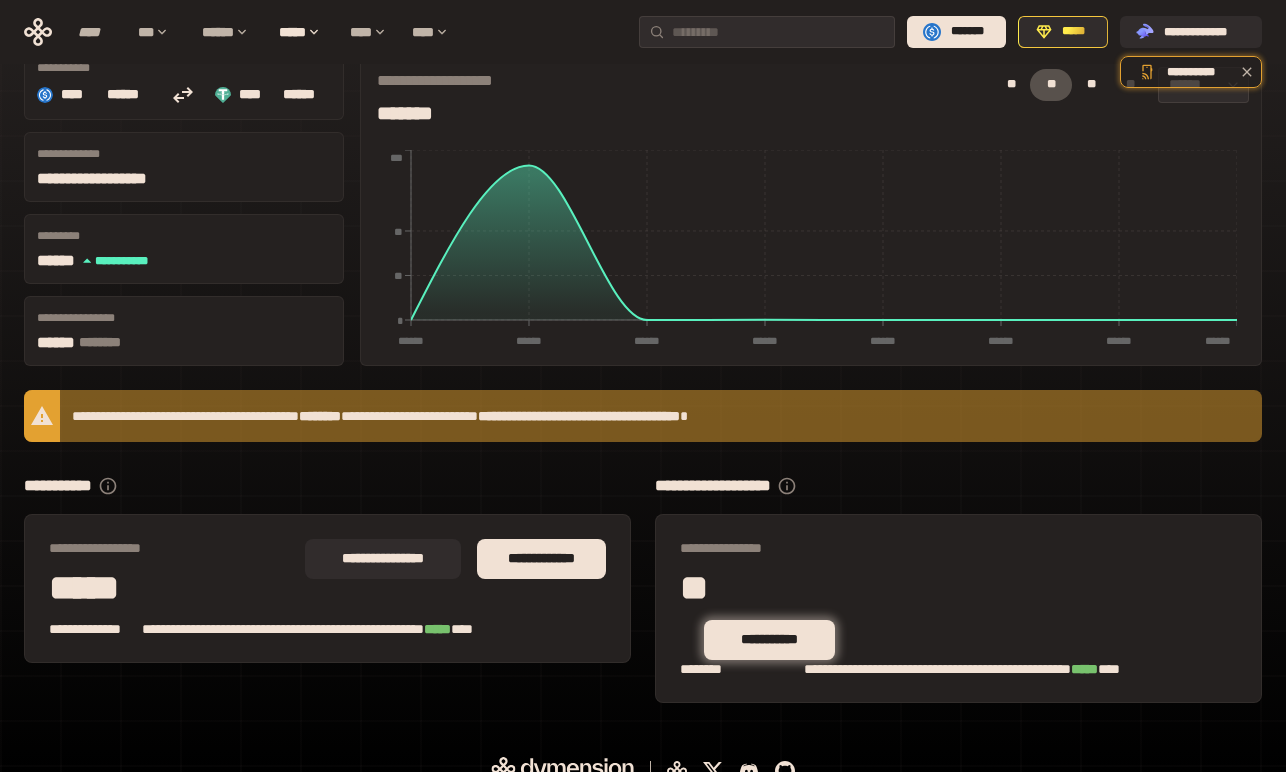 click on "[FIRST] [LAST] [STREET] [CITY] [STATE] [ZIP] [COUNTRY] [PHONE] [EMAIL] [DATE] [TIME] [SSN] [CREDIT_CARD]" at bounding box center (327, 629) 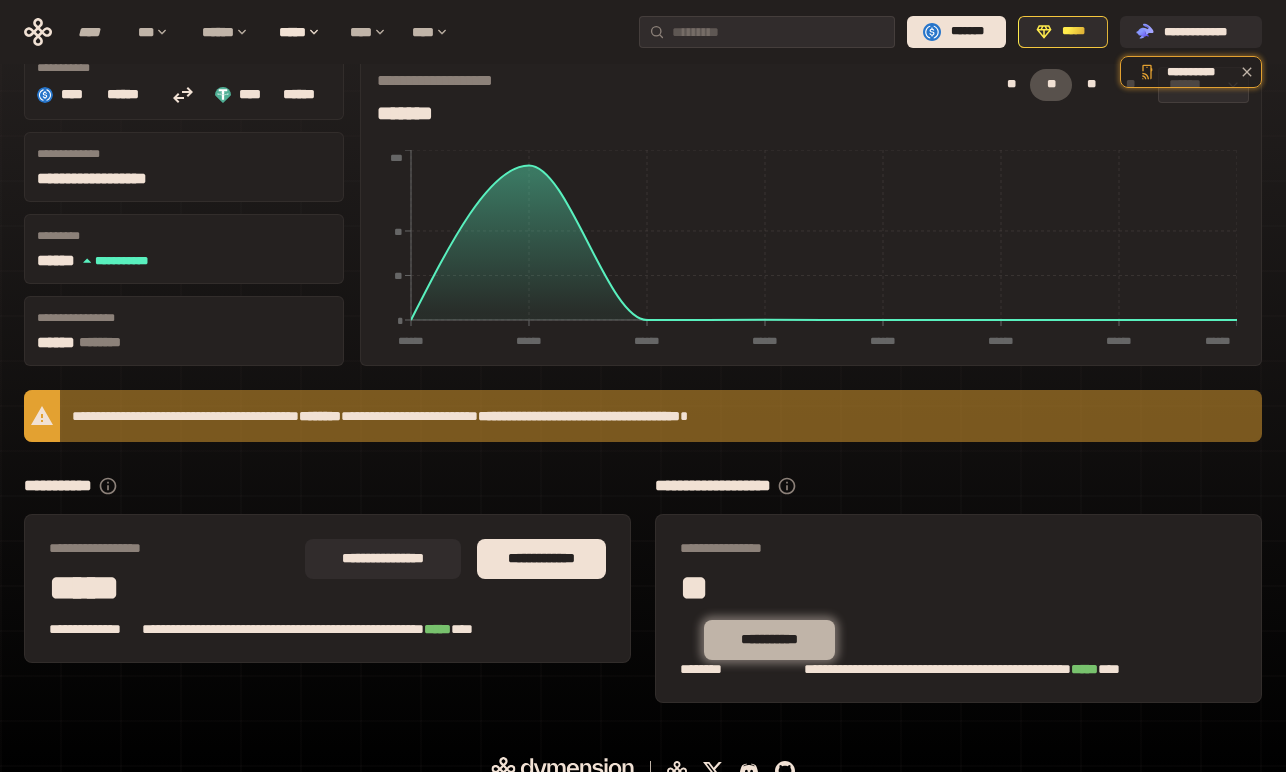 click on "**********" at bounding box center [769, 639] 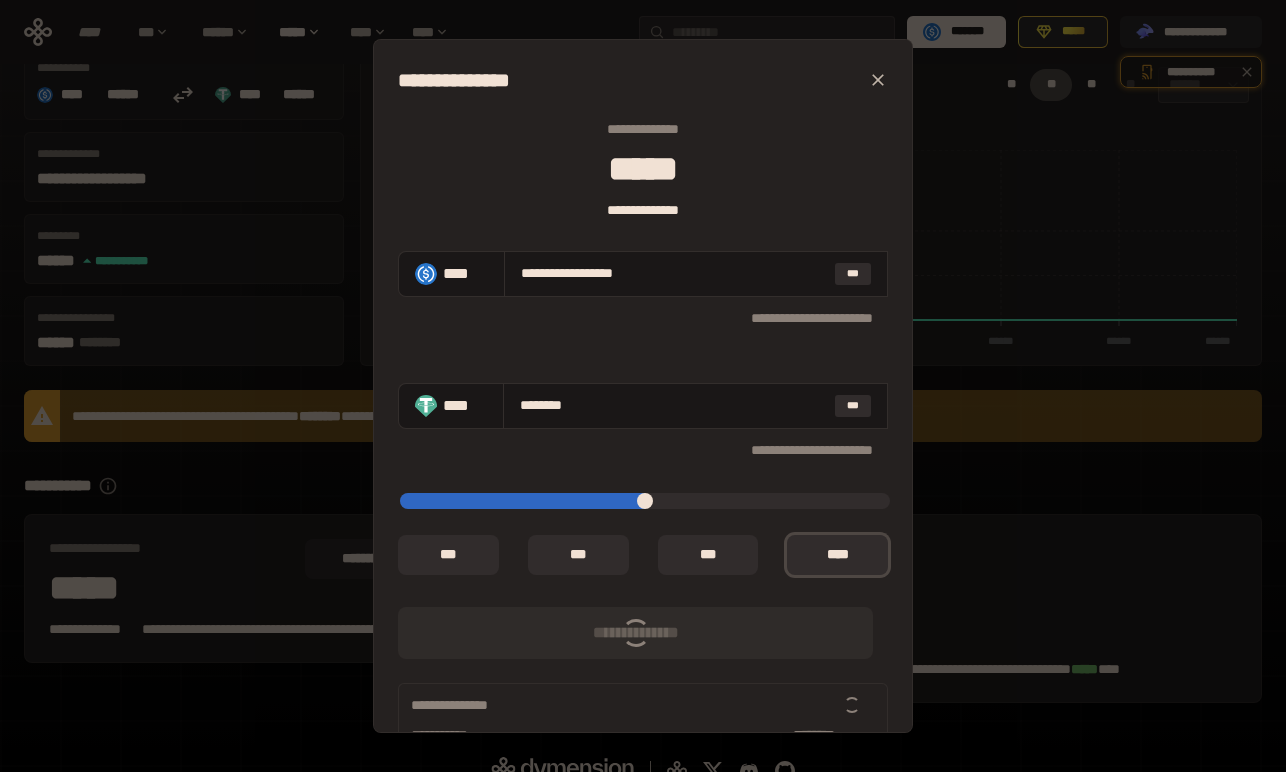 type on "*" 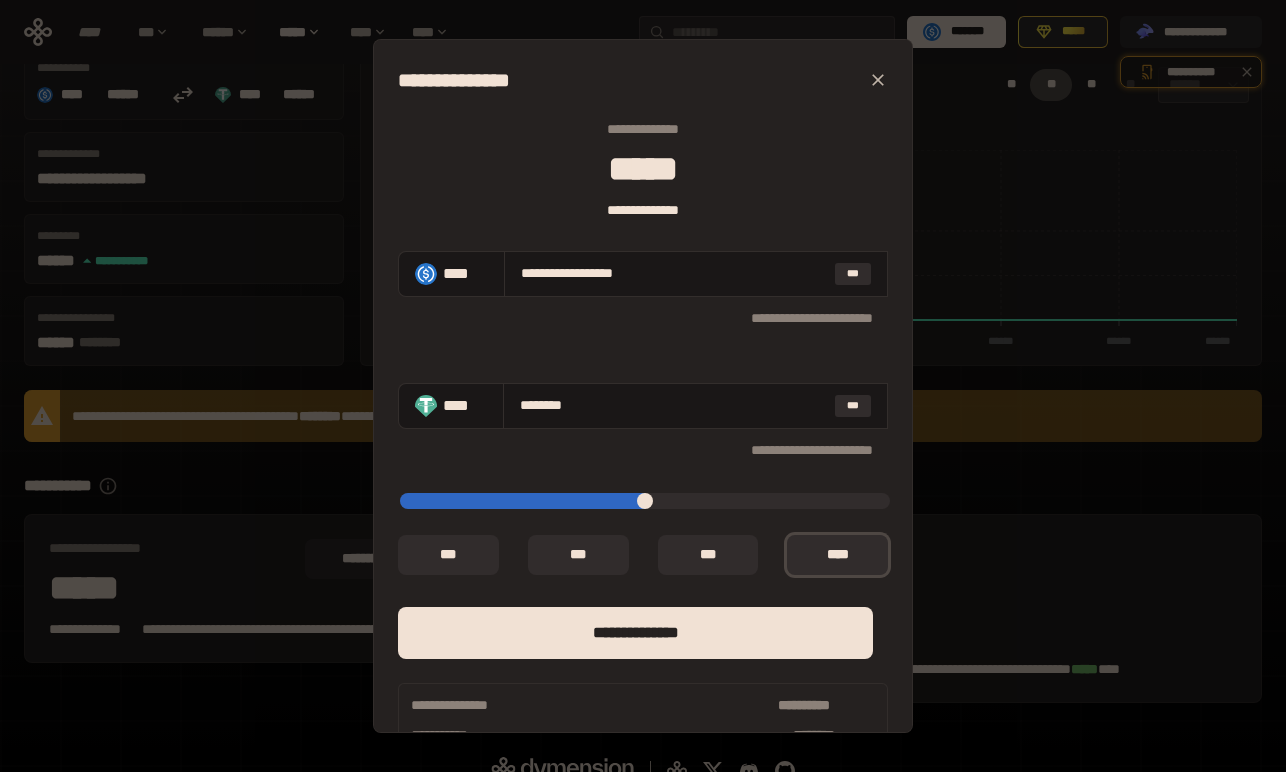 scroll, scrollTop: 48, scrollLeft: 0, axis: vertical 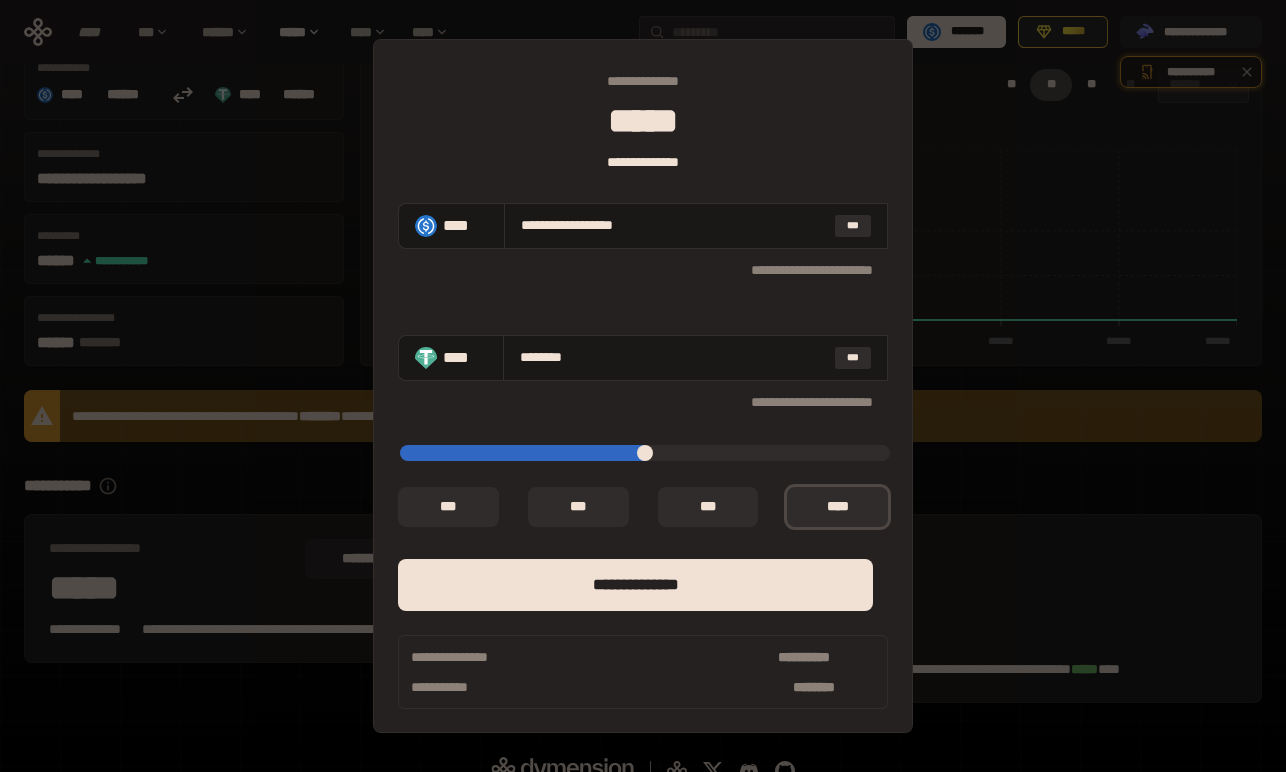 click on "[FIRST] [LAST] [STREET] [CITY] [STATE] [ZIP] [COUNTRY] [PHONE] [EMAIL] [DATE] [TIME] [SSN] [CREDIT_CARD]" at bounding box center (643, 386) 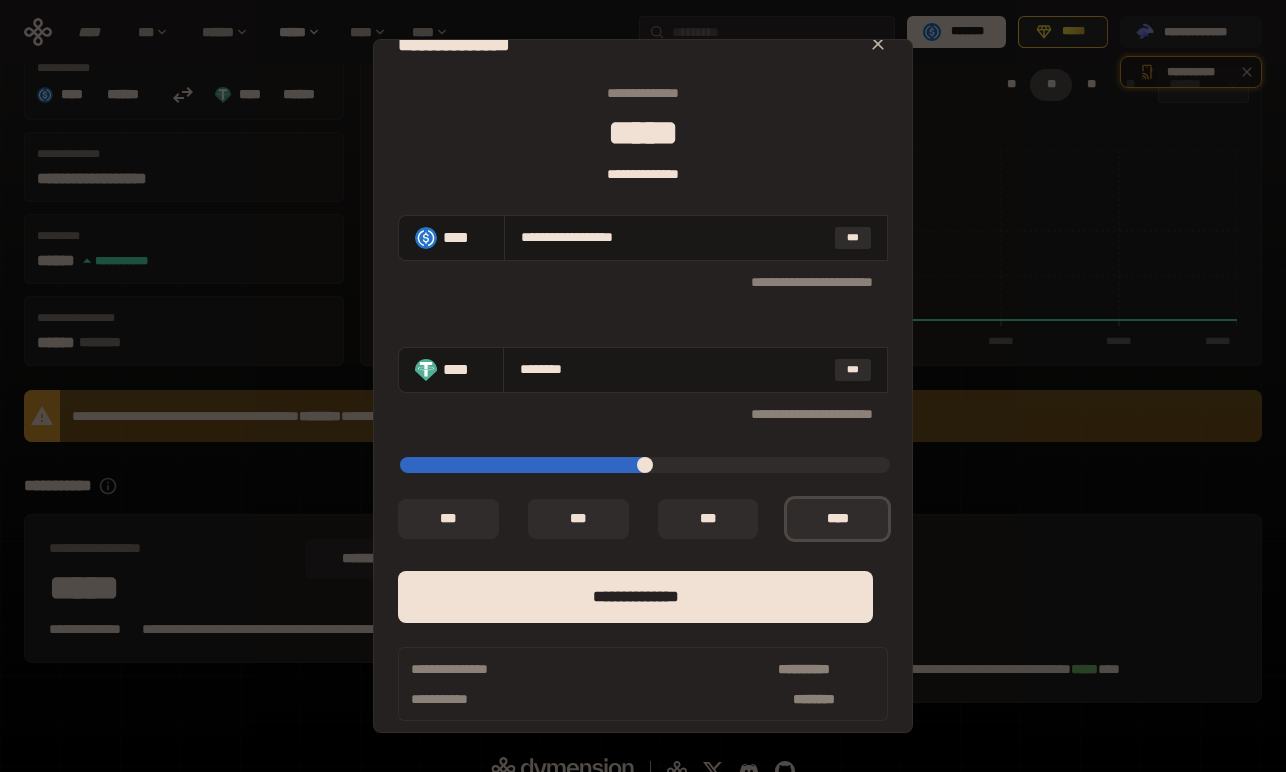 scroll, scrollTop: 0, scrollLeft: 0, axis: both 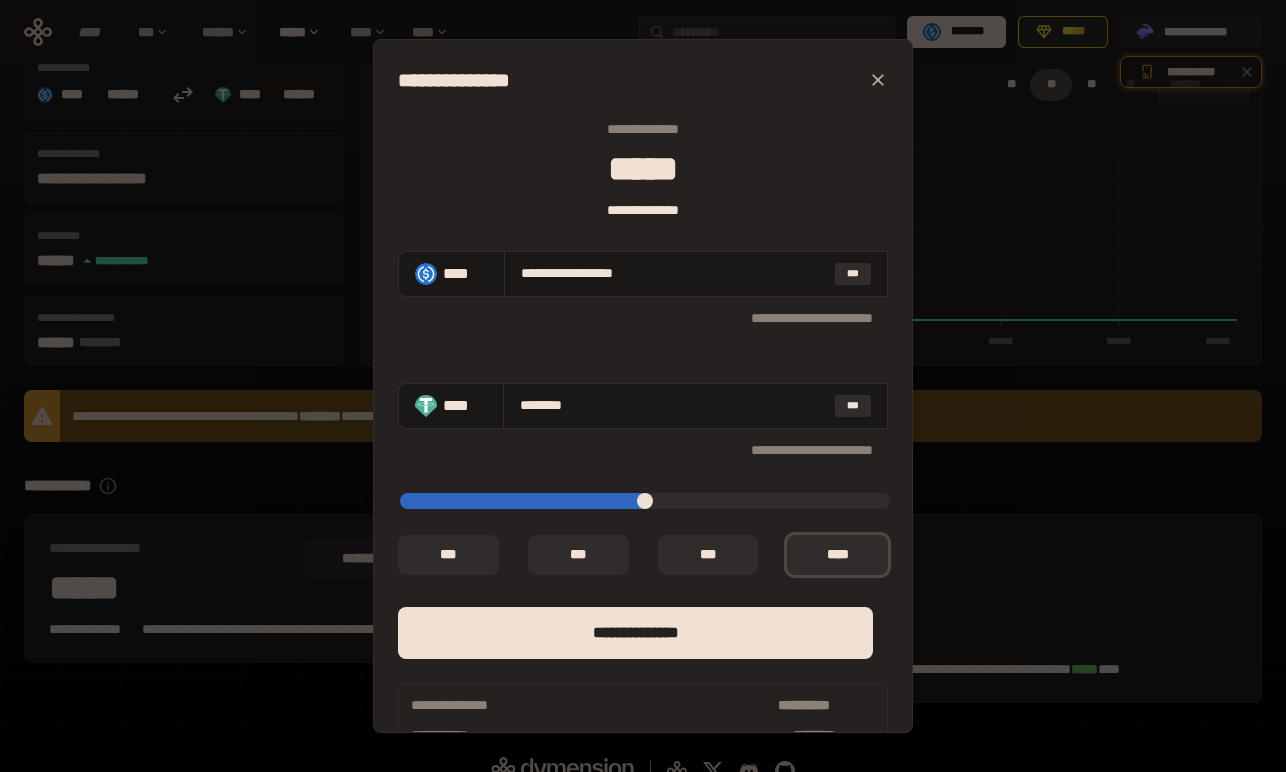 click on "[FIRST] [LAST] [STREET] [CITY] [STATE] [ZIP] [COUNTRY] [PHONE] [EMAIL] [DATE] [TIME] [SSN] [CREDIT_CARD]" at bounding box center [643, 386] 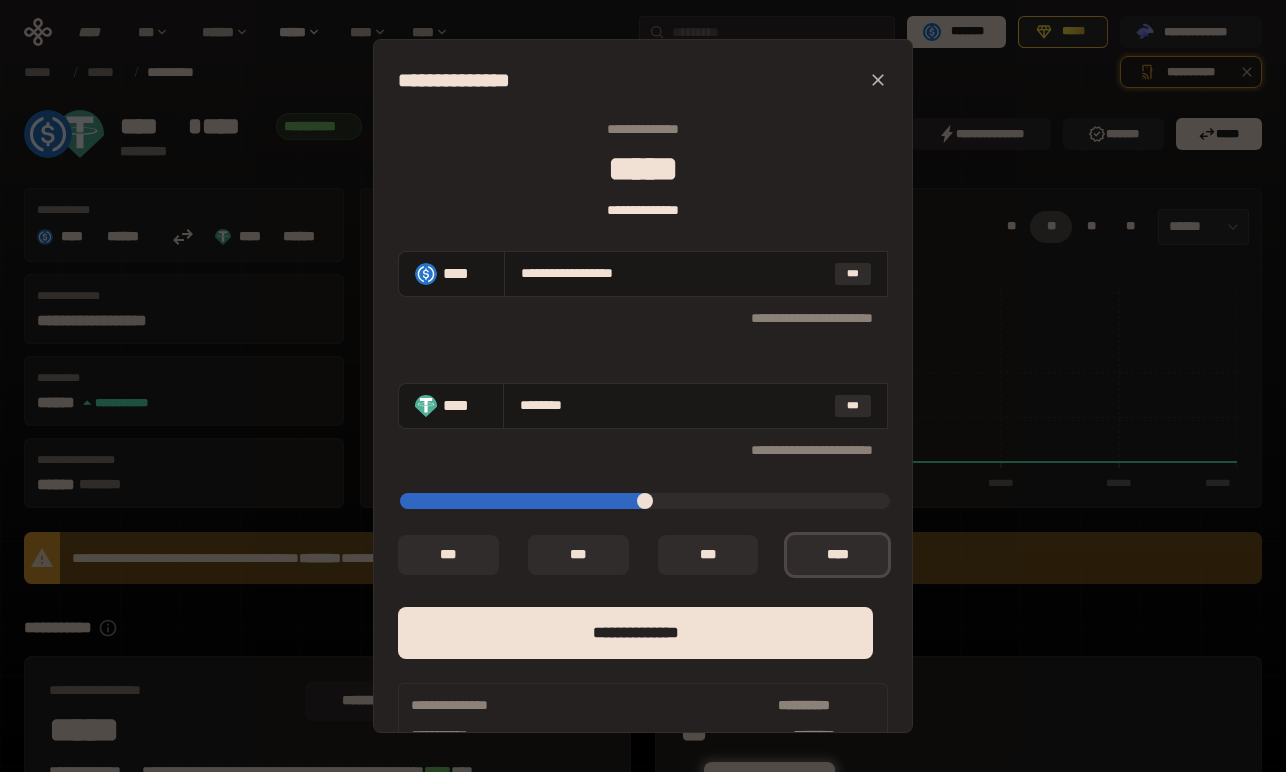 click at bounding box center (878, 80) 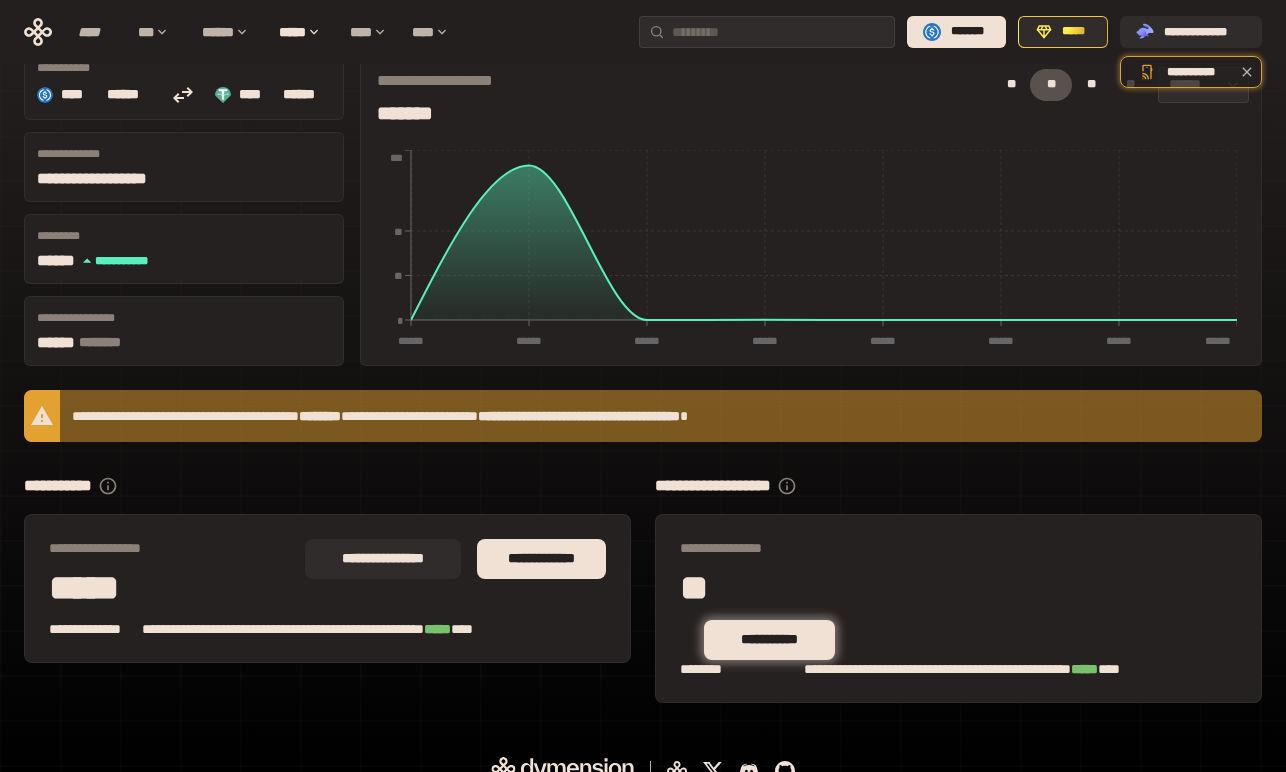 scroll, scrollTop: 10, scrollLeft: 0, axis: vertical 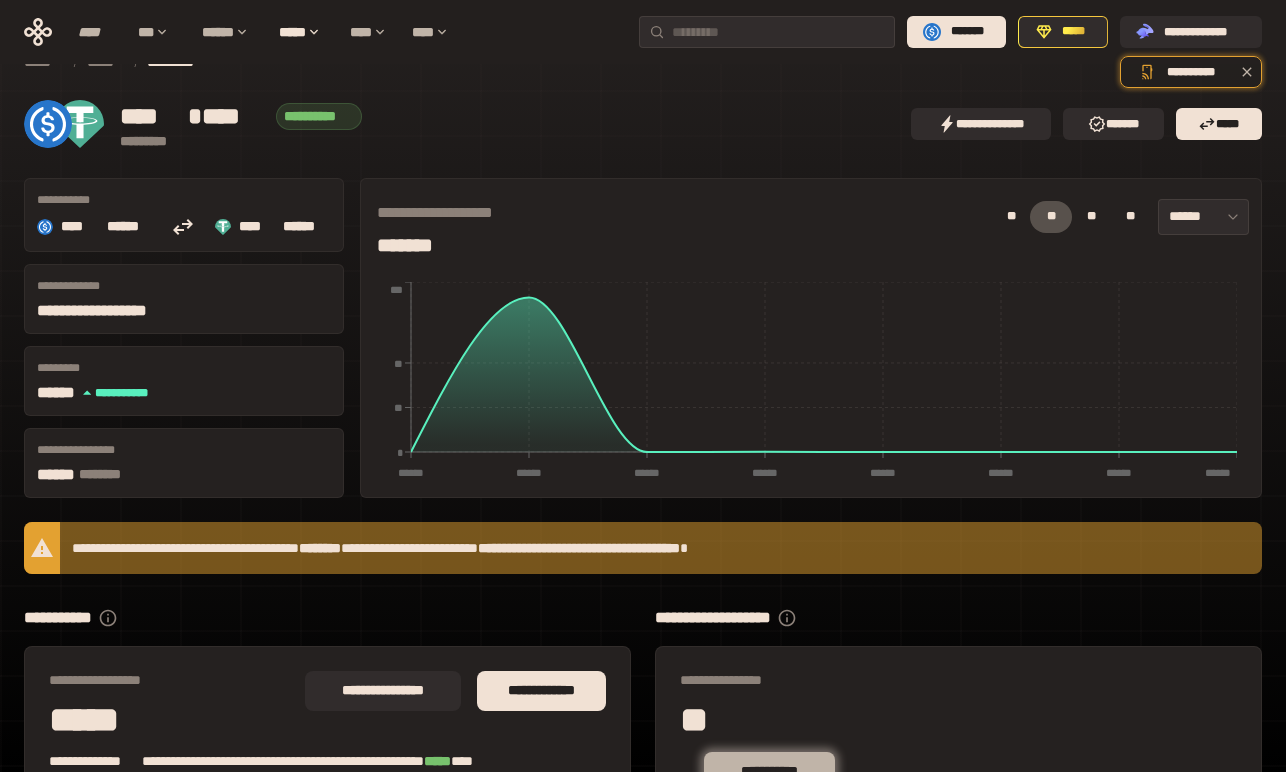 click on "**********" at bounding box center [769, 771] 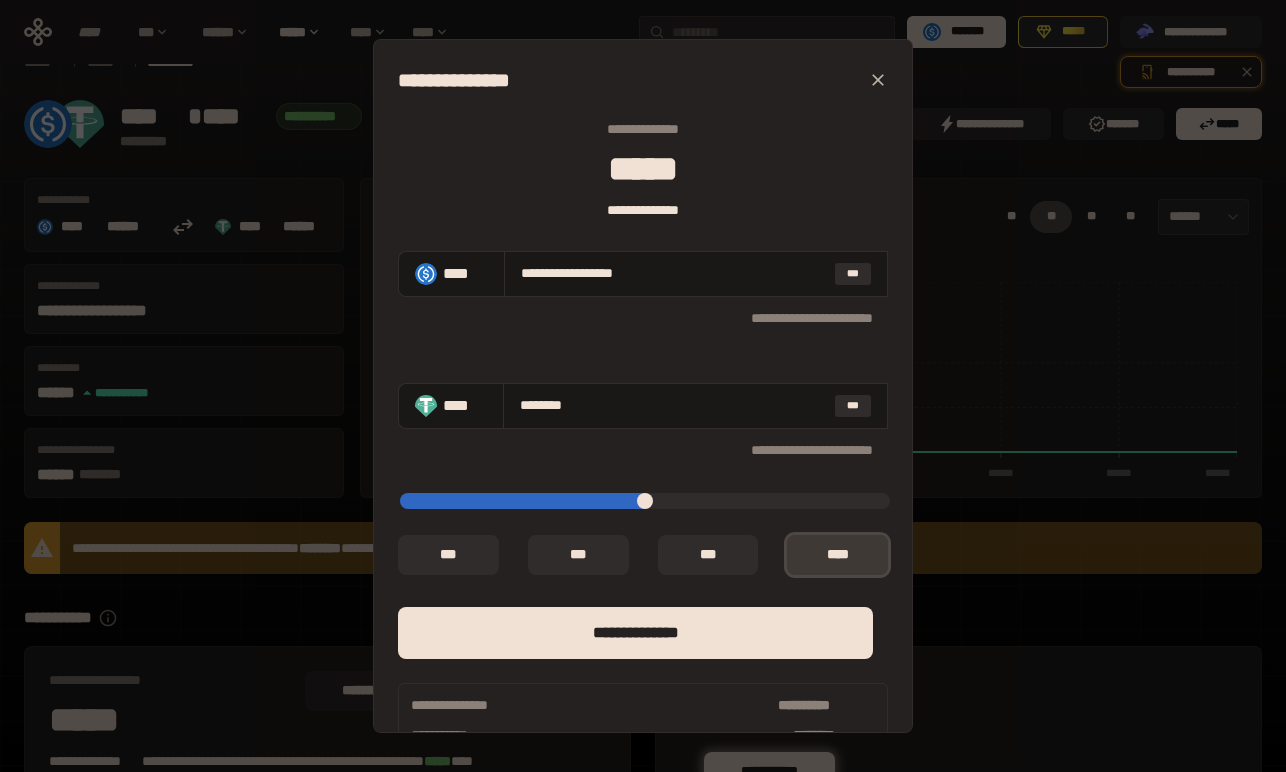click on "*** *" at bounding box center (837, 555) 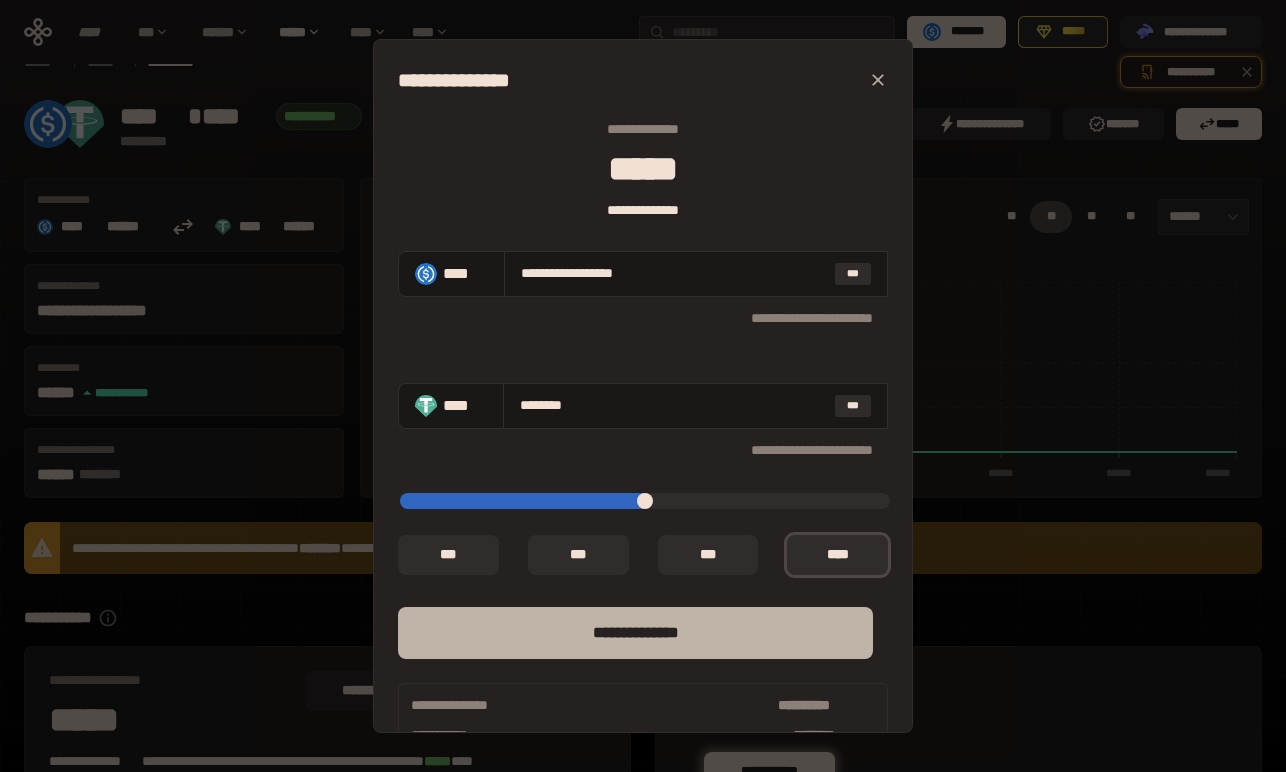 drag, startPoint x: 868, startPoint y: 501, endPoint x: 837, endPoint y: 627, distance: 129.75746 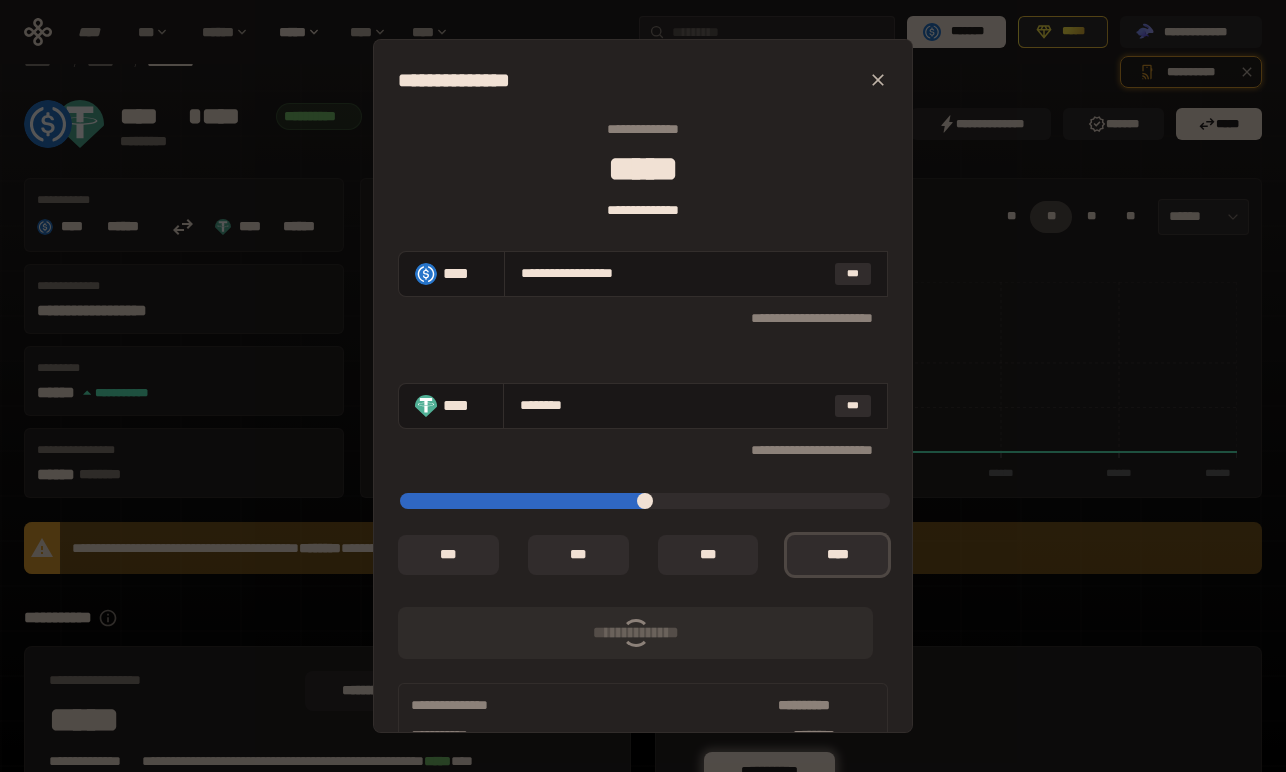 type on "*" 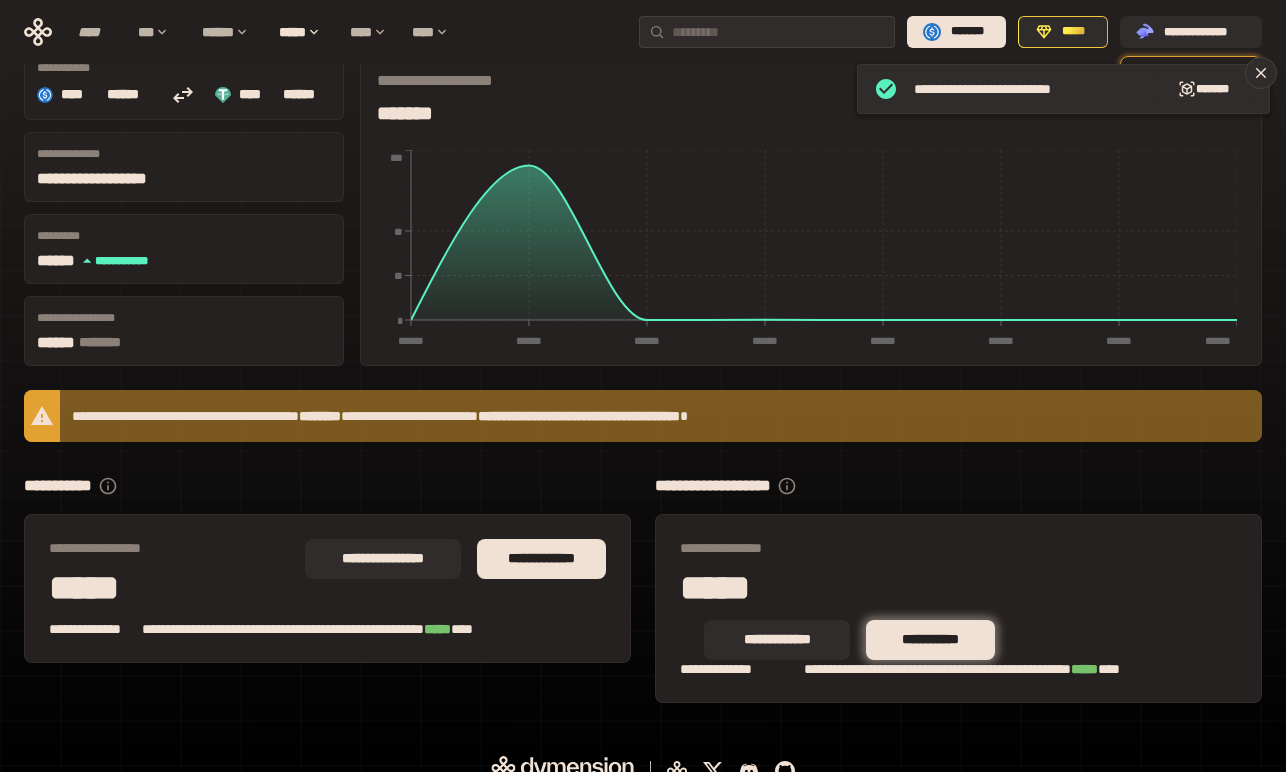 scroll, scrollTop: 130, scrollLeft: 0, axis: vertical 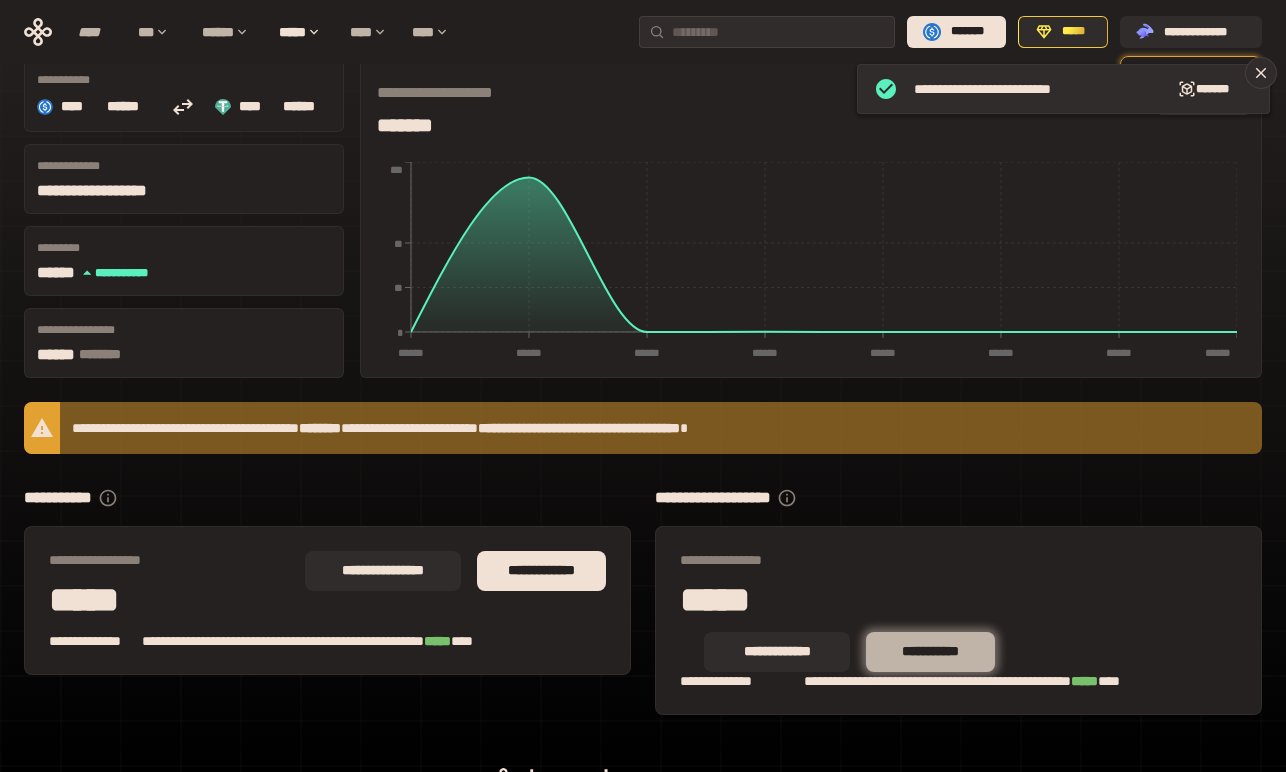 click on "**********" at bounding box center [930, 652] 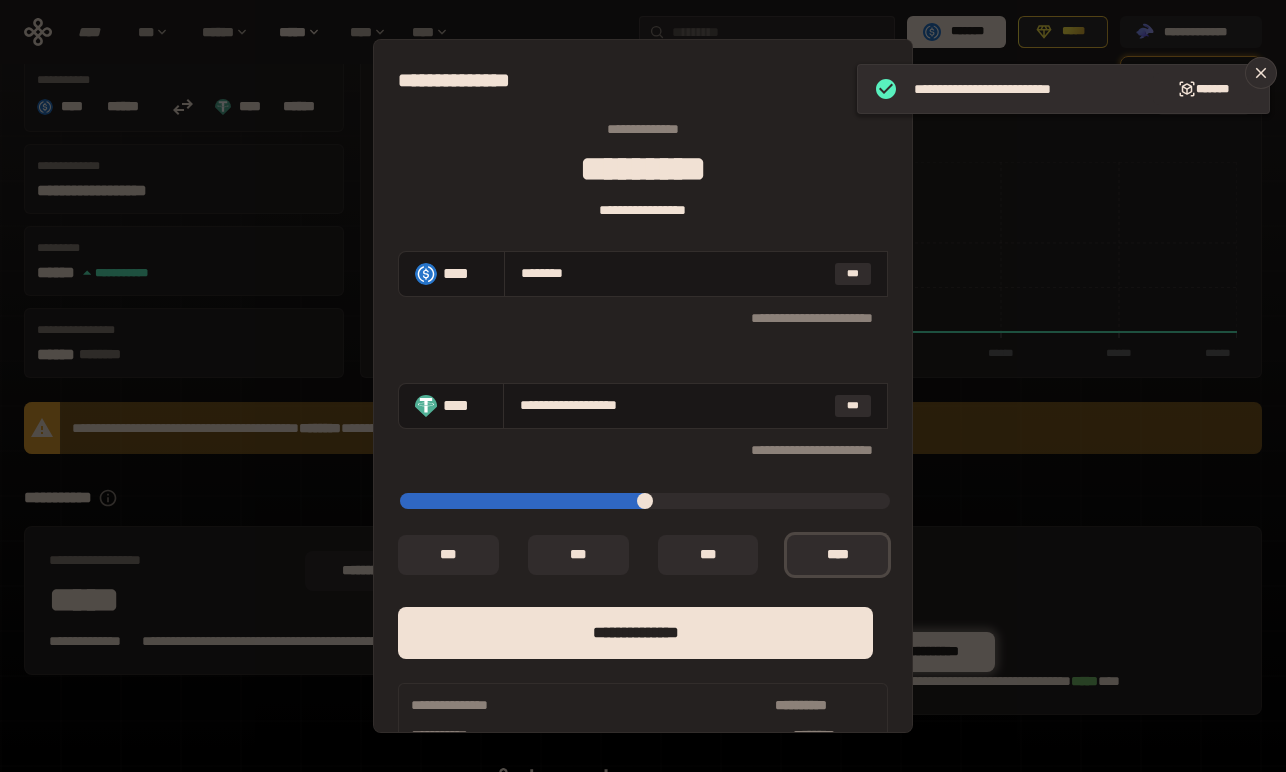 click on "[FIRST] [LAST] [STREET] [CITY] [STATE] [ZIP] [COUNTRY] [PHONE] [EMAIL] [DATE] [TIME] [SSN] [CREDIT_CARD]" at bounding box center (643, 386) 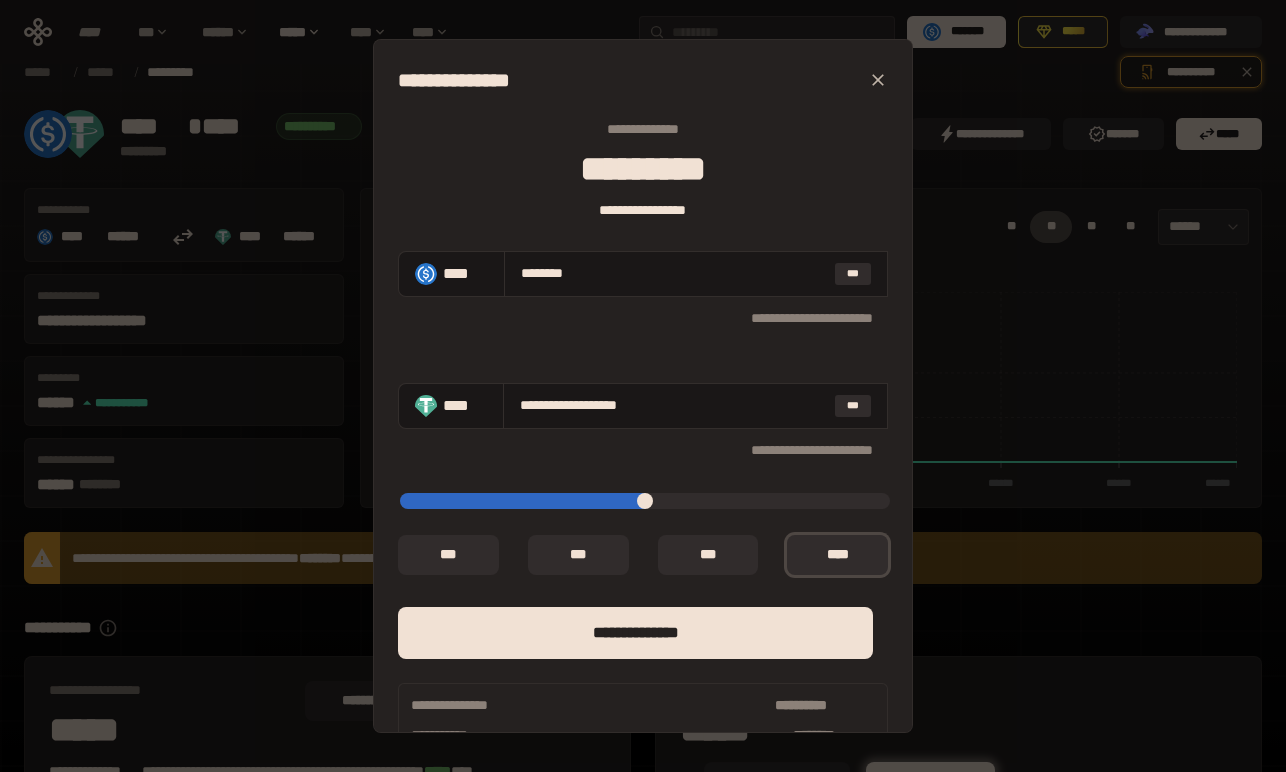 click 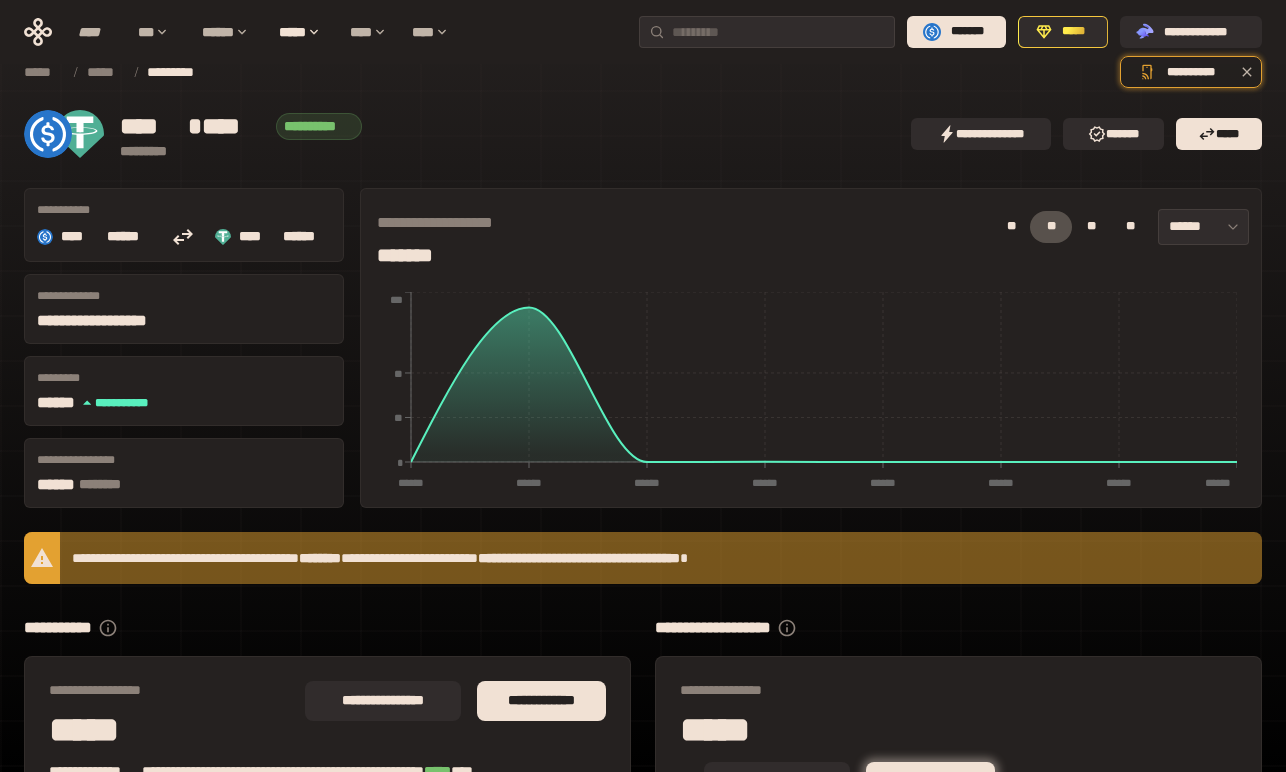 click on "[FIRST] [LAST] [STREET] [CITY] [STATE] [ZIP] [COUNTRY] [PHONE] [EMAIL] [DATE] [TIME] [SSN] [CREDIT_CARD]" at bounding box center [643, 476] 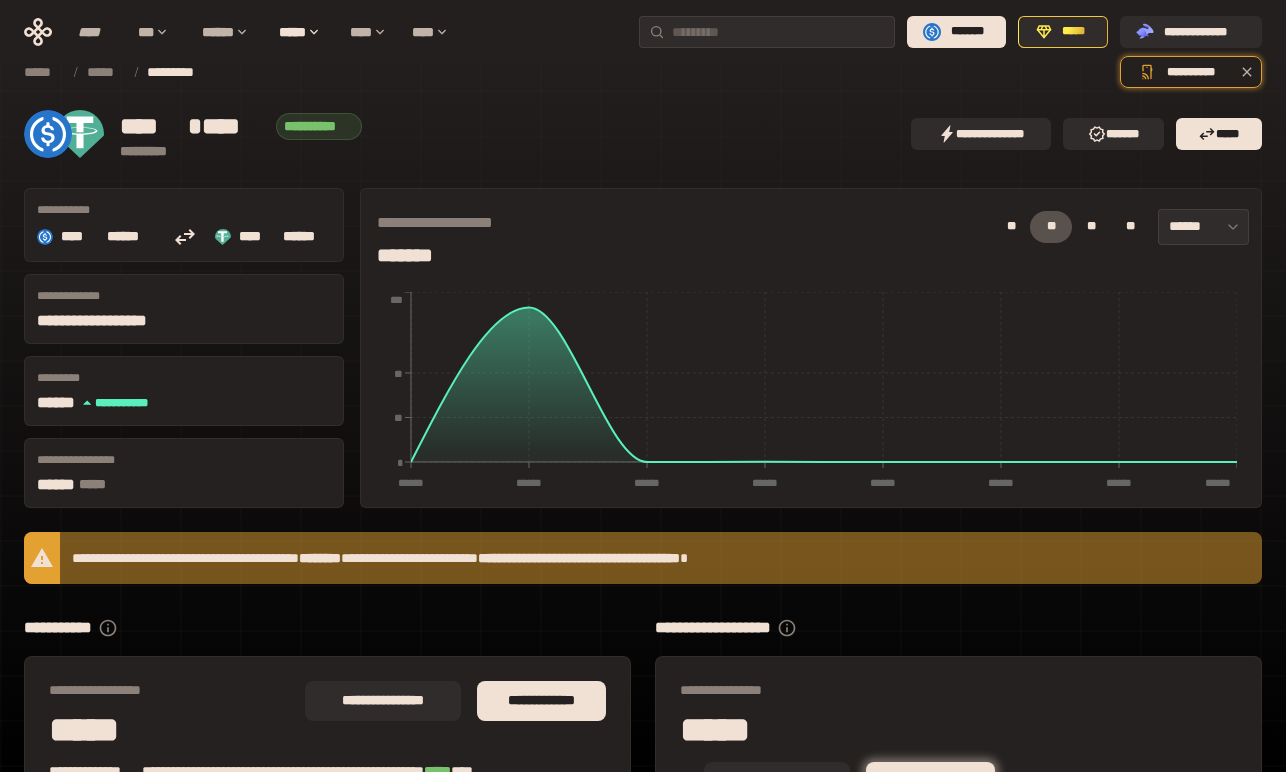 click on "[FIRST] [LAST]" at bounding box center [515, 126] 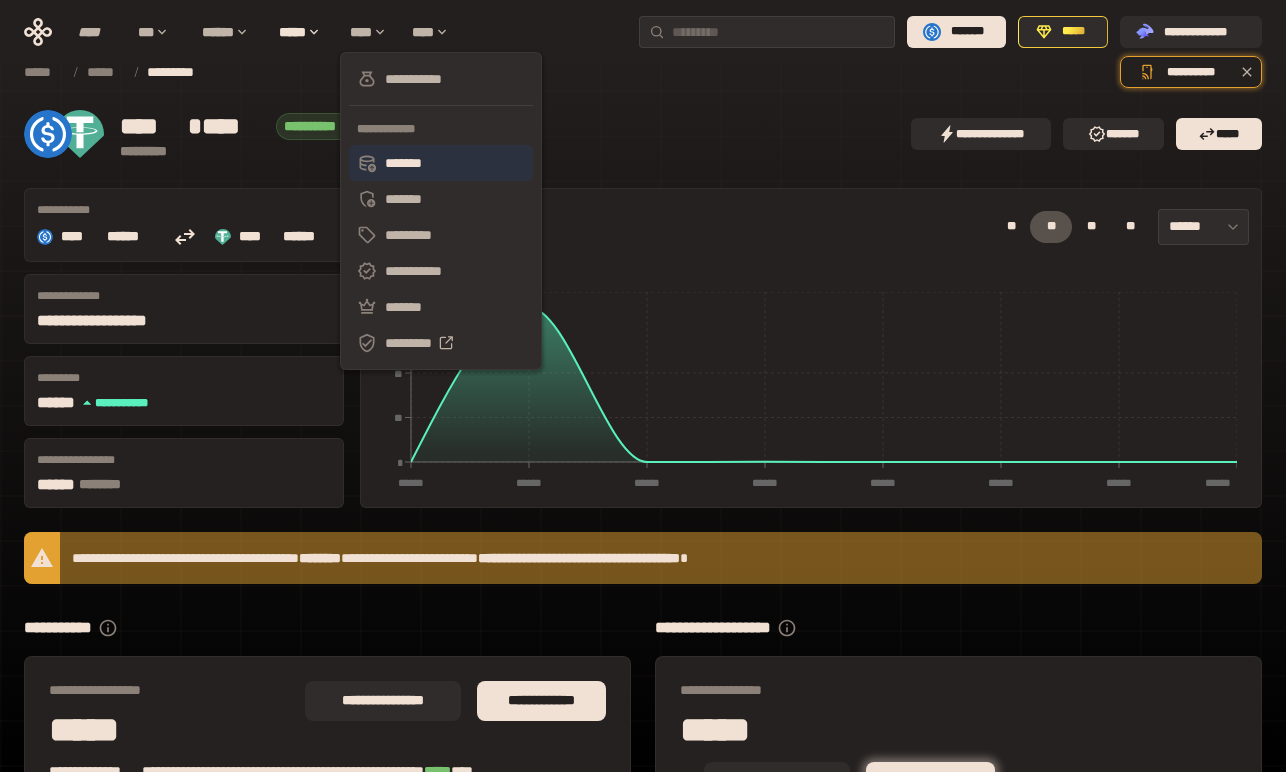 click on "*******" at bounding box center (441, 163) 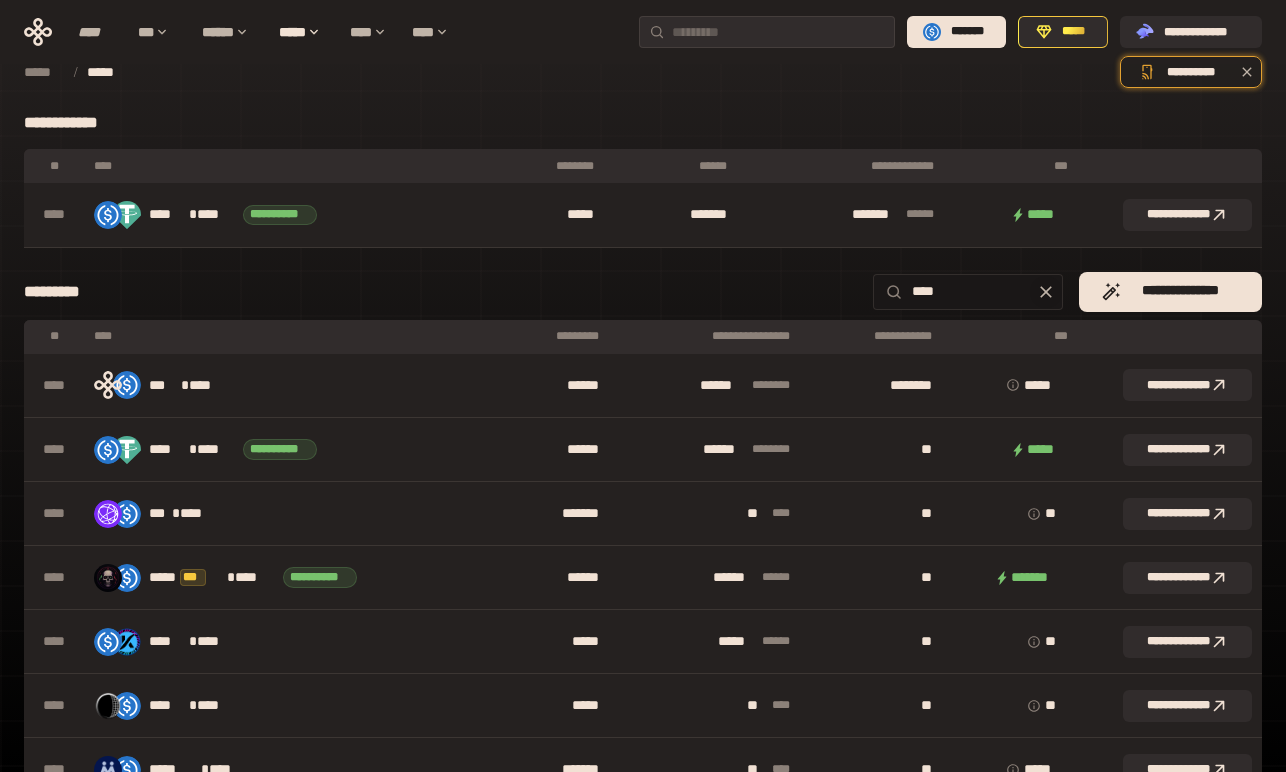 click on "[FIRST] [LAST] [STREET]" at bounding box center [643, 292] 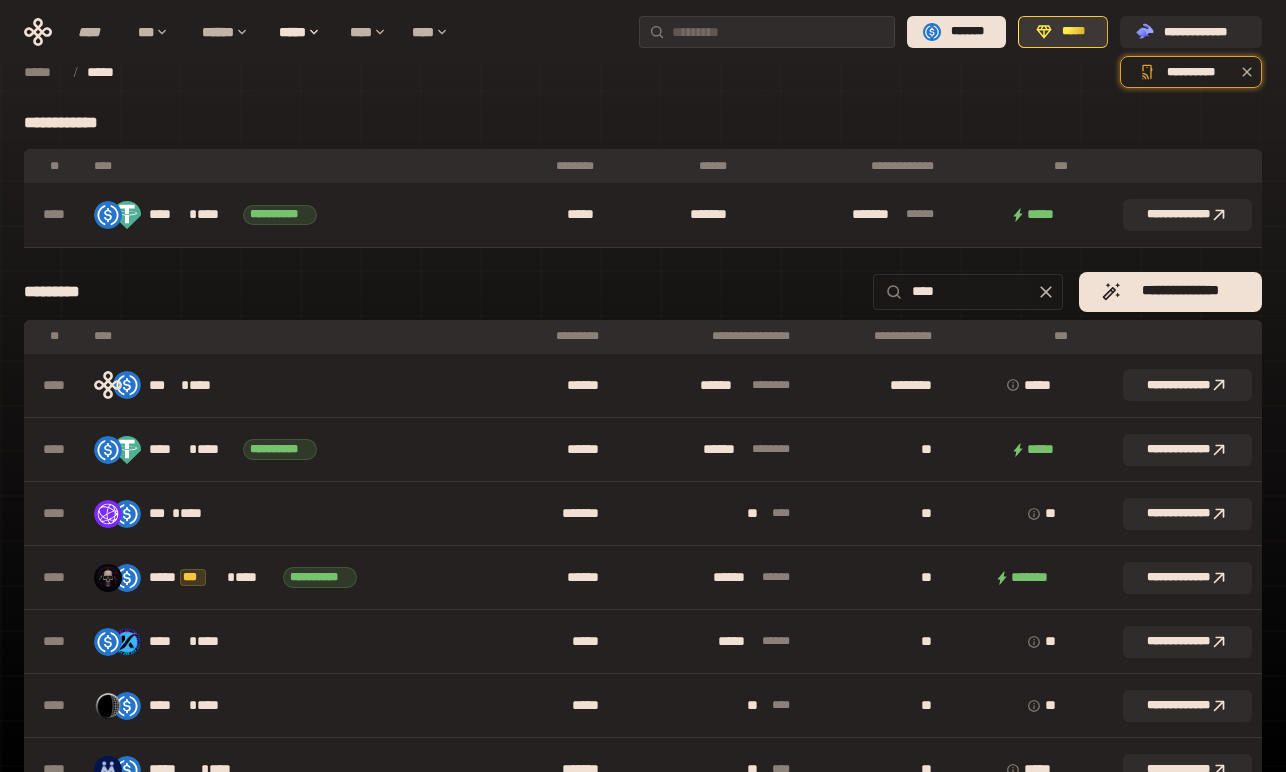 click 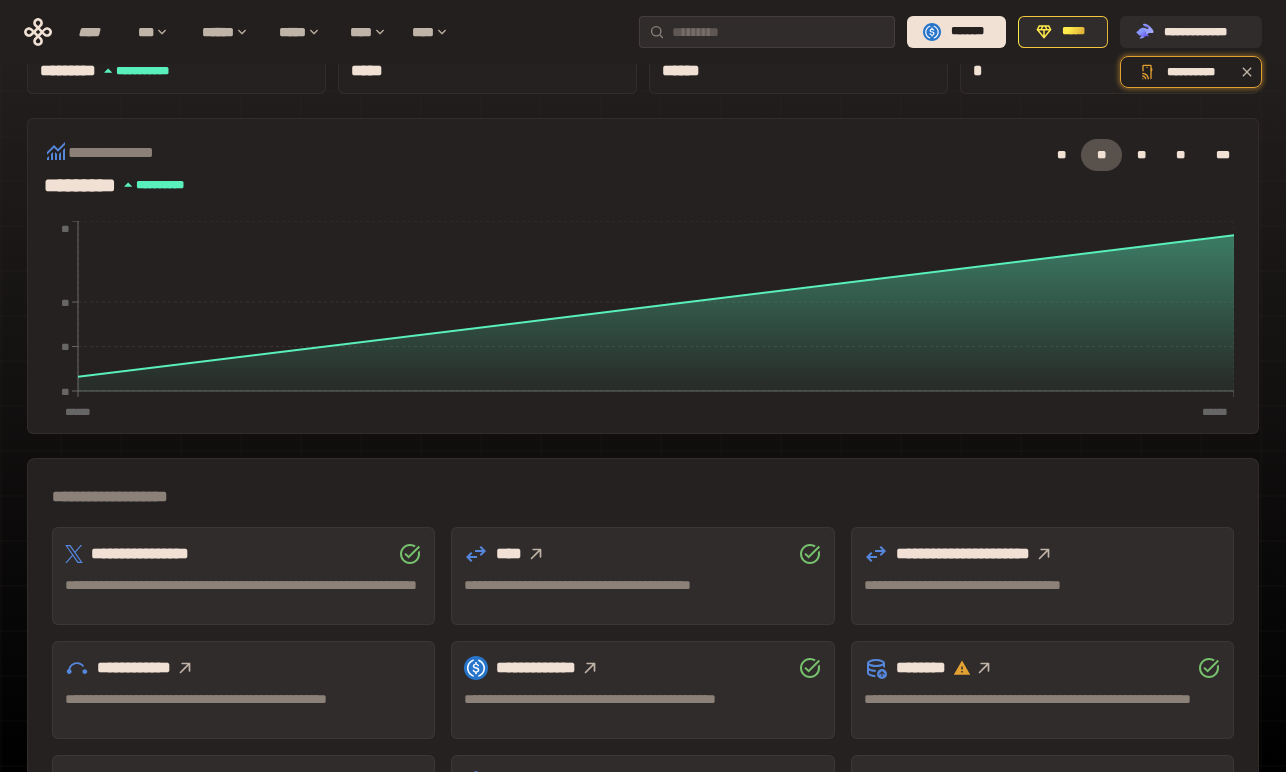 scroll, scrollTop: 438, scrollLeft: 0, axis: vertical 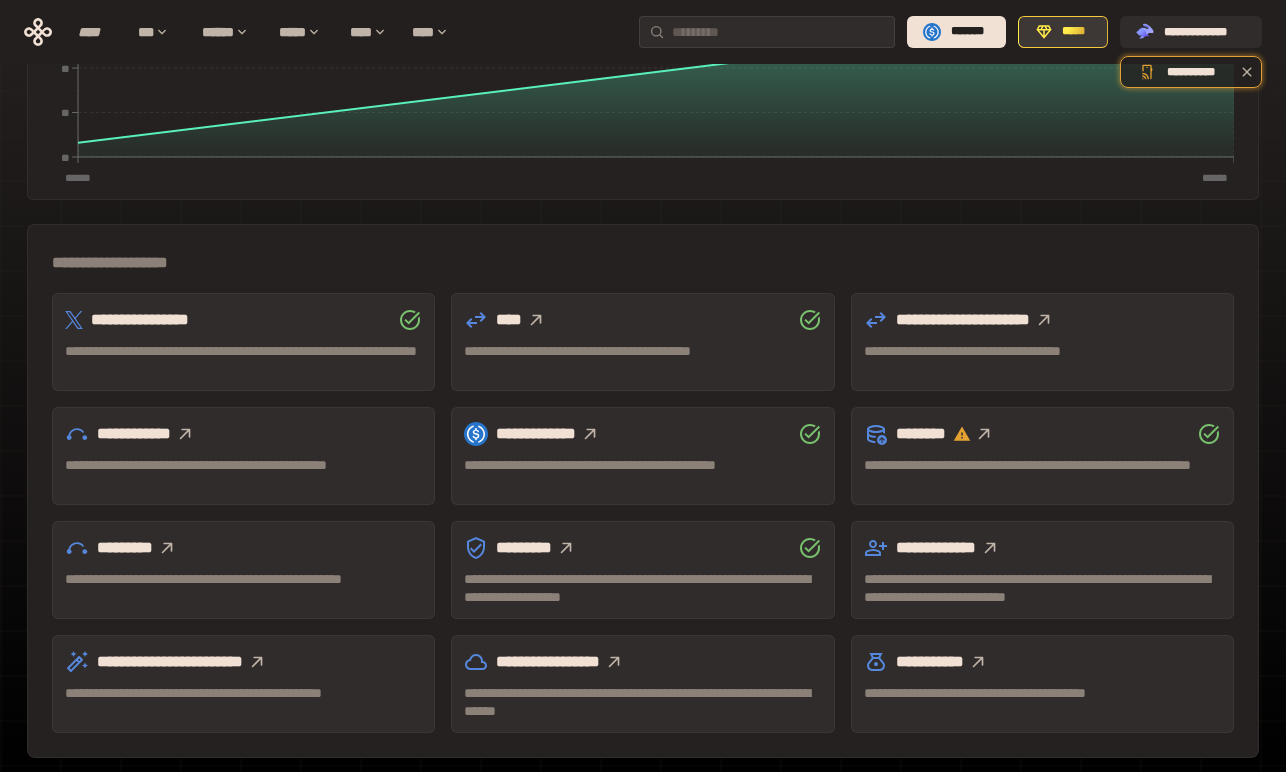 click on "*****" at bounding box center (1063, 32) 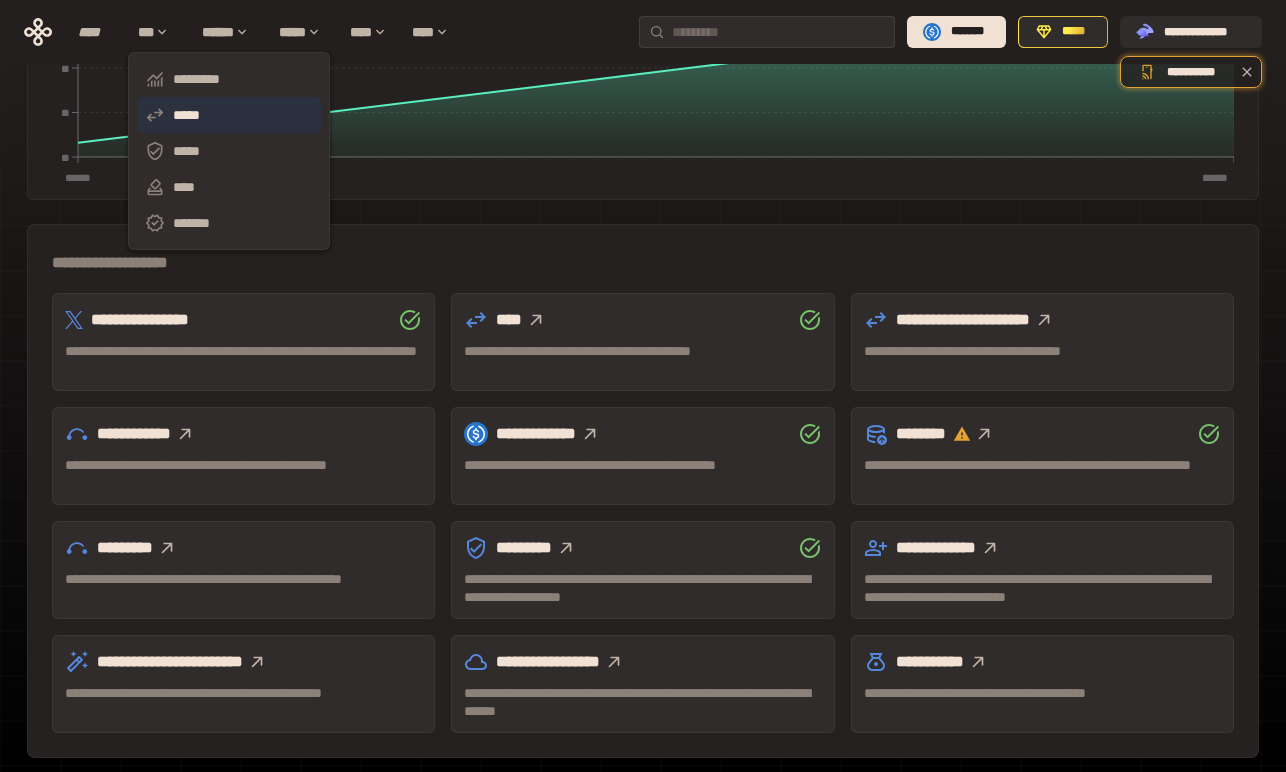 click on "*****" at bounding box center (229, 115) 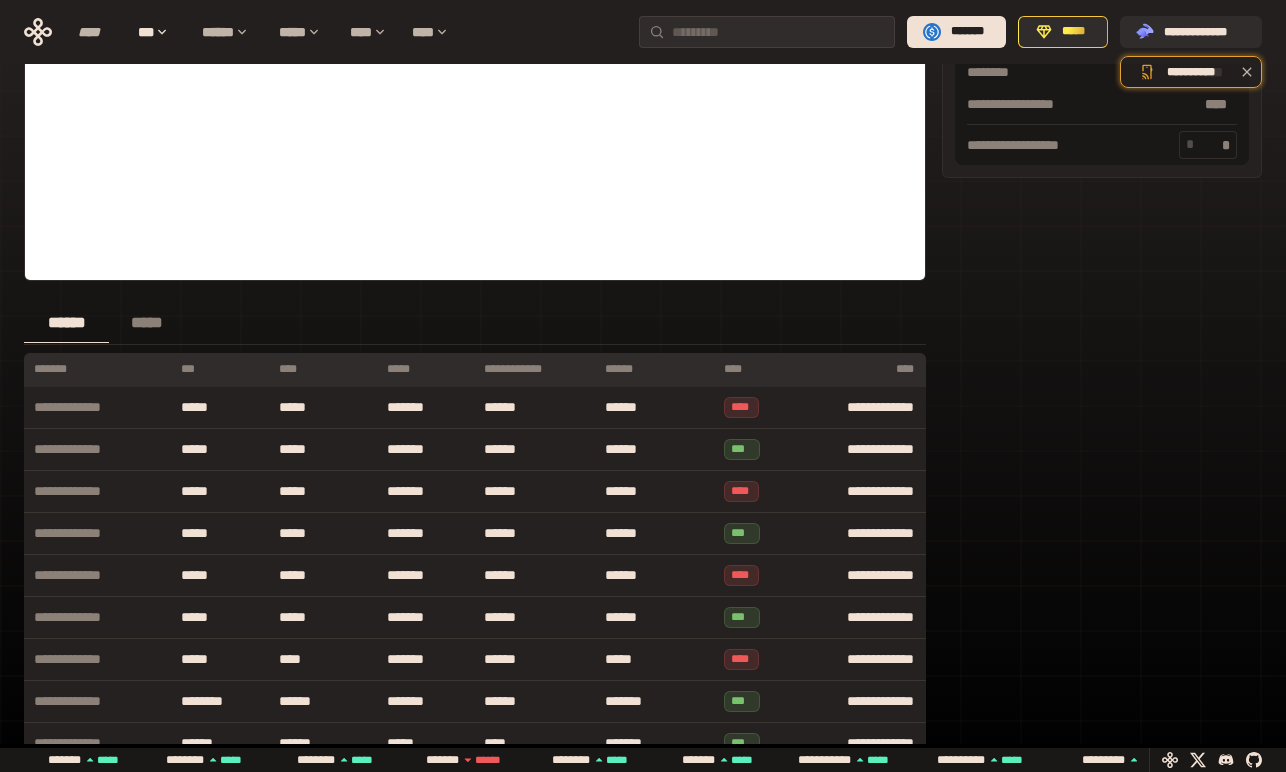 scroll, scrollTop: 0, scrollLeft: 0, axis: both 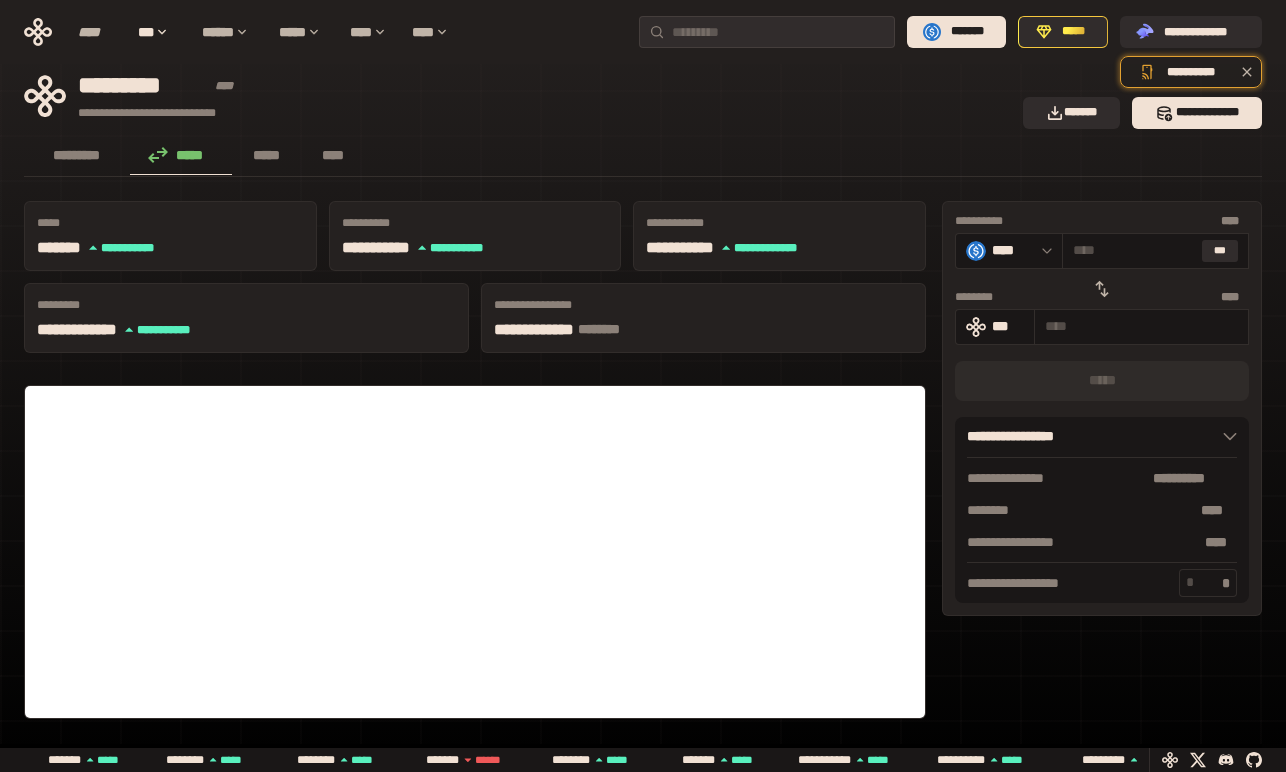 click at bounding box center [1102, 289] 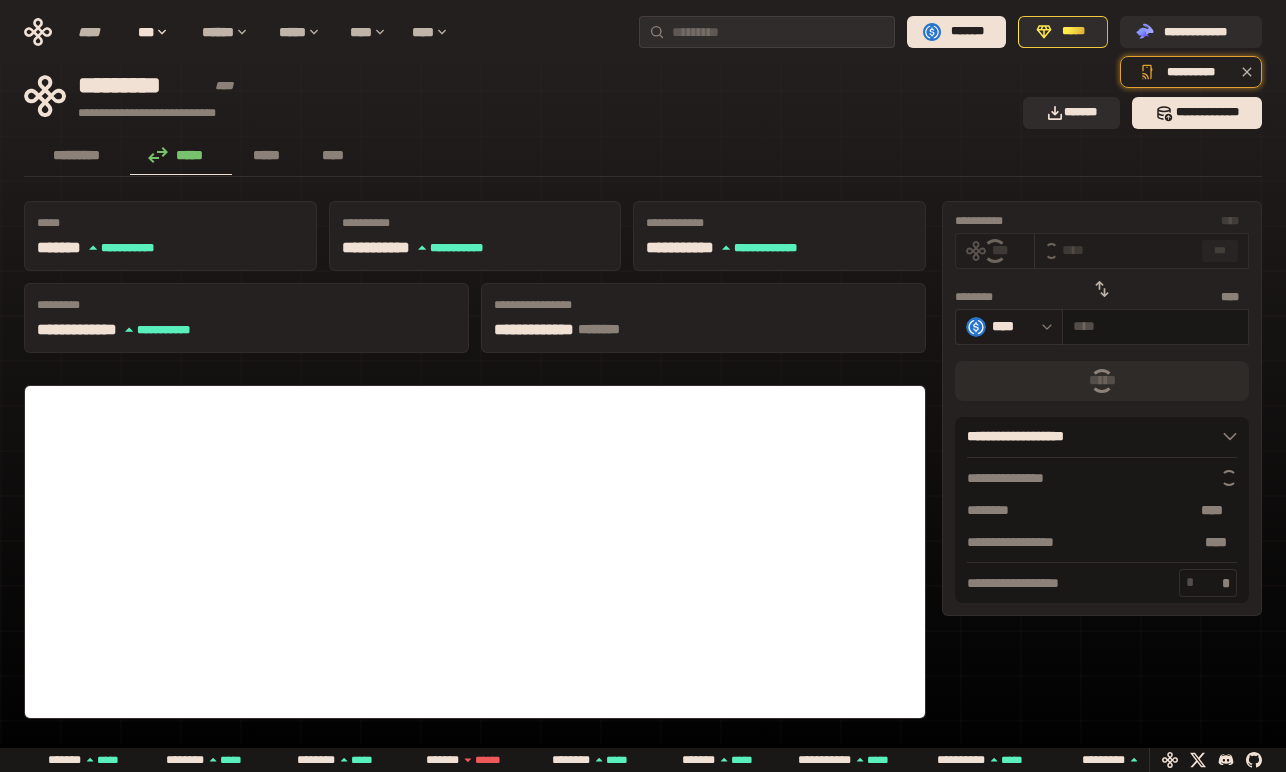 click on "****" at bounding box center [1009, 327] 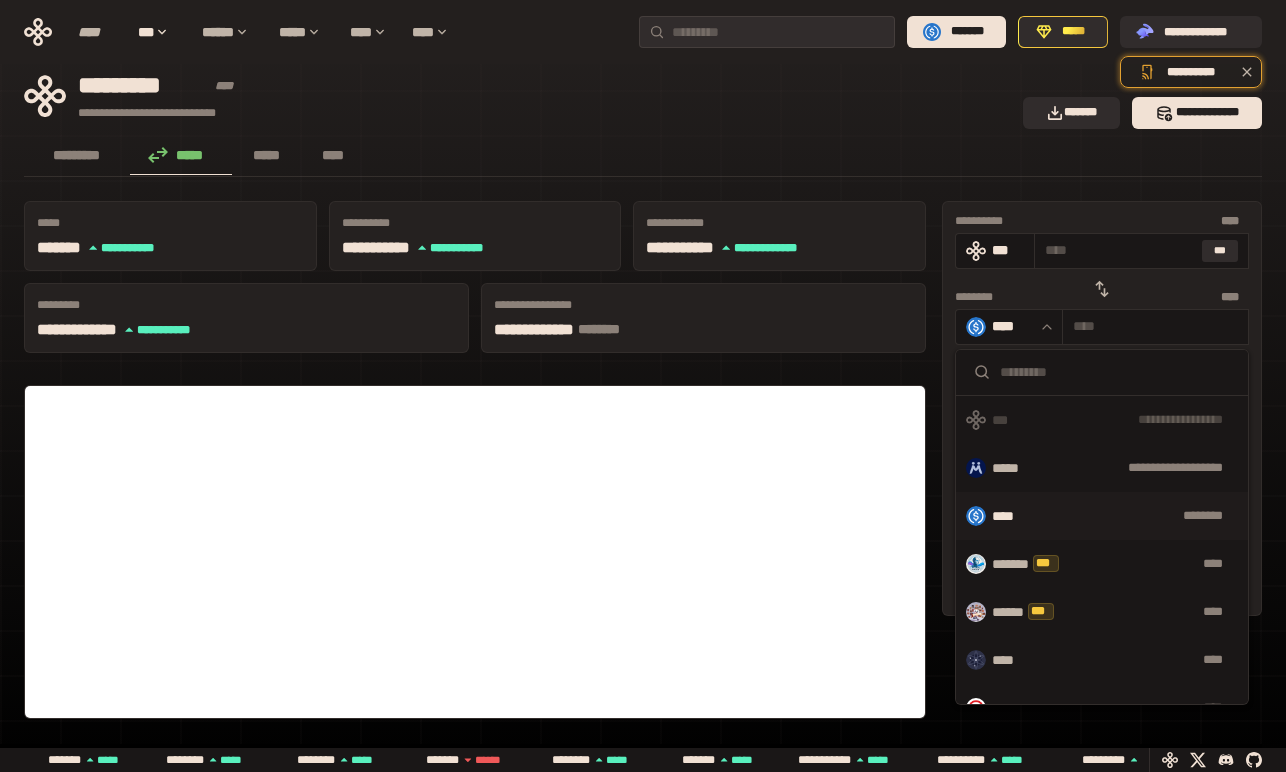 click at bounding box center [1116, 372] 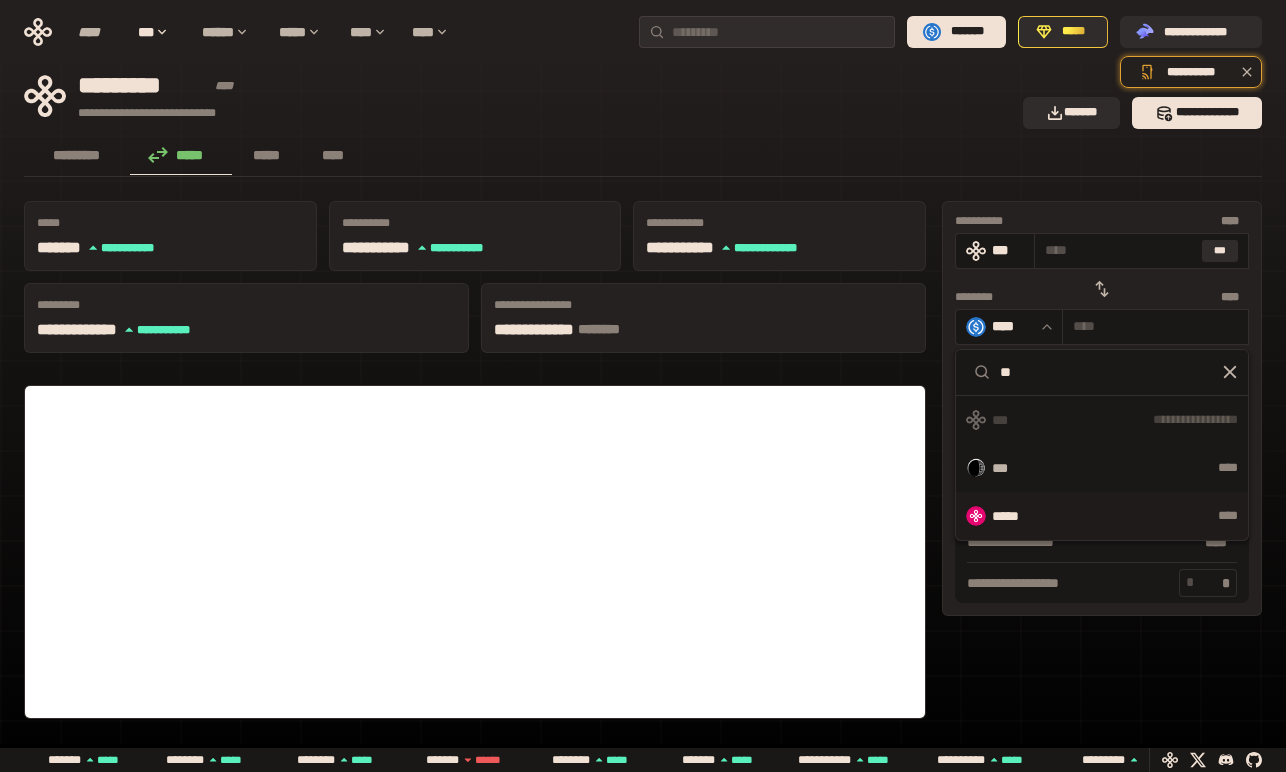 type on "**" 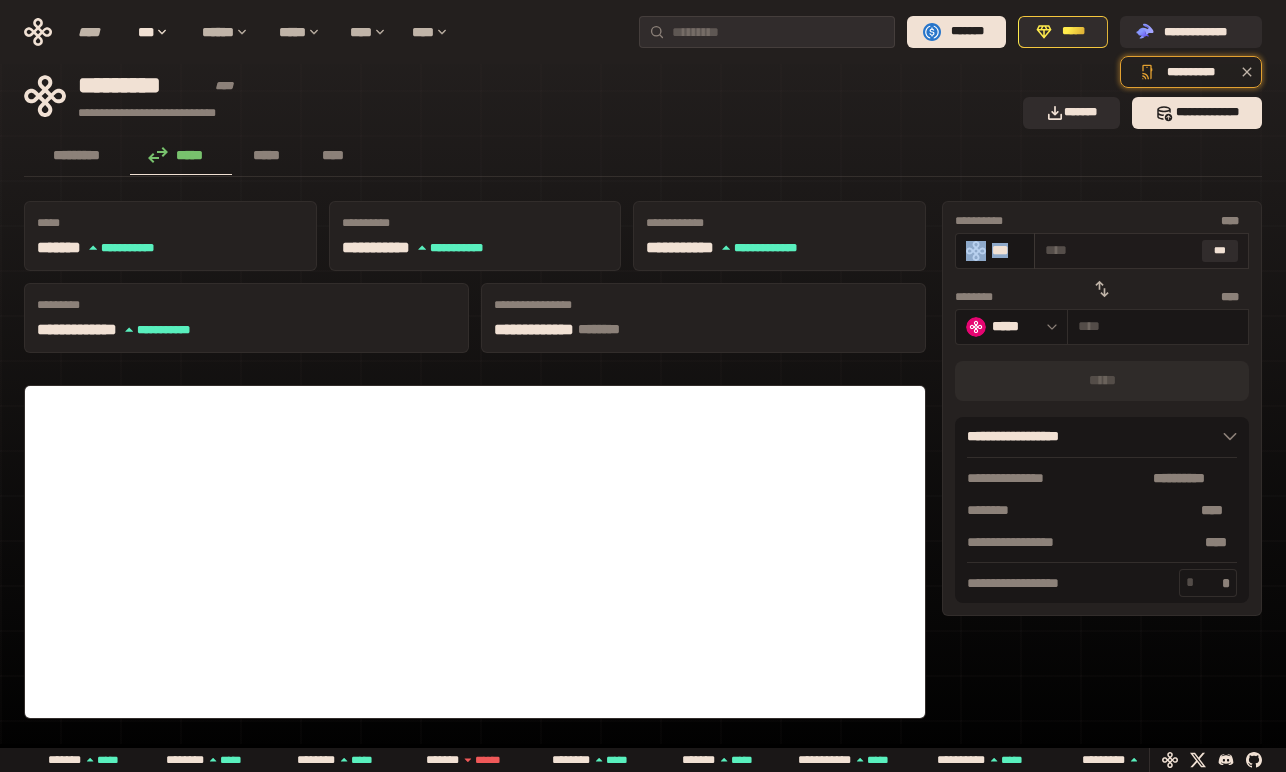 drag, startPoint x: 1042, startPoint y: 229, endPoint x: 1067, endPoint y: 237, distance: 26.24881 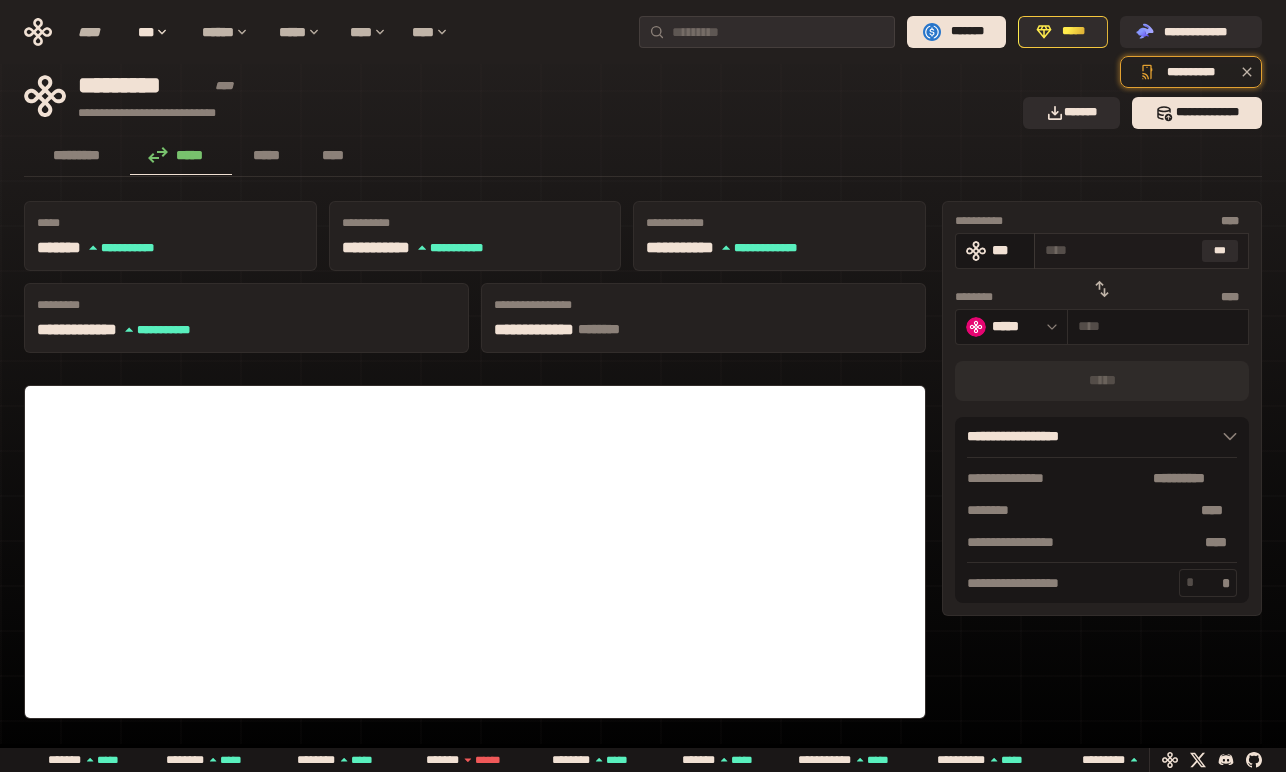 click at bounding box center (1119, 250) 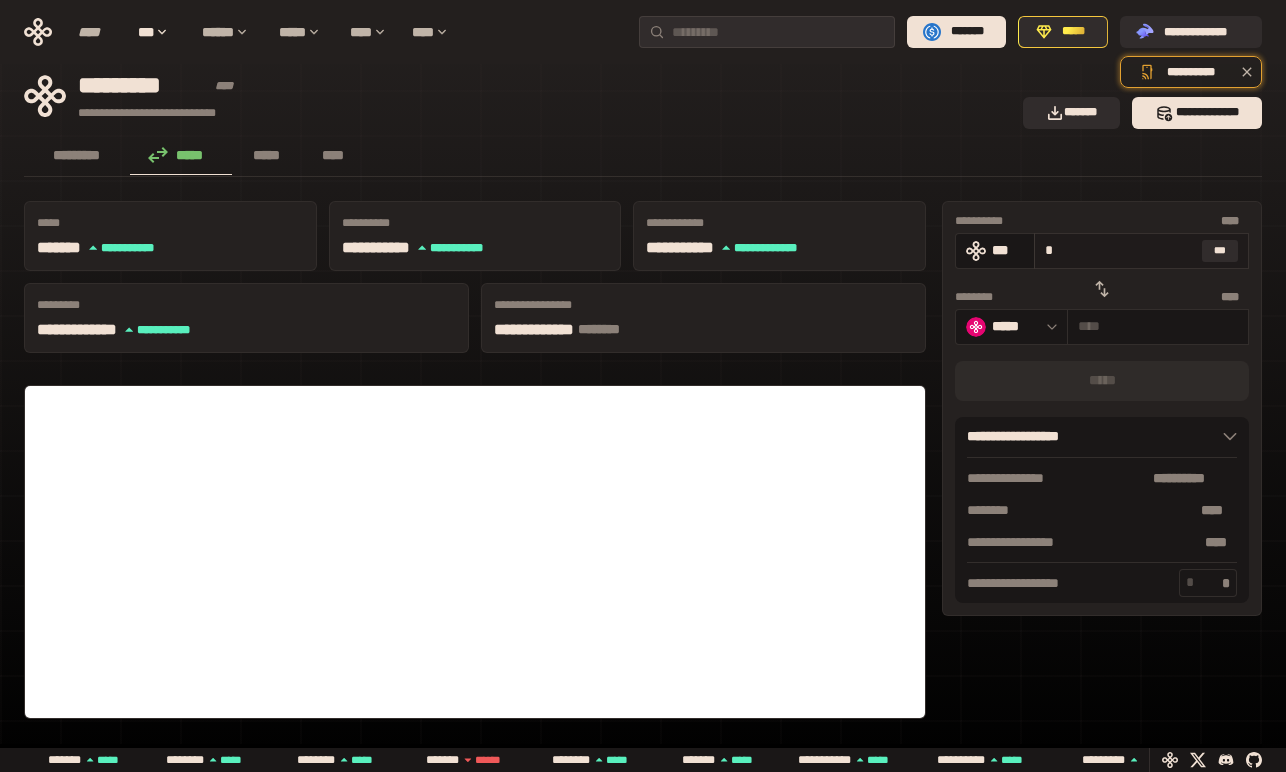 type on "**********" 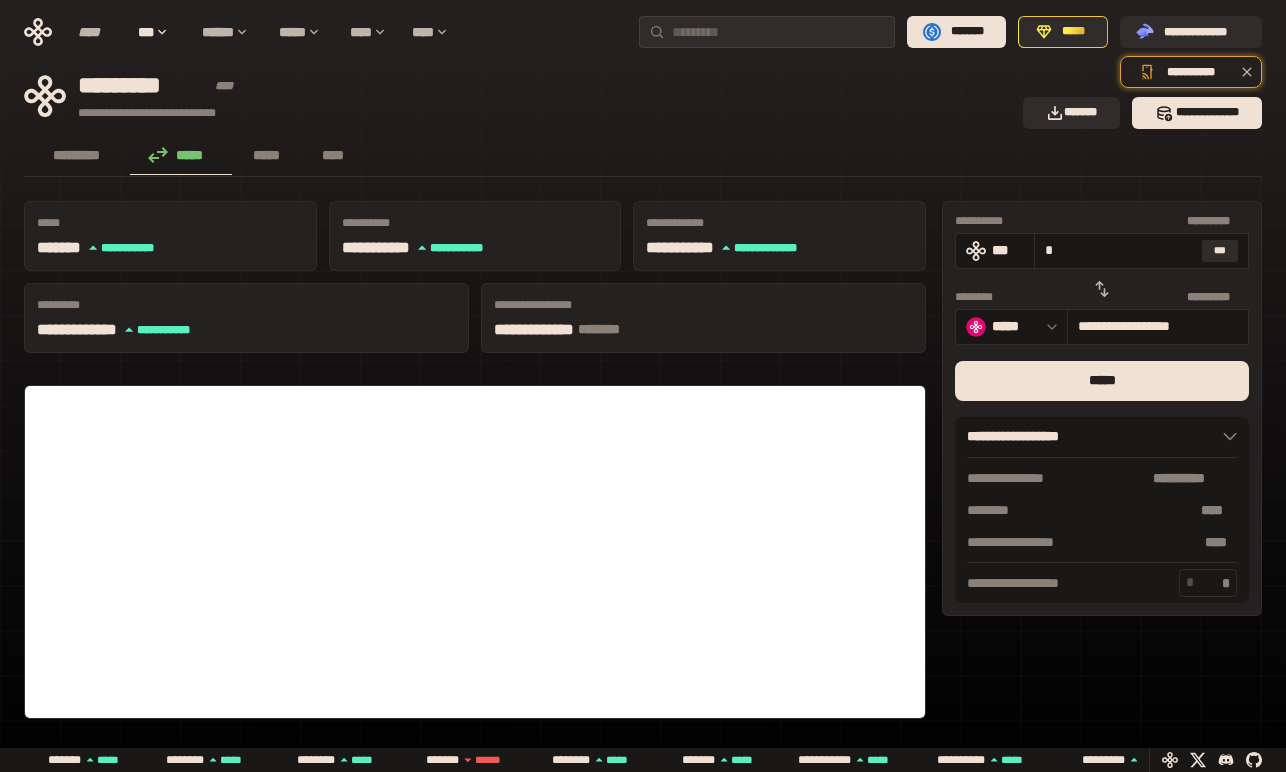 type on "*" 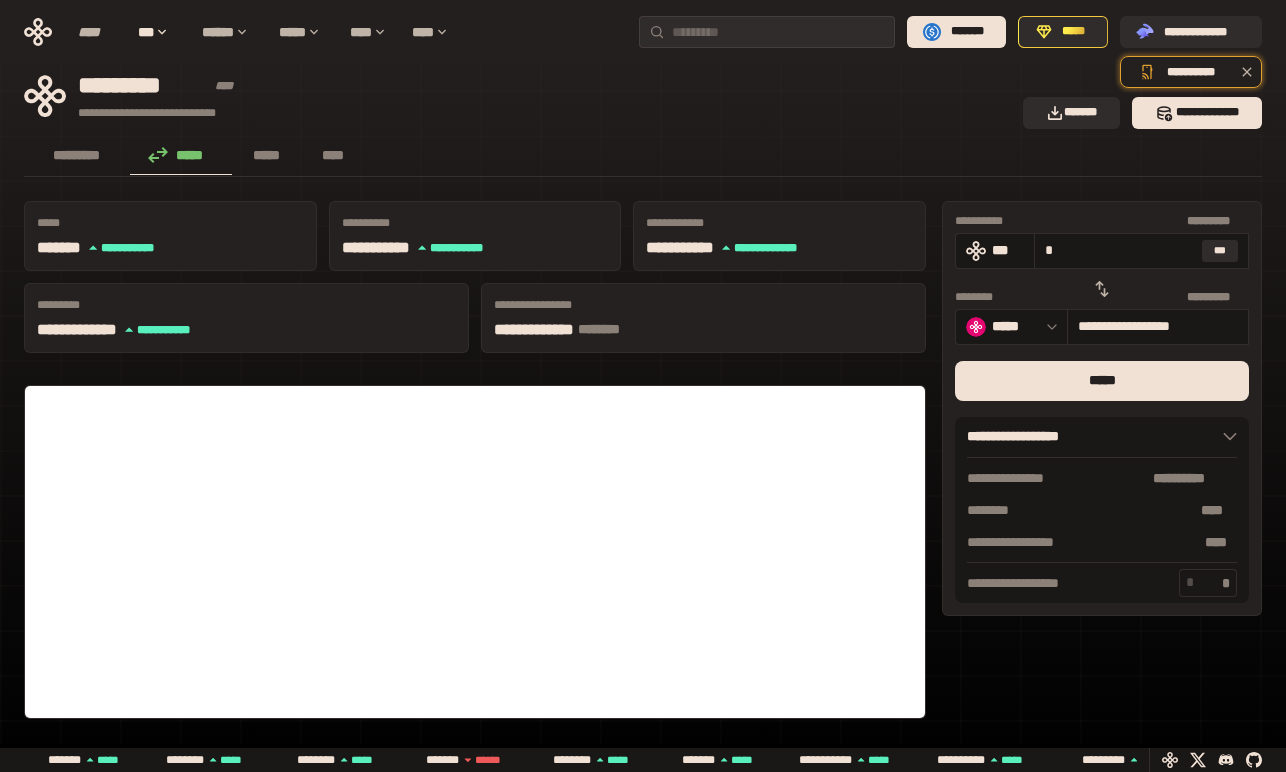 click on "[FIRST] [LAST] [STREET] [CITY] [STATE] [ZIP] [COUNTRY] [PHONE] [EMAIL] [DATE] [TIME] [SSN] [CREDIT_CARD]" at bounding box center (643, 773) 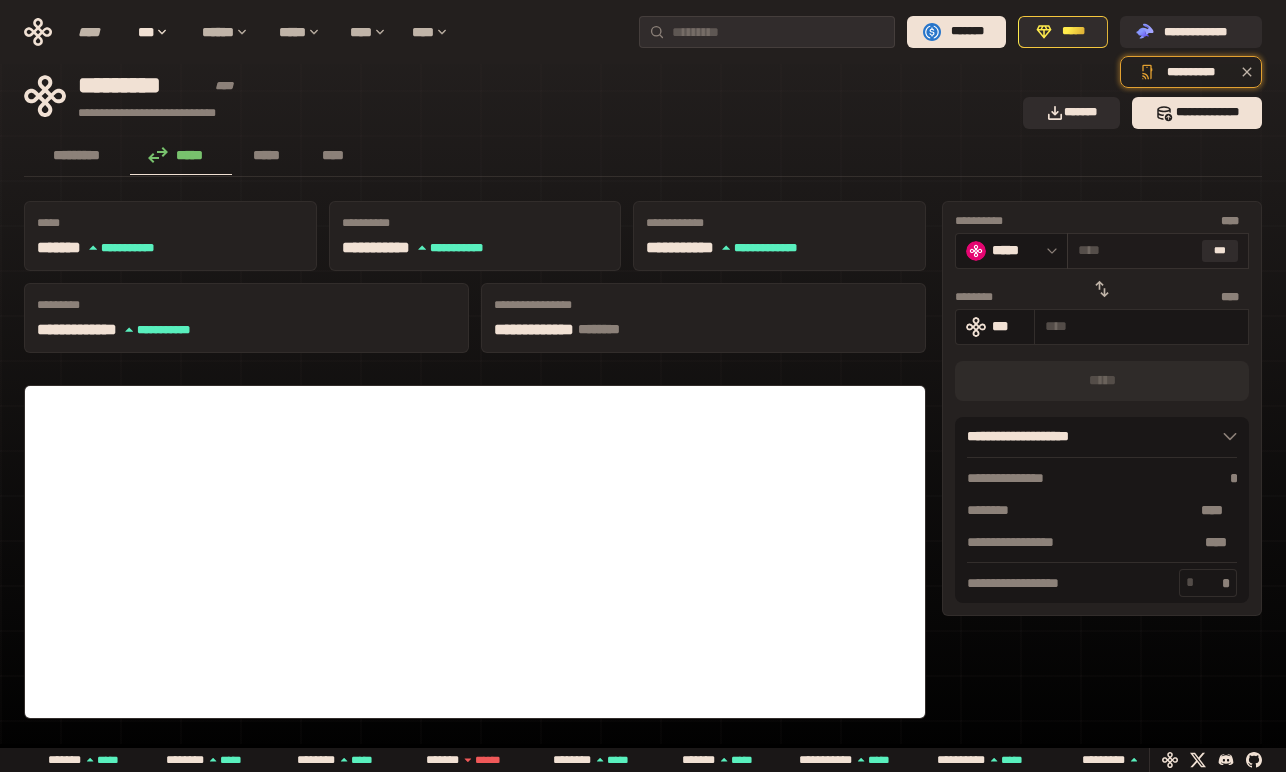 click at bounding box center (1136, 250) 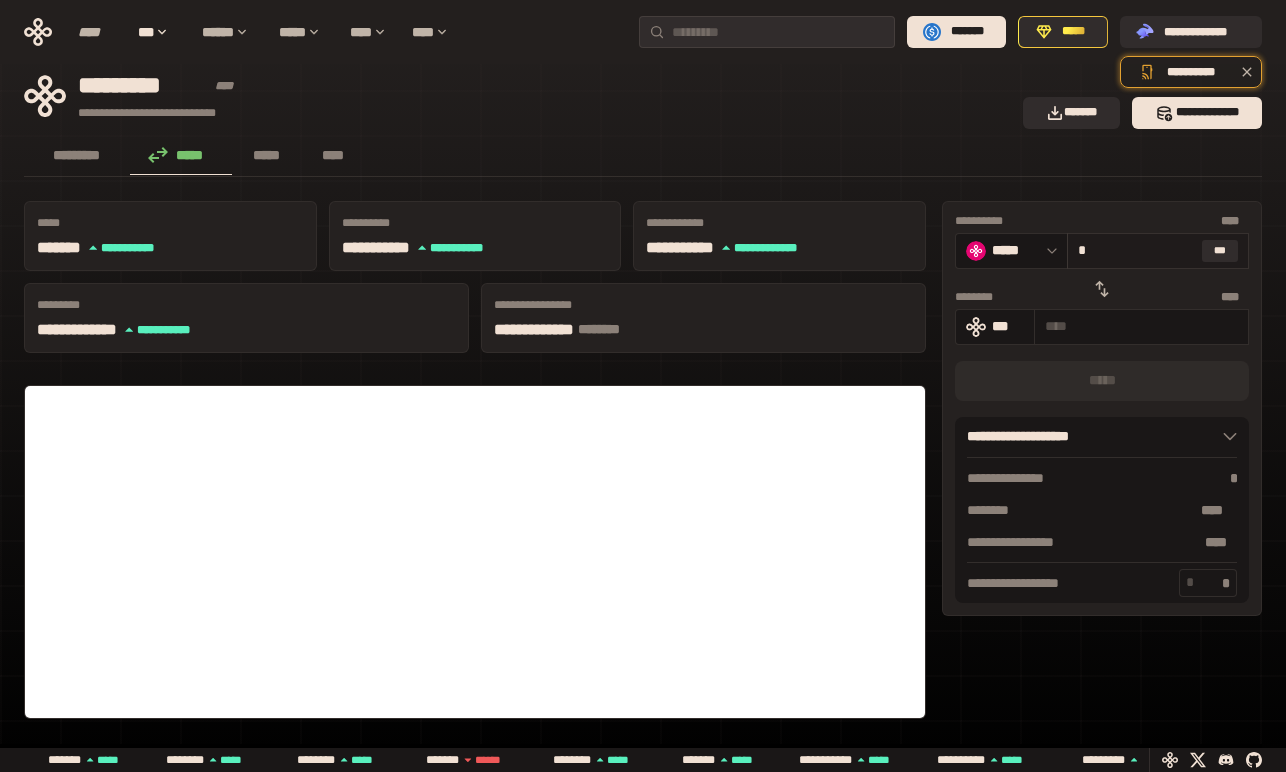 type on "**********" 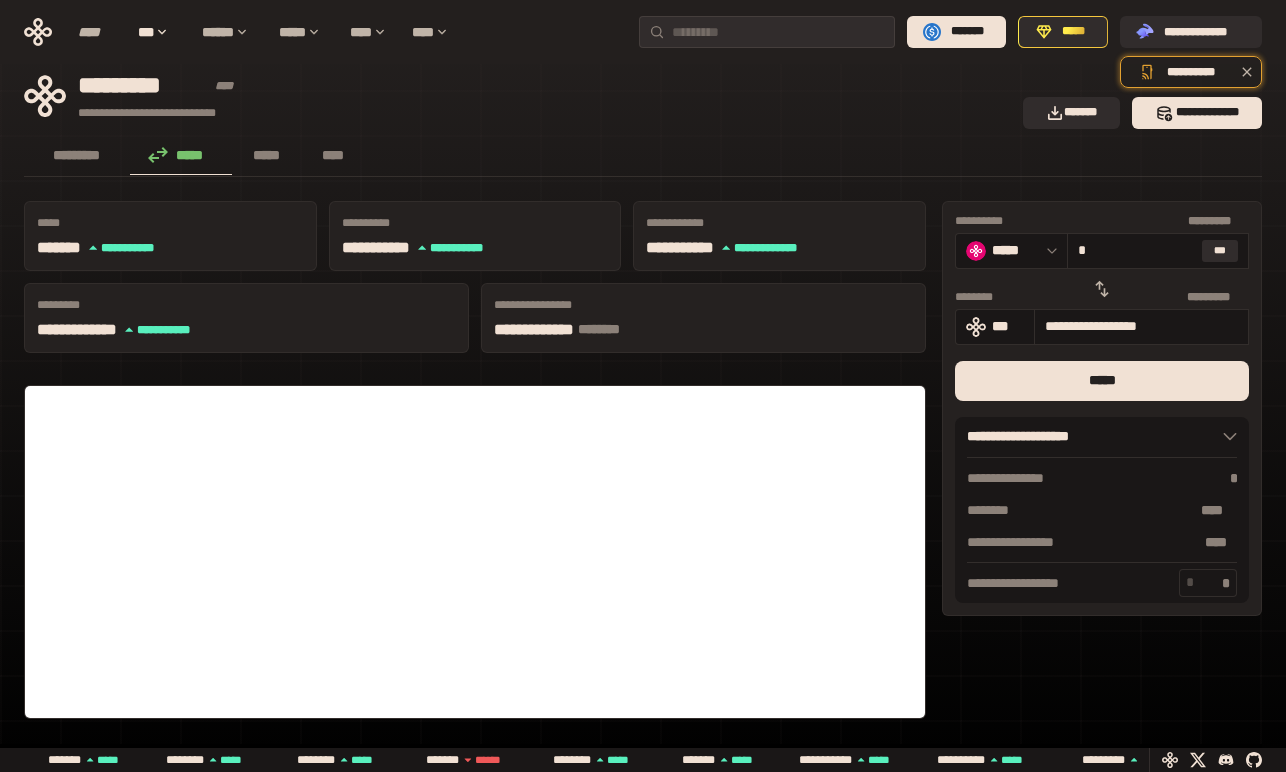 type on "*" 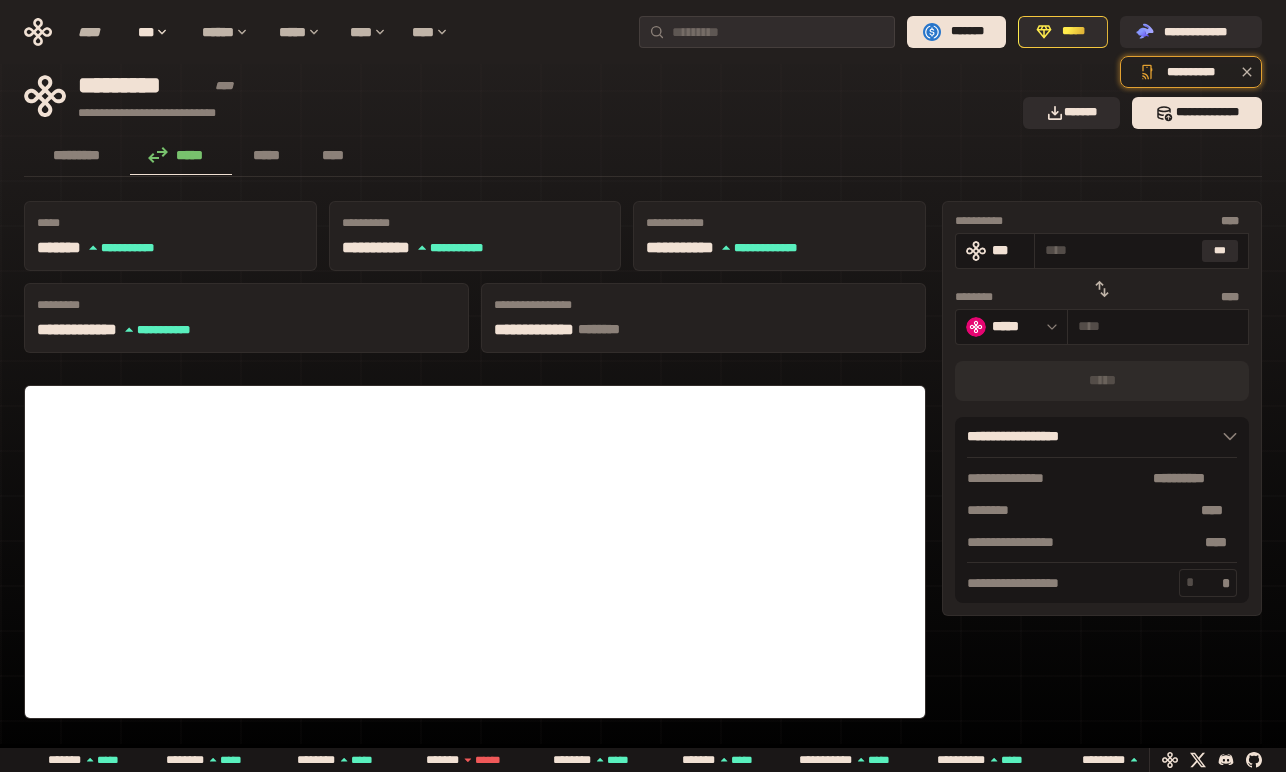 click 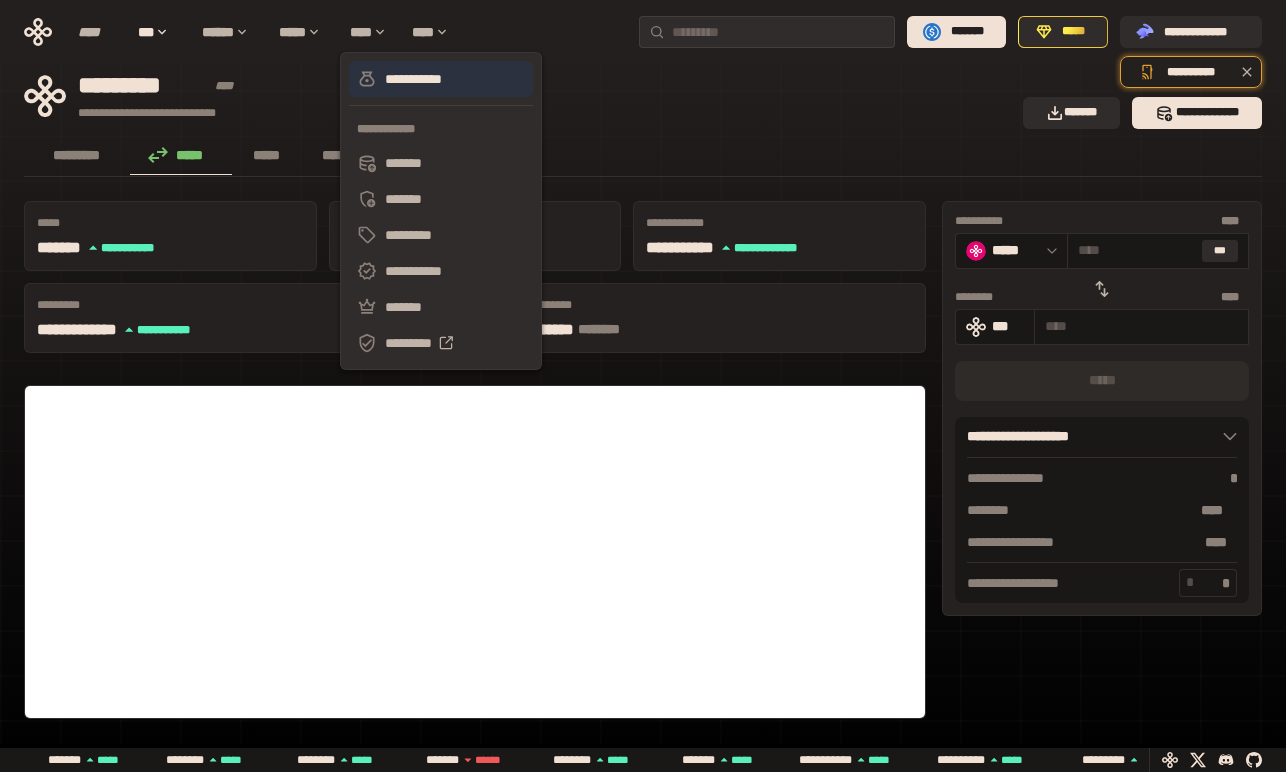 click on "**********" at bounding box center (441, 79) 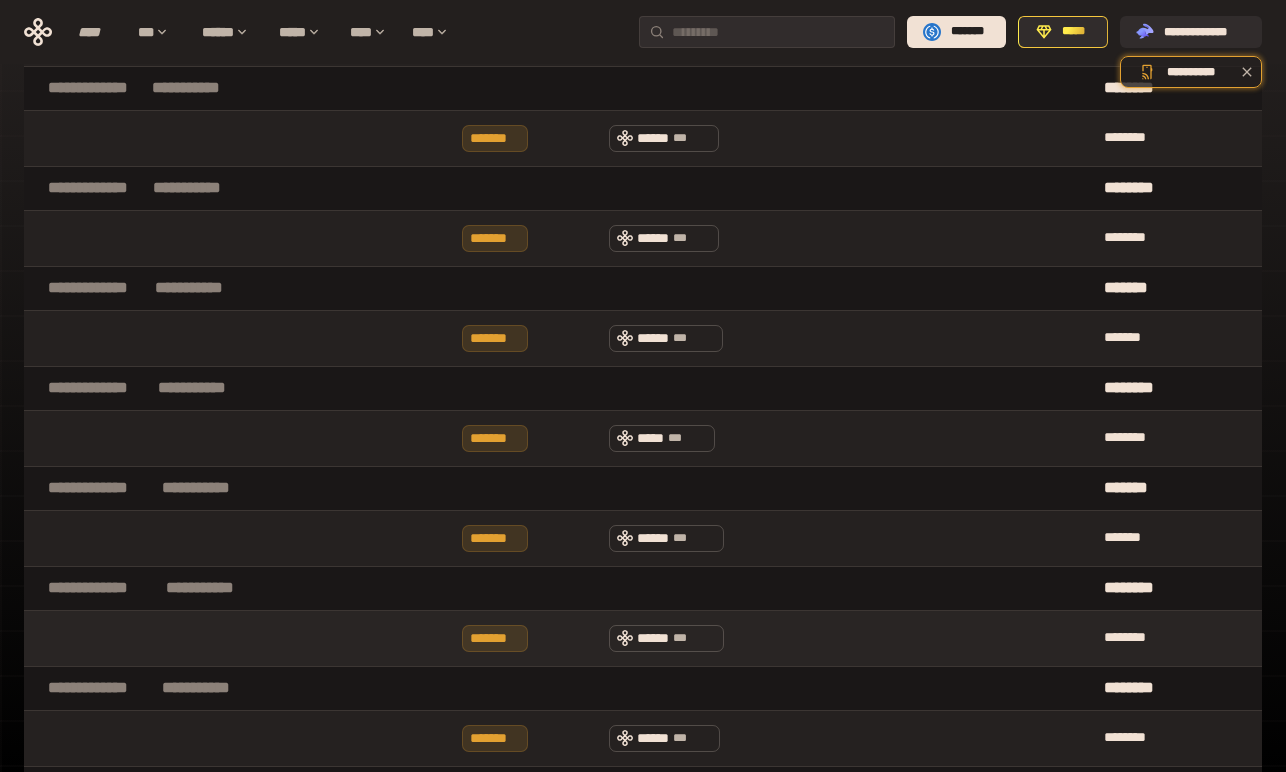 scroll, scrollTop: 0, scrollLeft: 0, axis: both 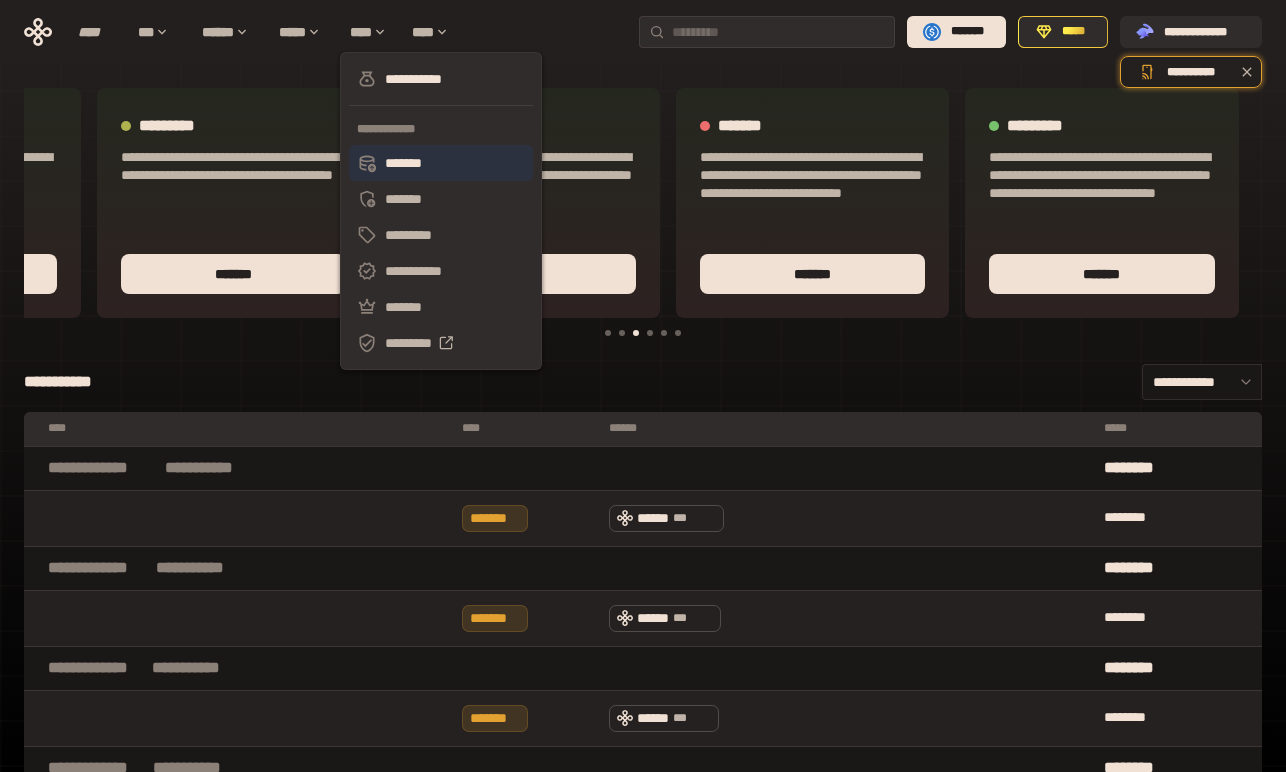 click on "*******" at bounding box center (441, 163) 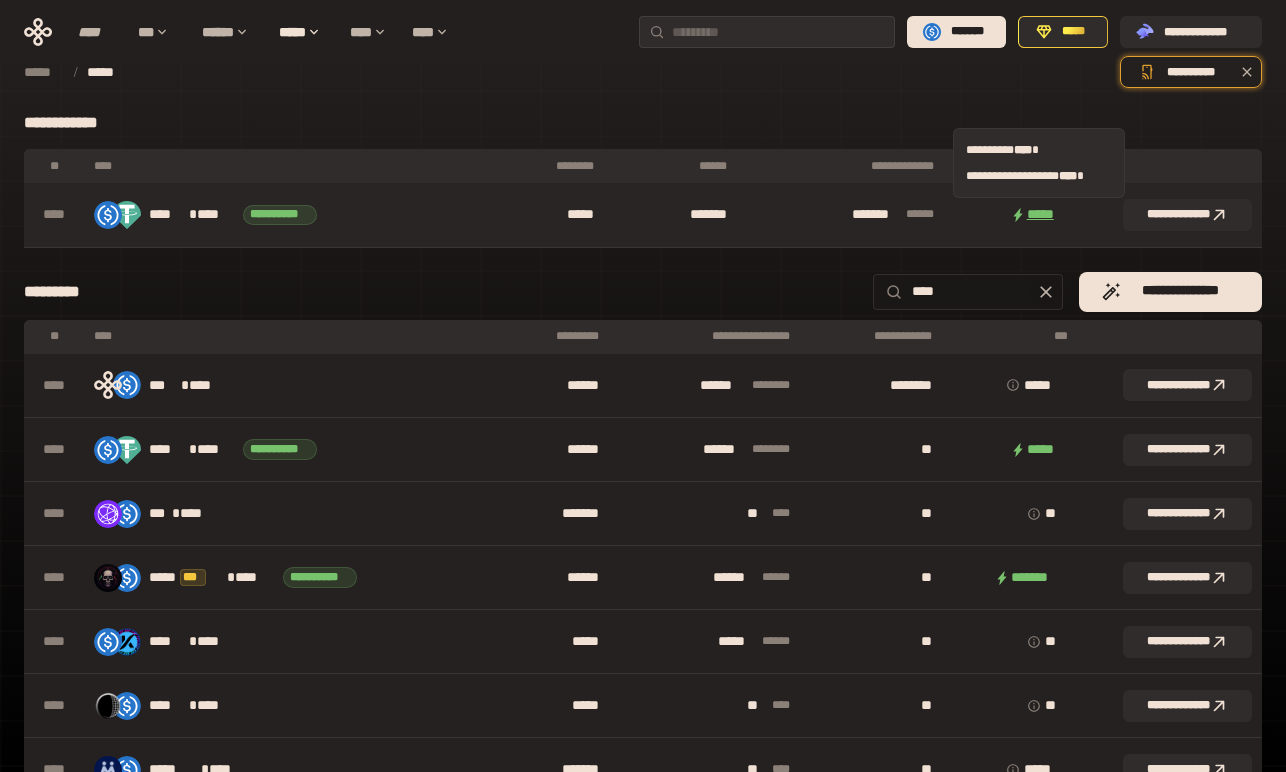click 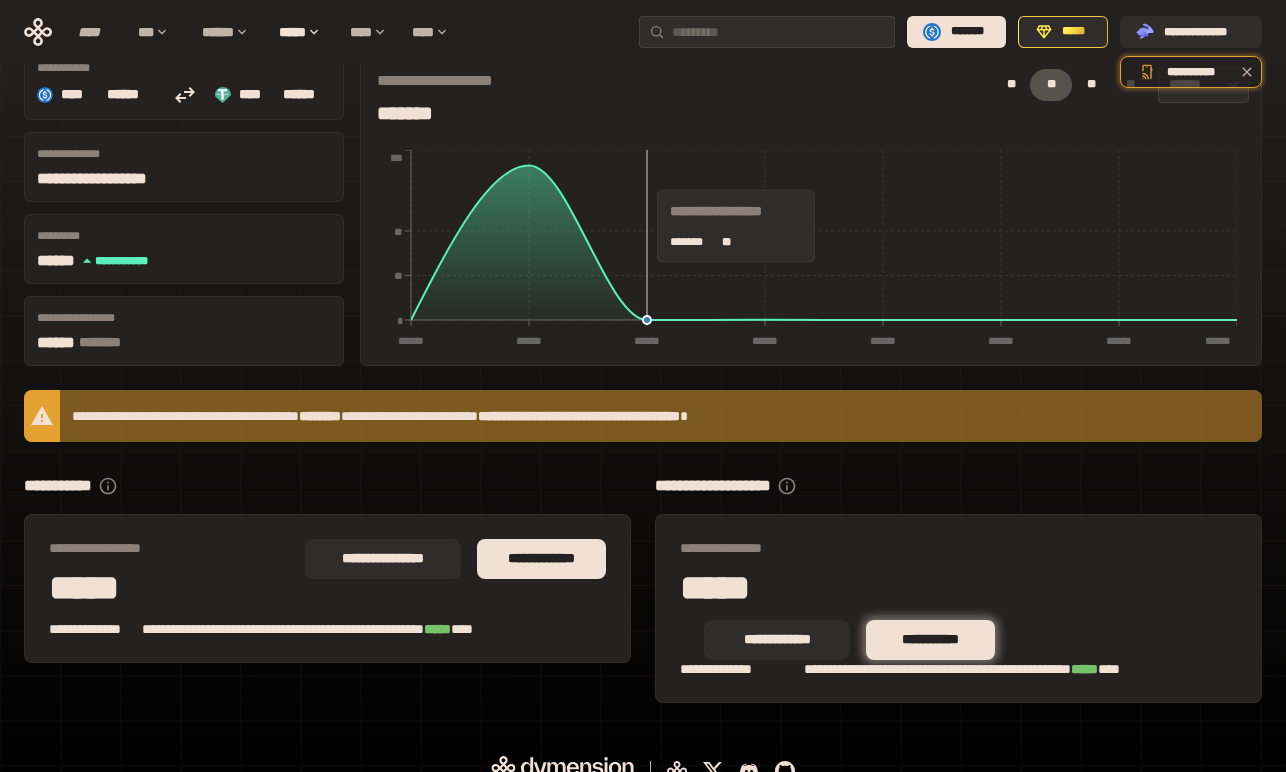 scroll, scrollTop: 0, scrollLeft: 0, axis: both 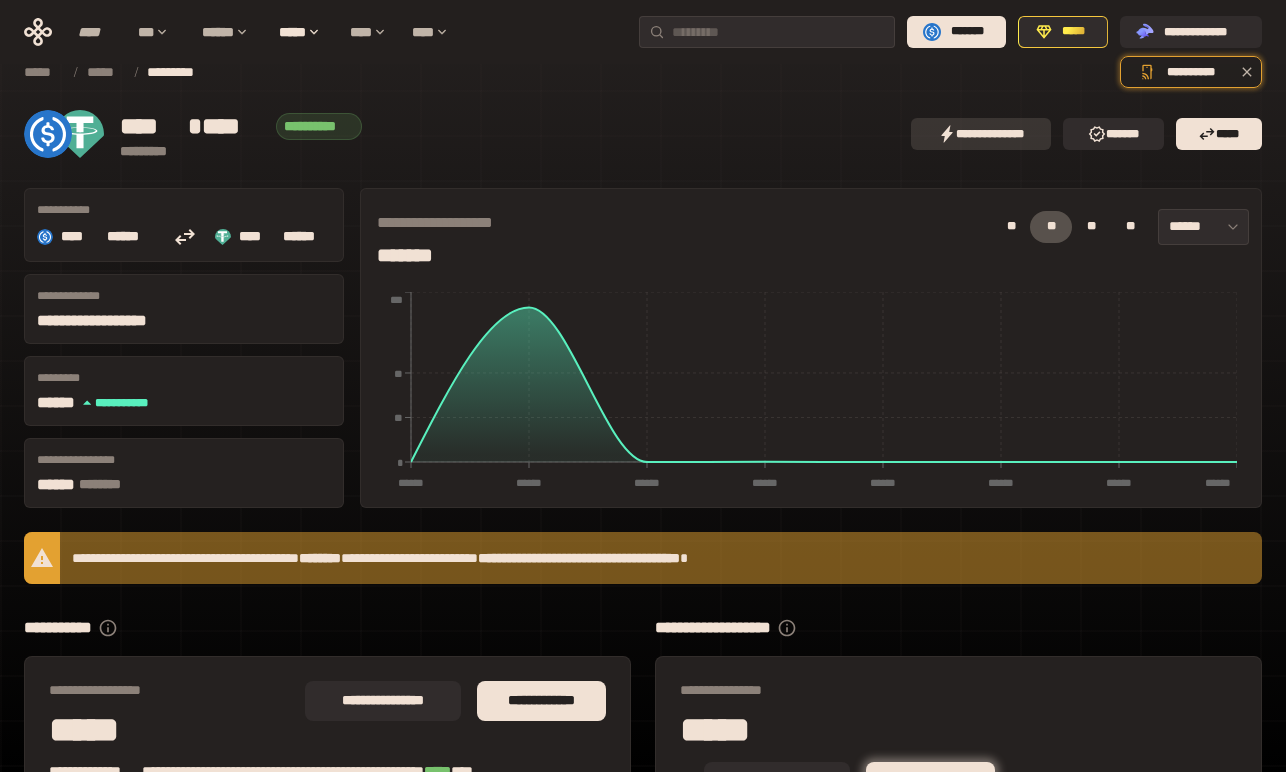 click on "**********" at bounding box center (981, 134) 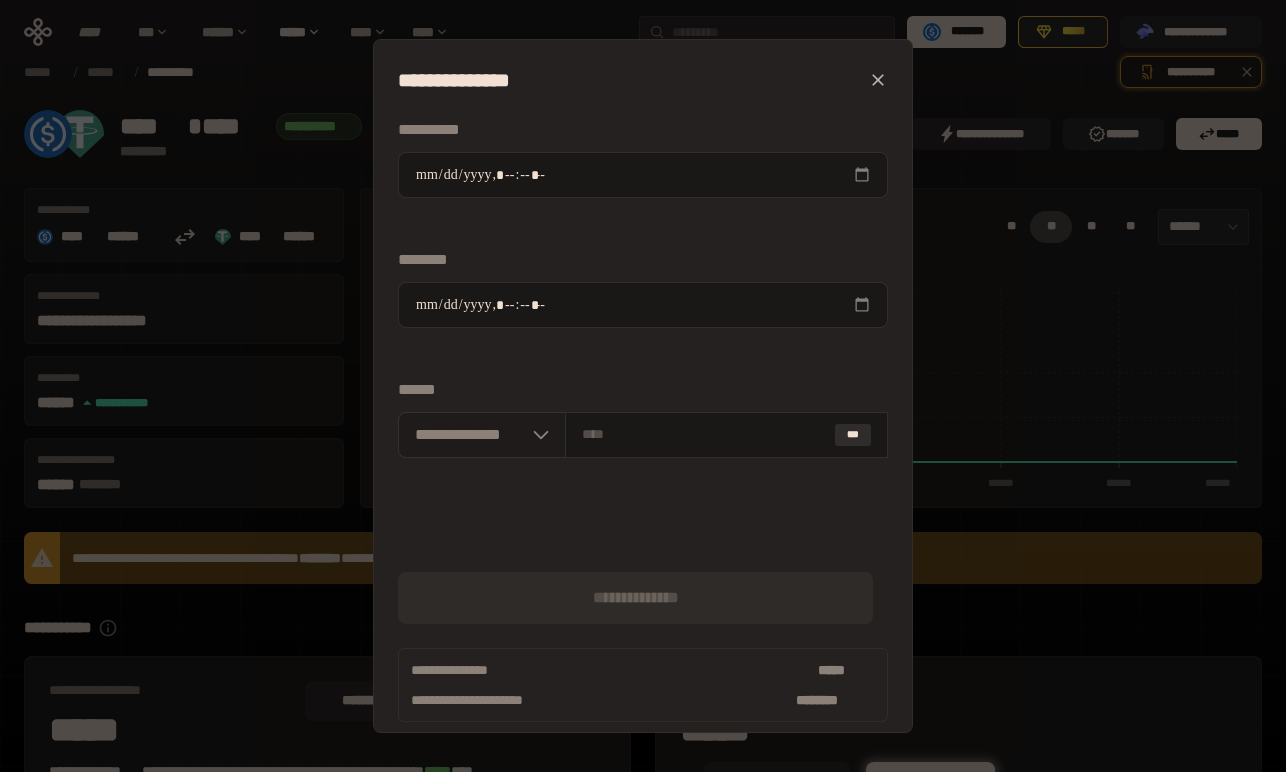 click on "**********" at bounding box center [482, 435] 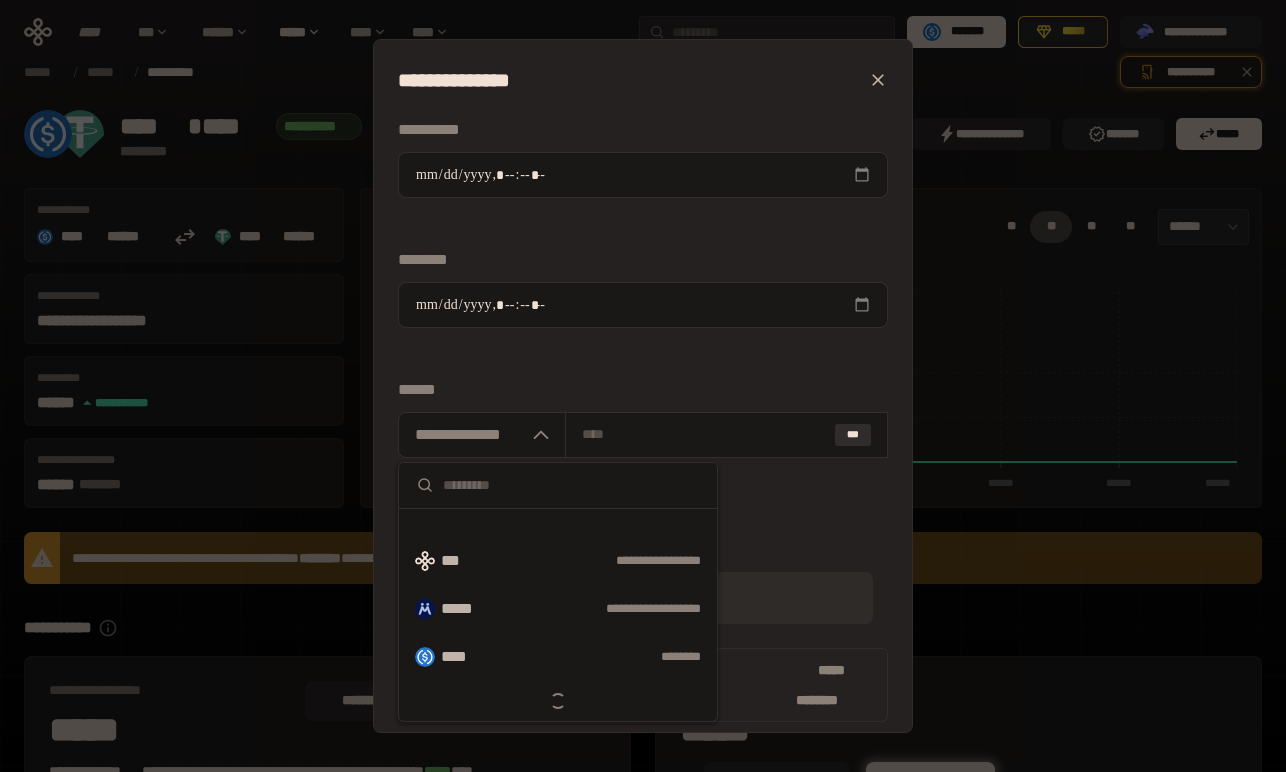click on "[FIRST] [LAST] [STREET] [CITY] [STATE] [ZIP] [COUNTRY] [PHONE] [EMAIL] [DATE] [TIME] [SSN] [CREDIT_CARD]" at bounding box center (643, 386) 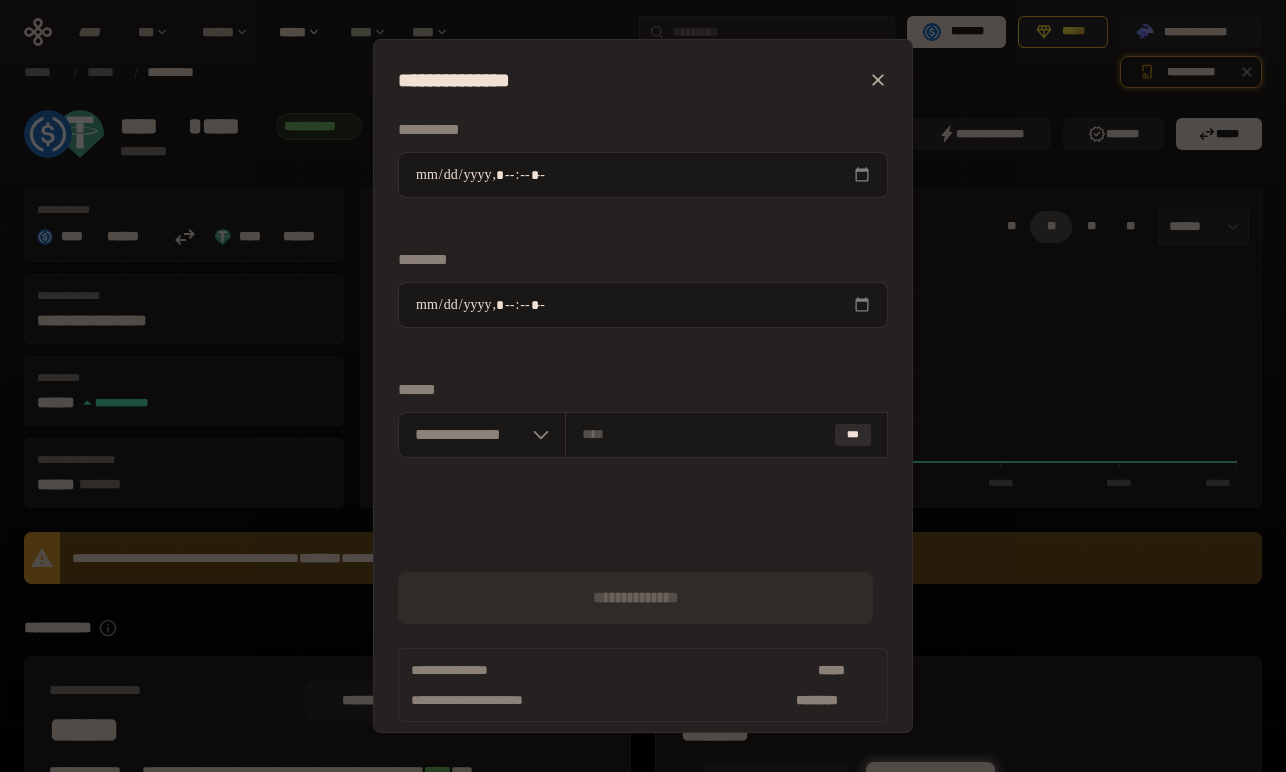 click on "[FIRST] [LAST] [STREET] [CITY] [STATE] [ZIP] [COUNTRY] [PHONE] [EMAIL] [DATE] [TIME] [SSN] [CREDIT_CARD]" at bounding box center [643, 386] 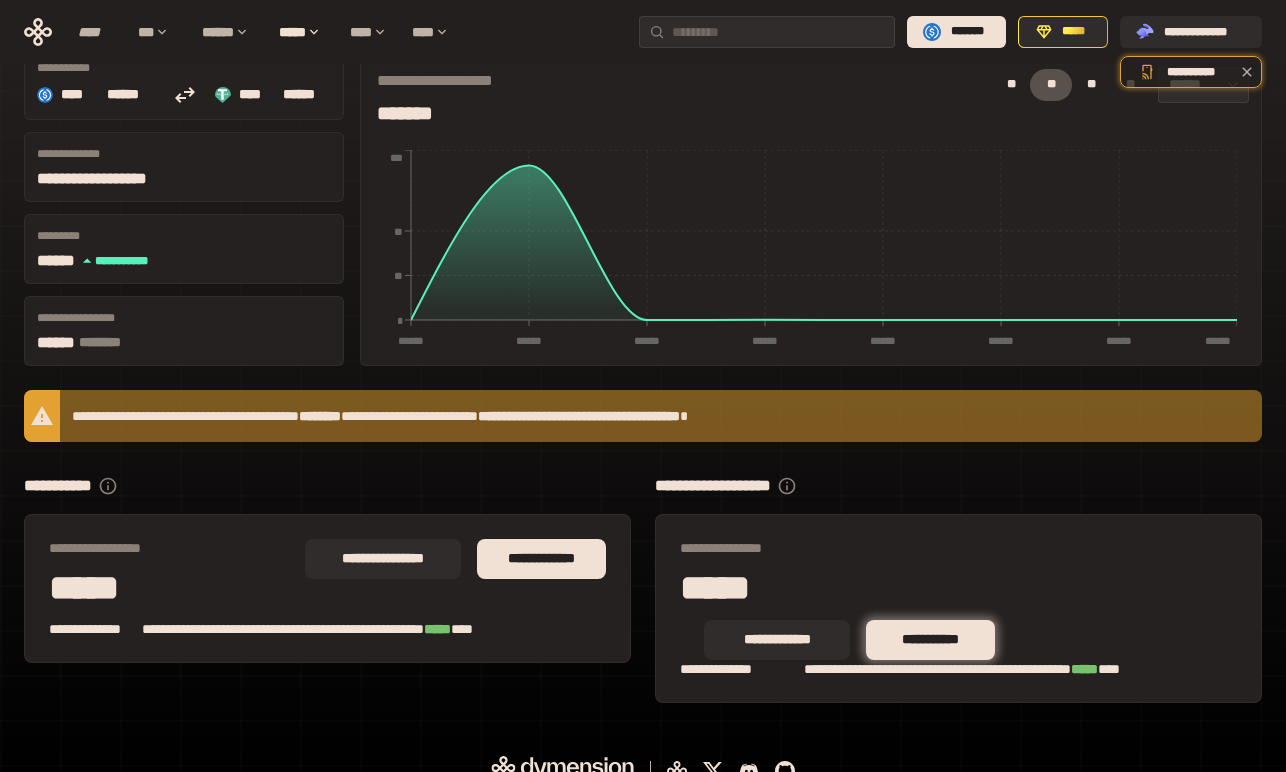 scroll, scrollTop: 0, scrollLeft: 0, axis: both 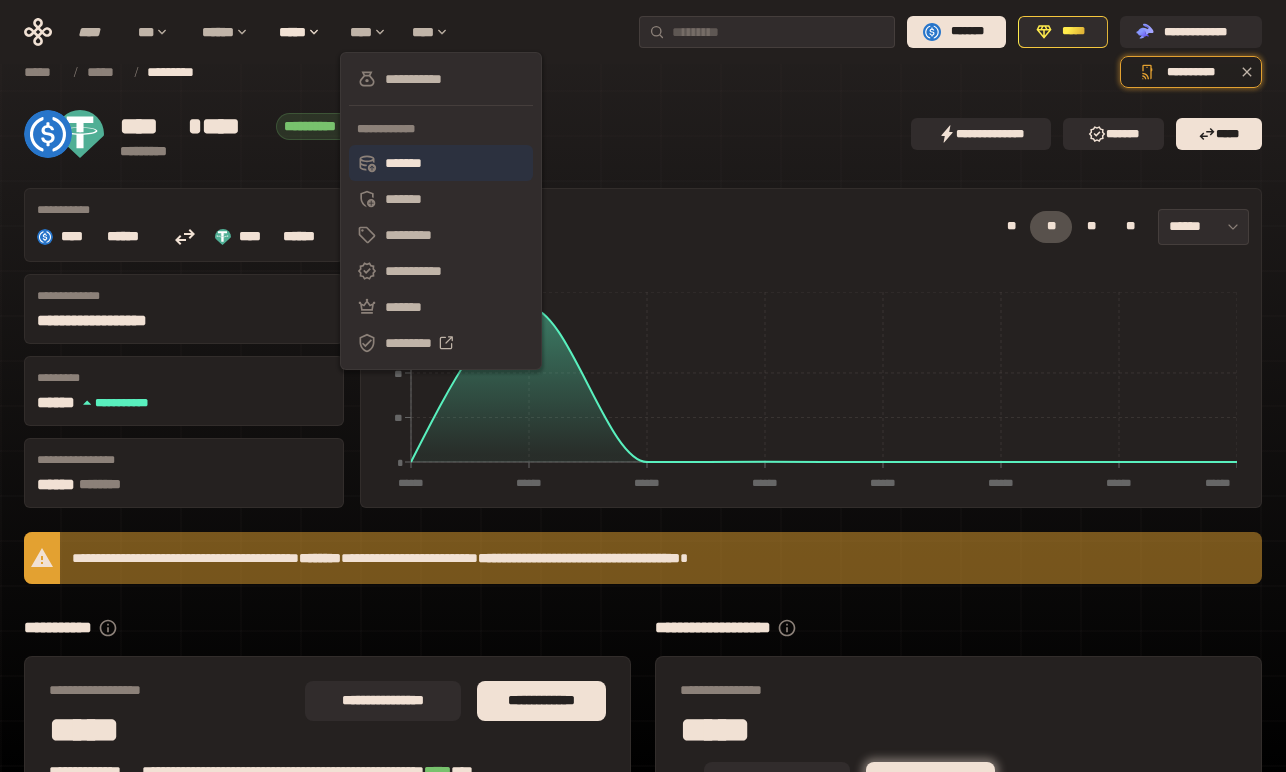 click on "*******" at bounding box center (441, 163) 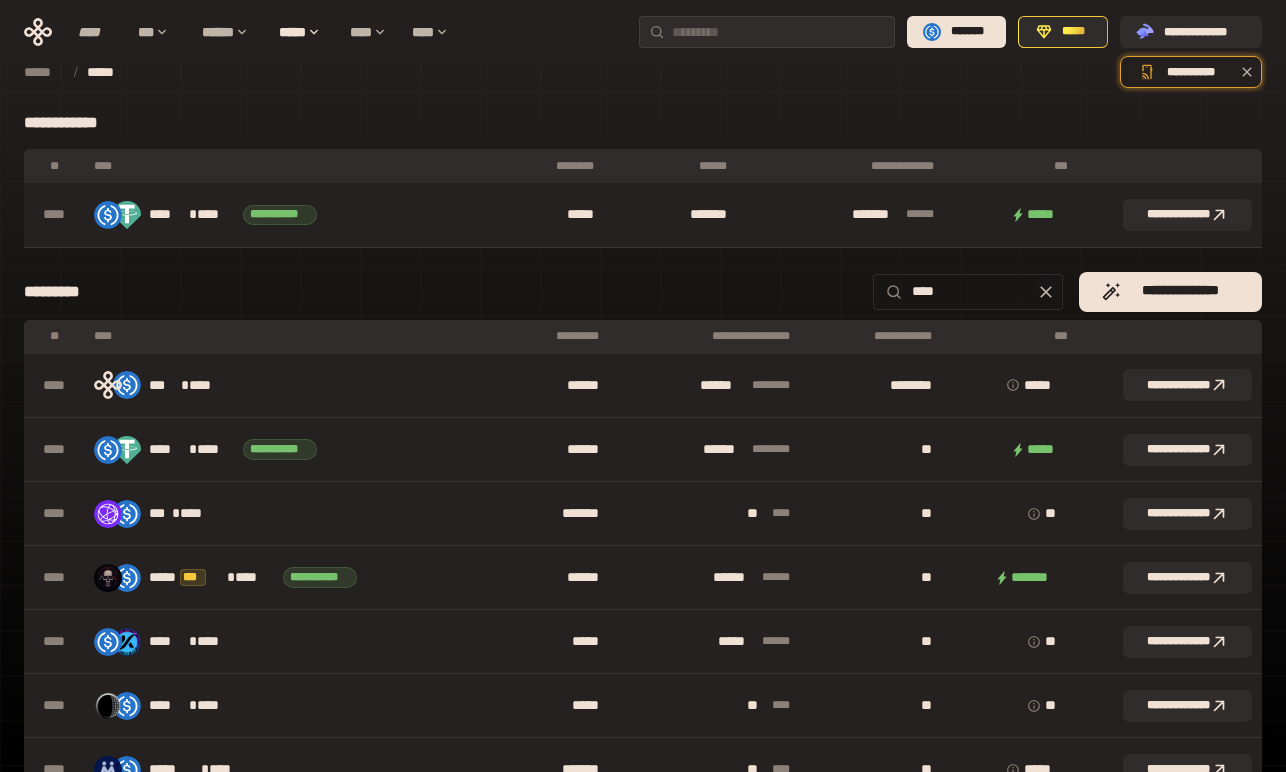 click on "****" at bounding box center (968, 292) 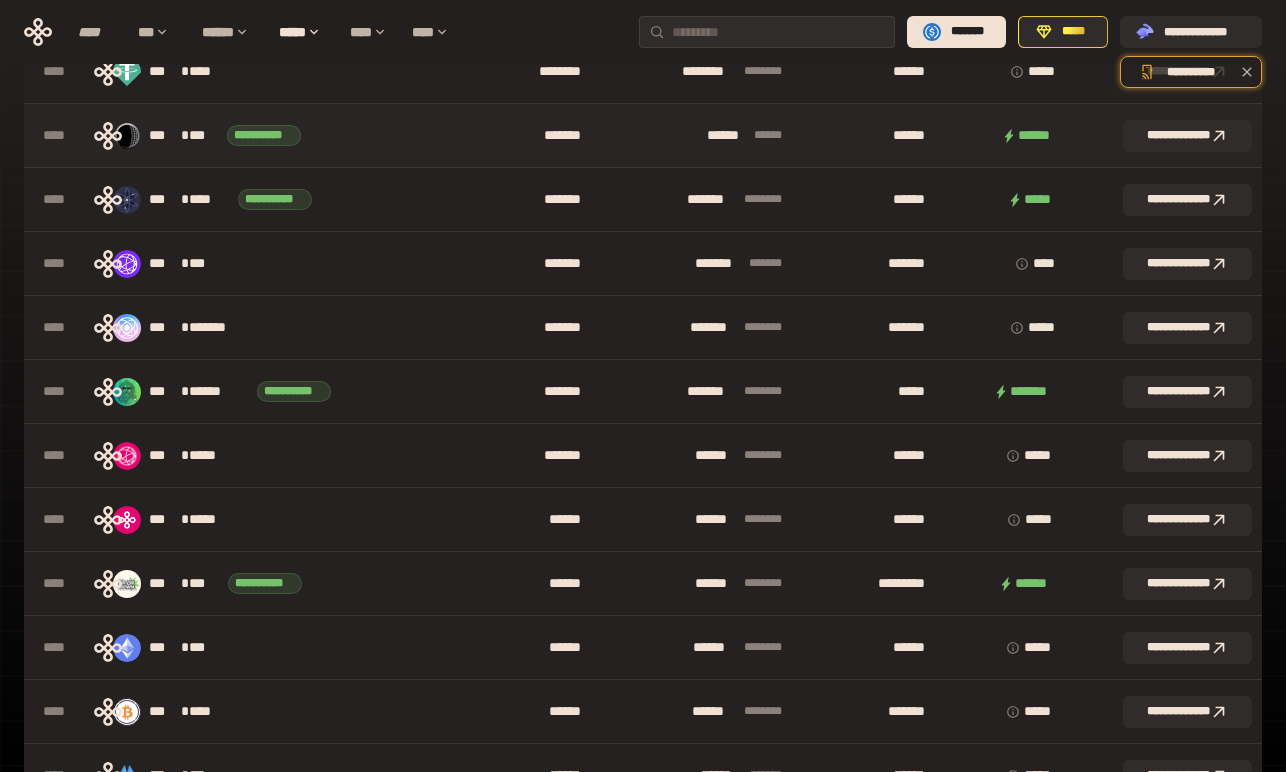 scroll, scrollTop: 0, scrollLeft: 0, axis: both 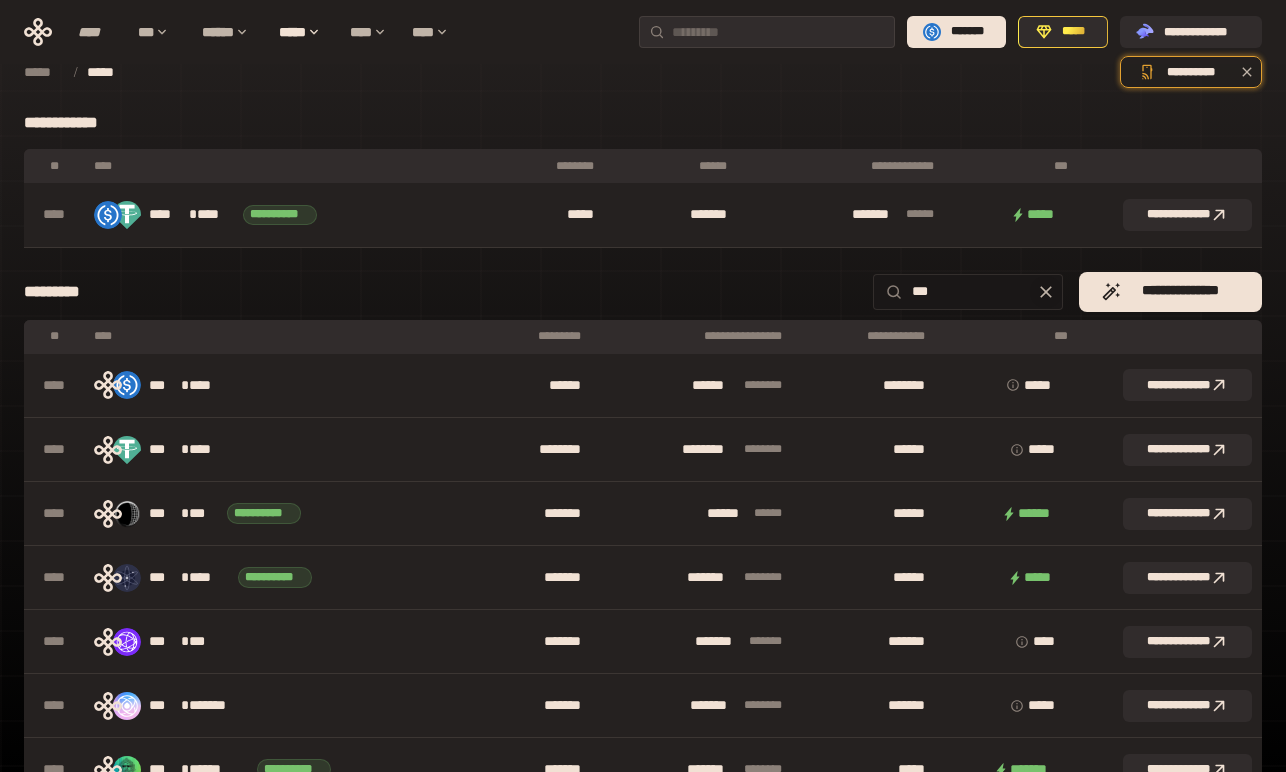 type on "***" 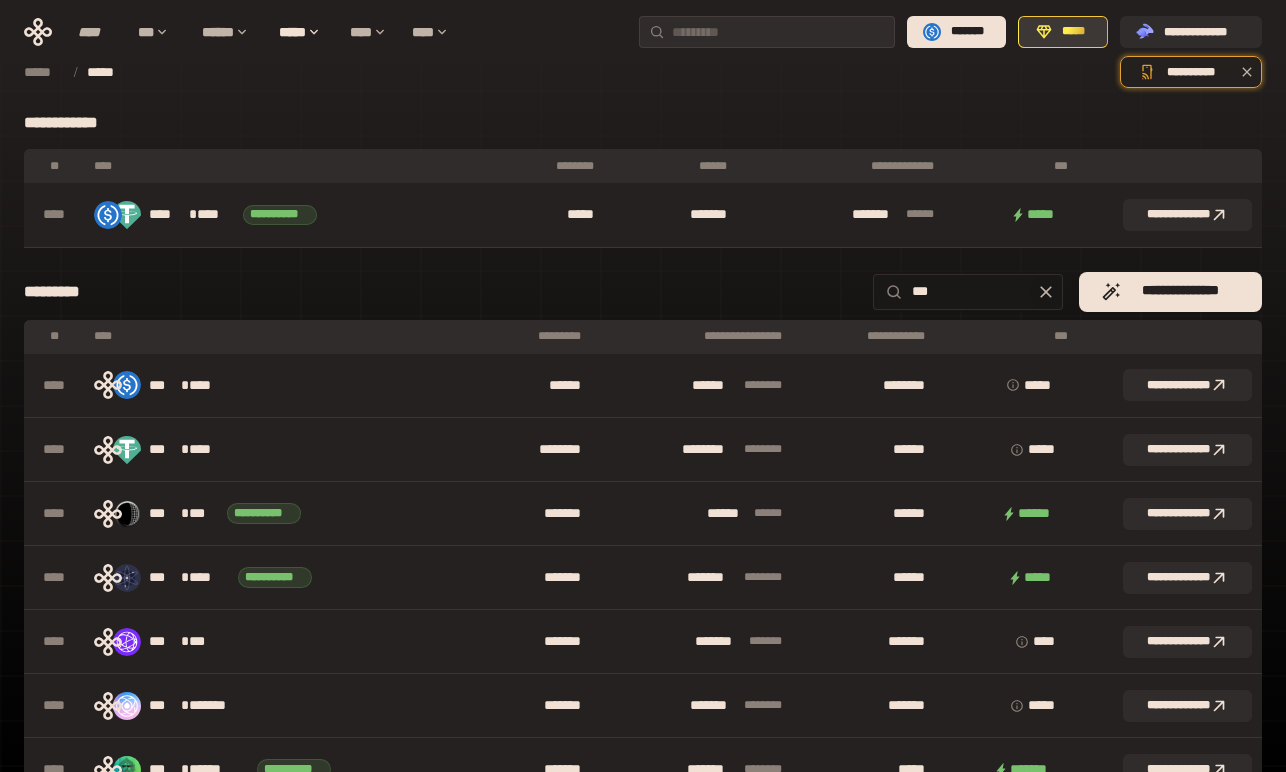click on "*****" at bounding box center [1074, 32] 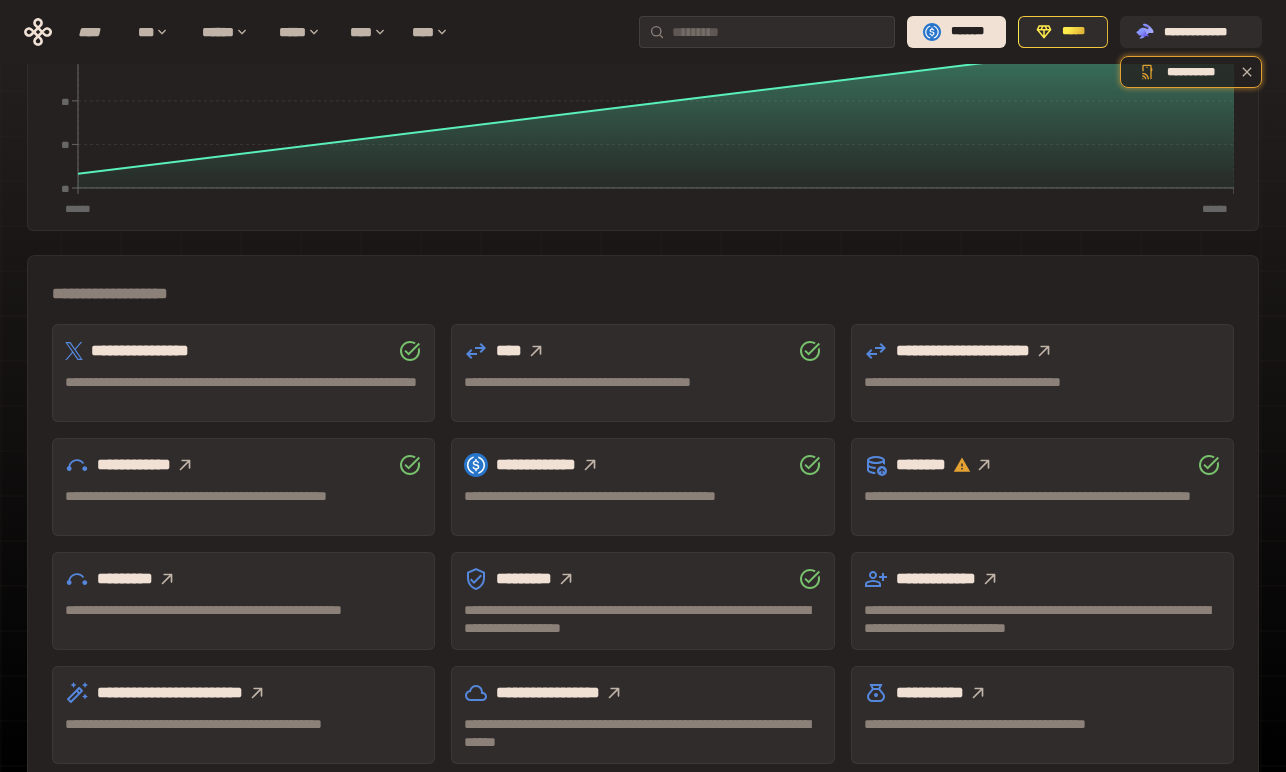 scroll, scrollTop: 516, scrollLeft: 0, axis: vertical 